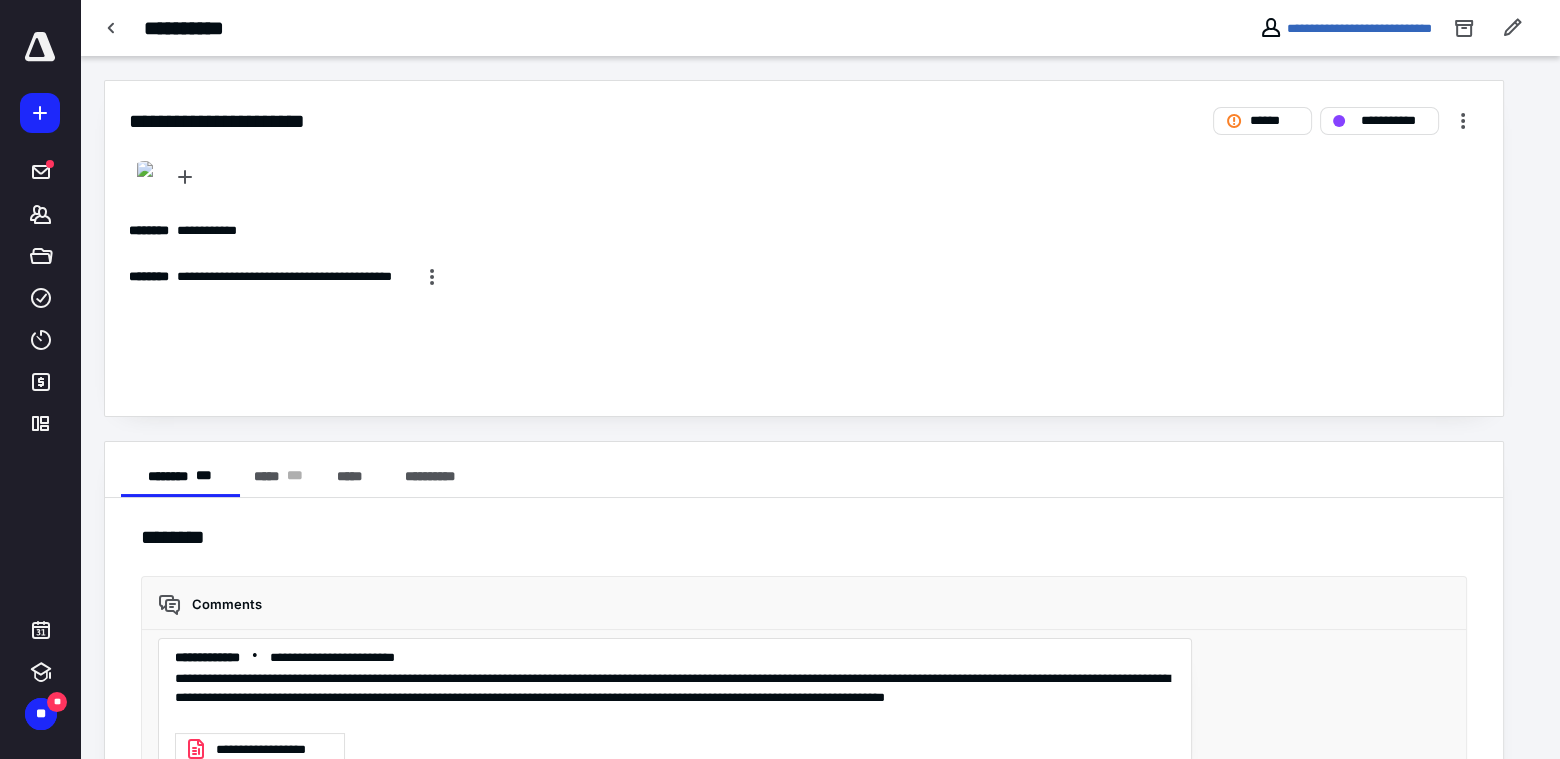 scroll, scrollTop: 0, scrollLeft: 0, axis: both 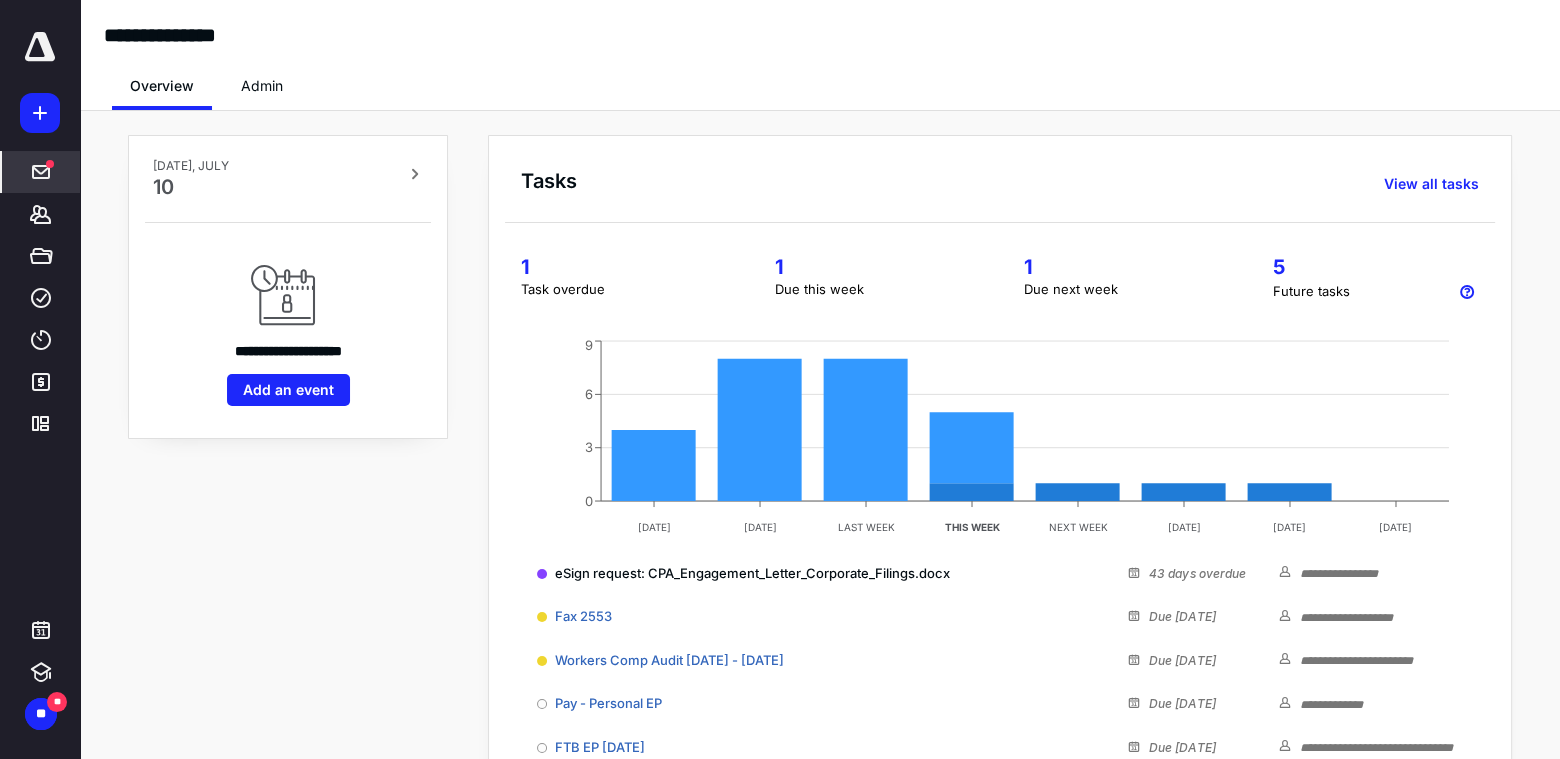click at bounding box center (50, 164) 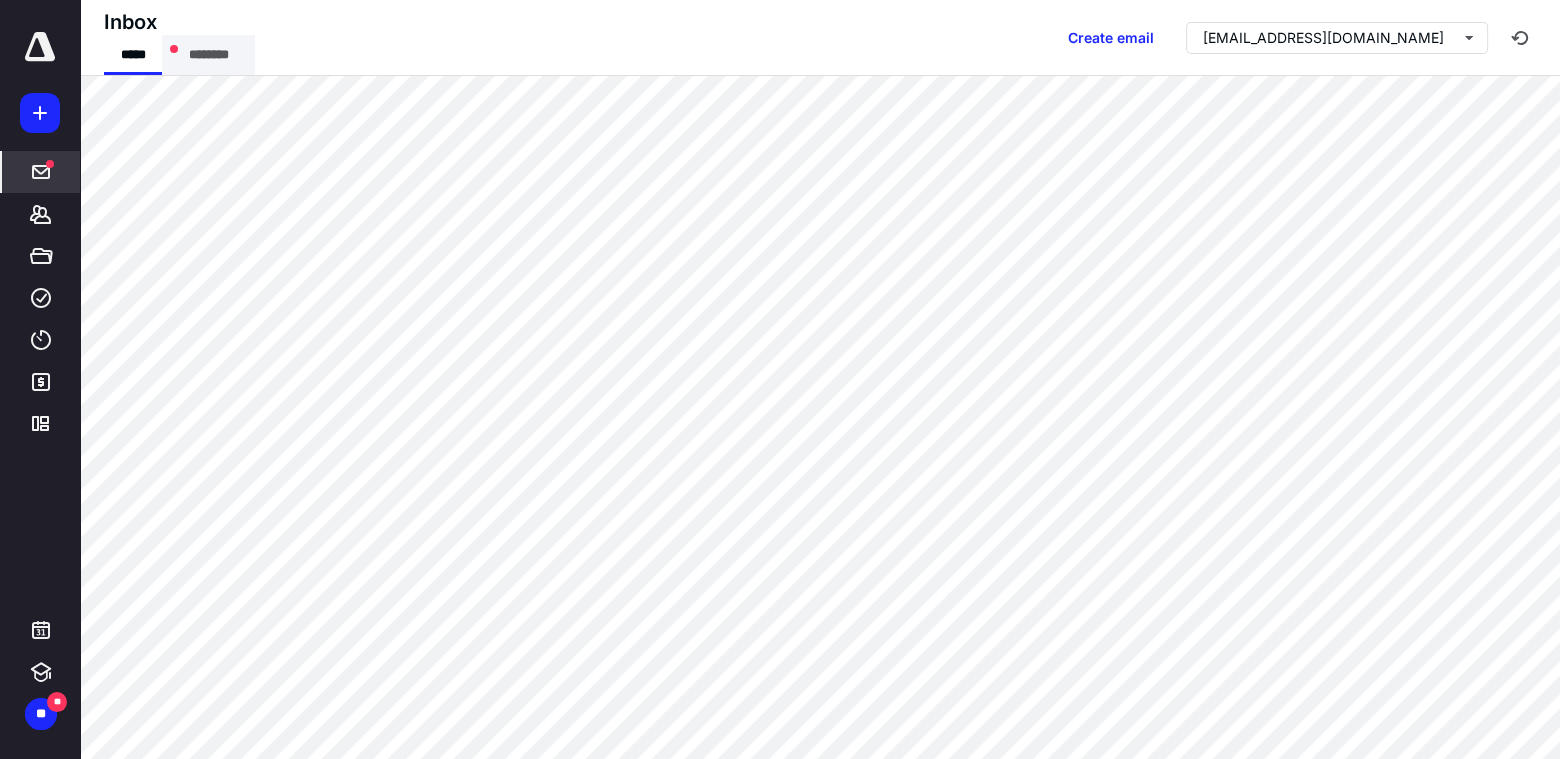 click on "********" at bounding box center [208, 55] 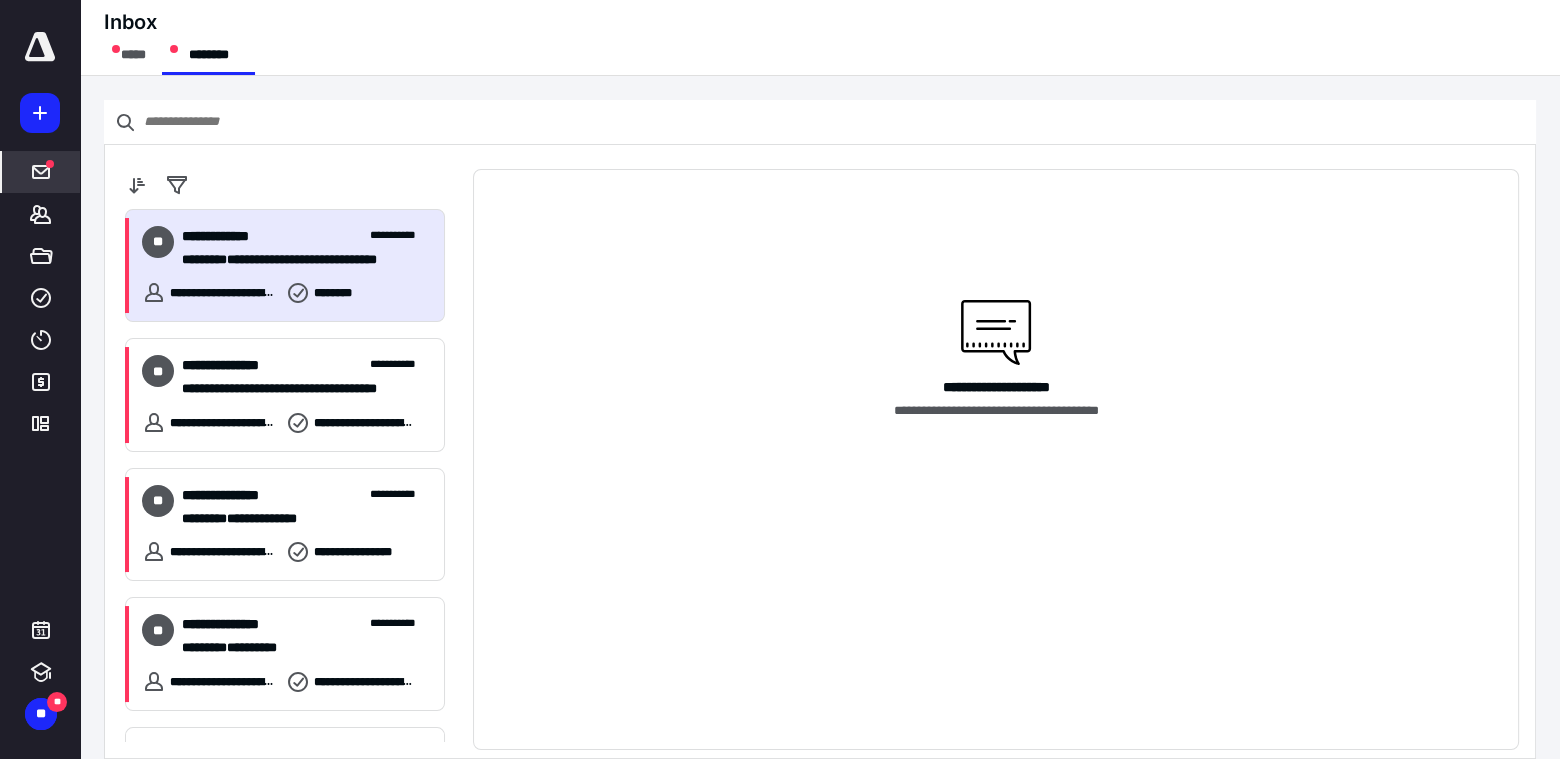 click on "**********" at bounding box center [298, 259] 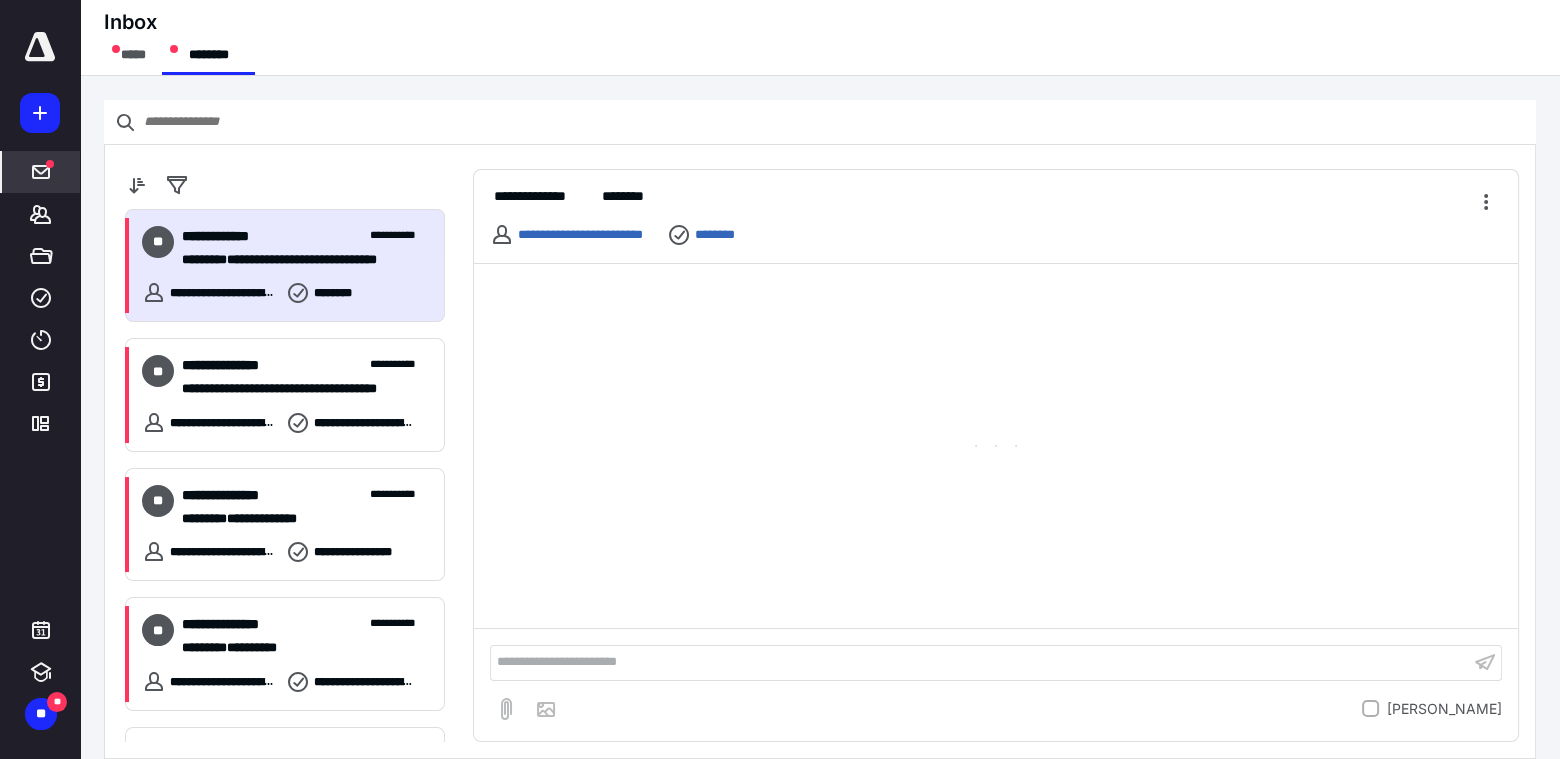 scroll, scrollTop: 58, scrollLeft: 0, axis: vertical 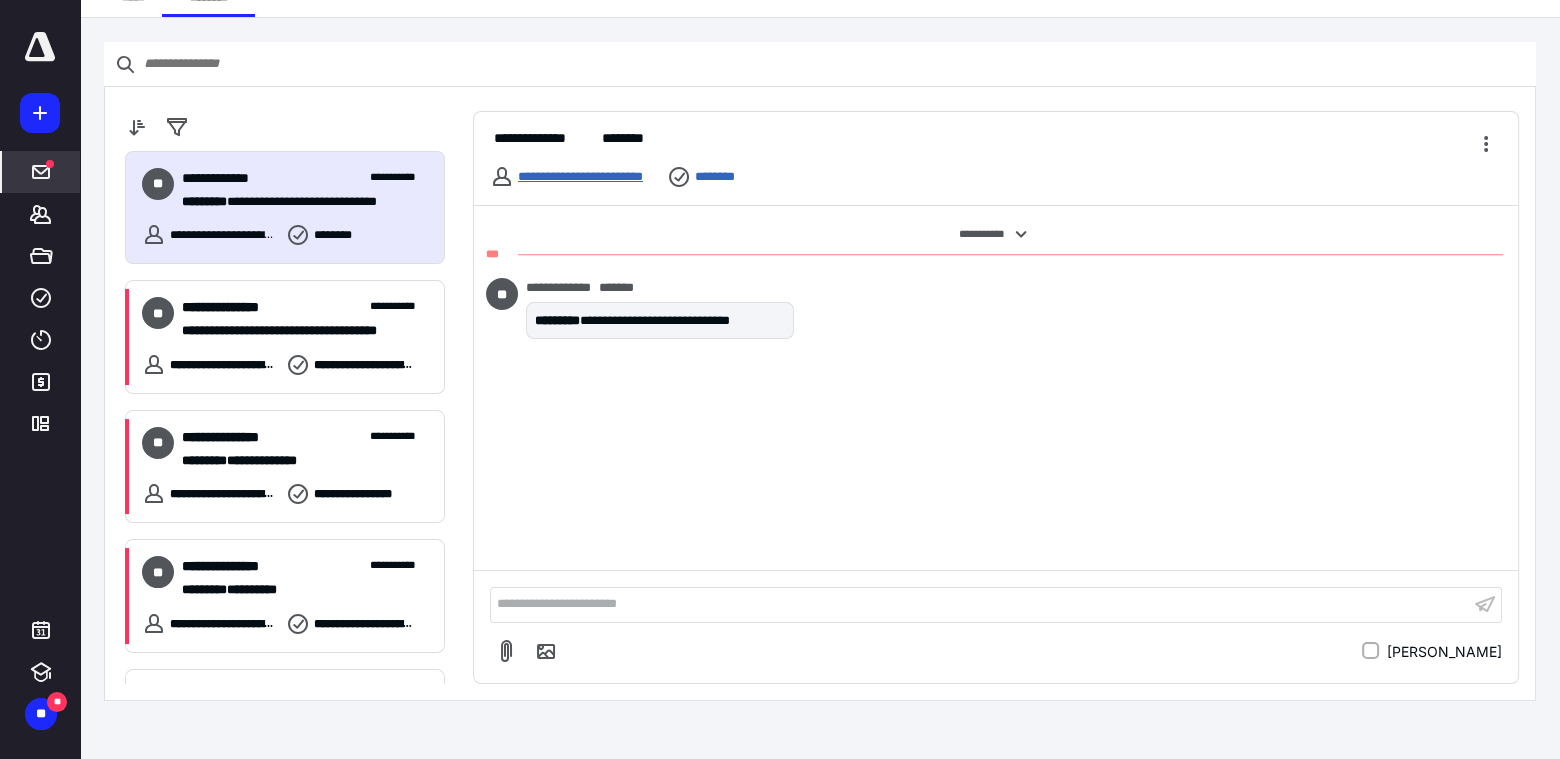 click on "**********" at bounding box center [580, 176] 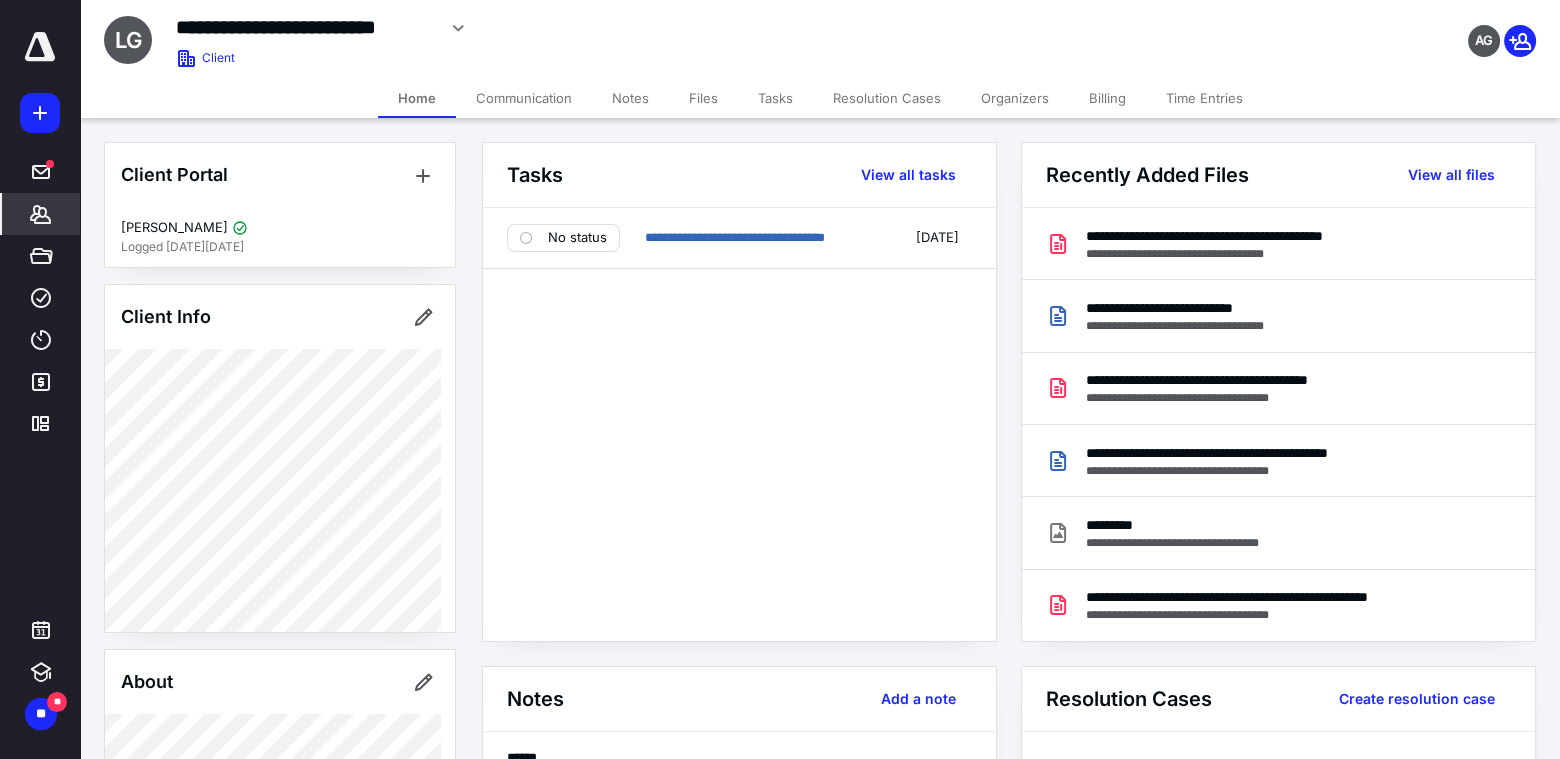 click on "Tasks" at bounding box center [775, 98] 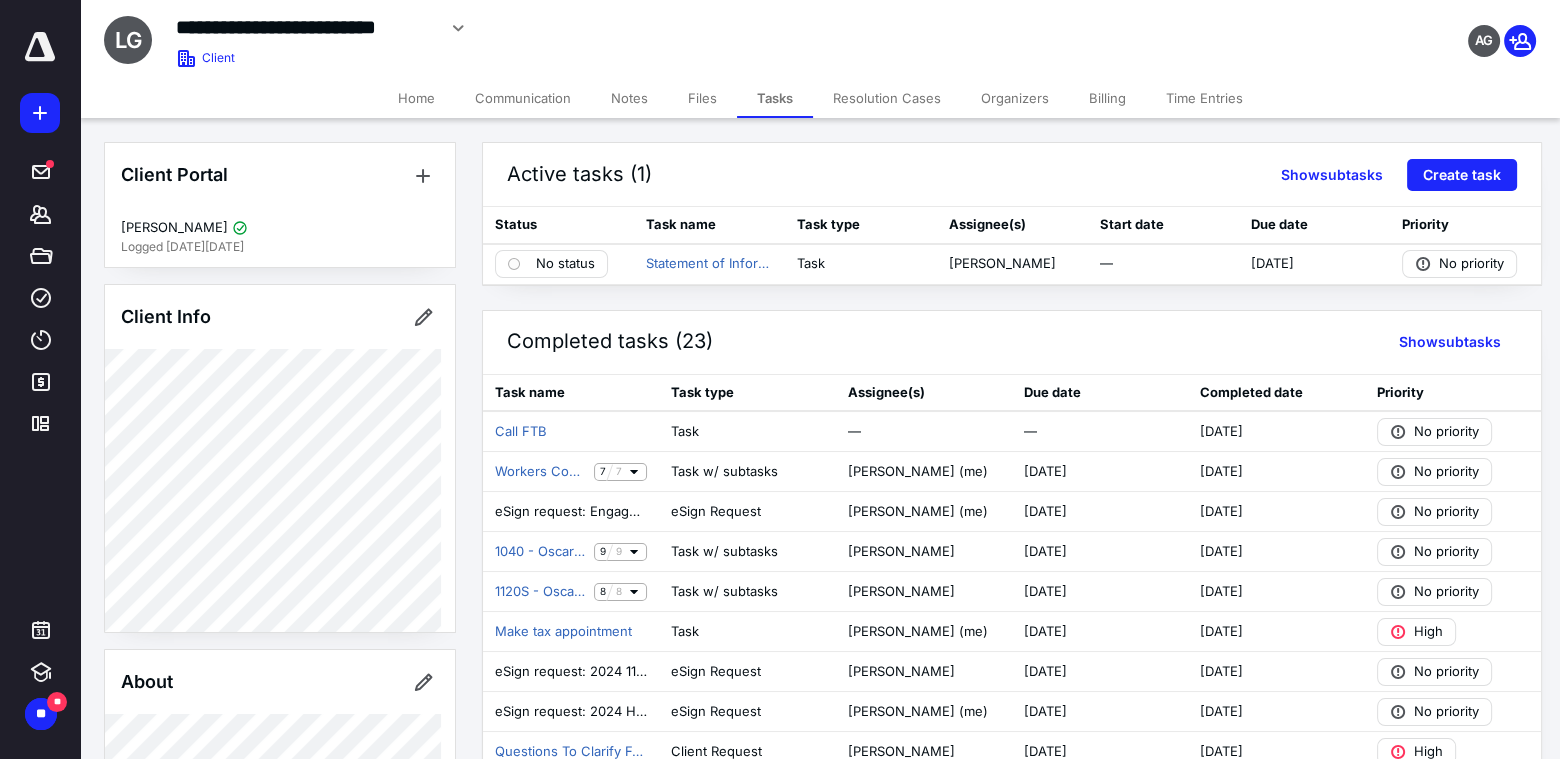 click on "Communication" at bounding box center [523, 98] 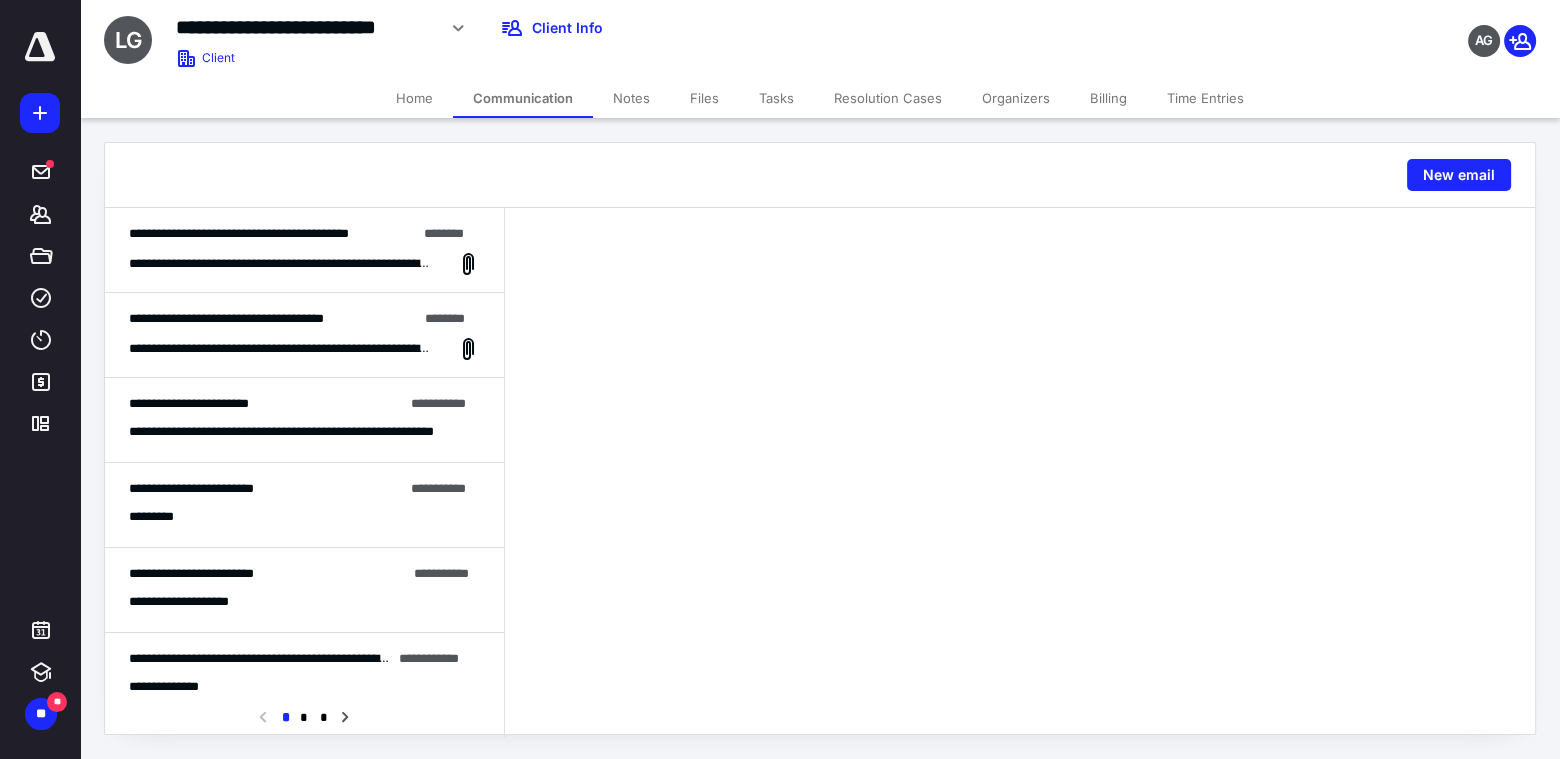 click on "Notes" at bounding box center (631, 98) 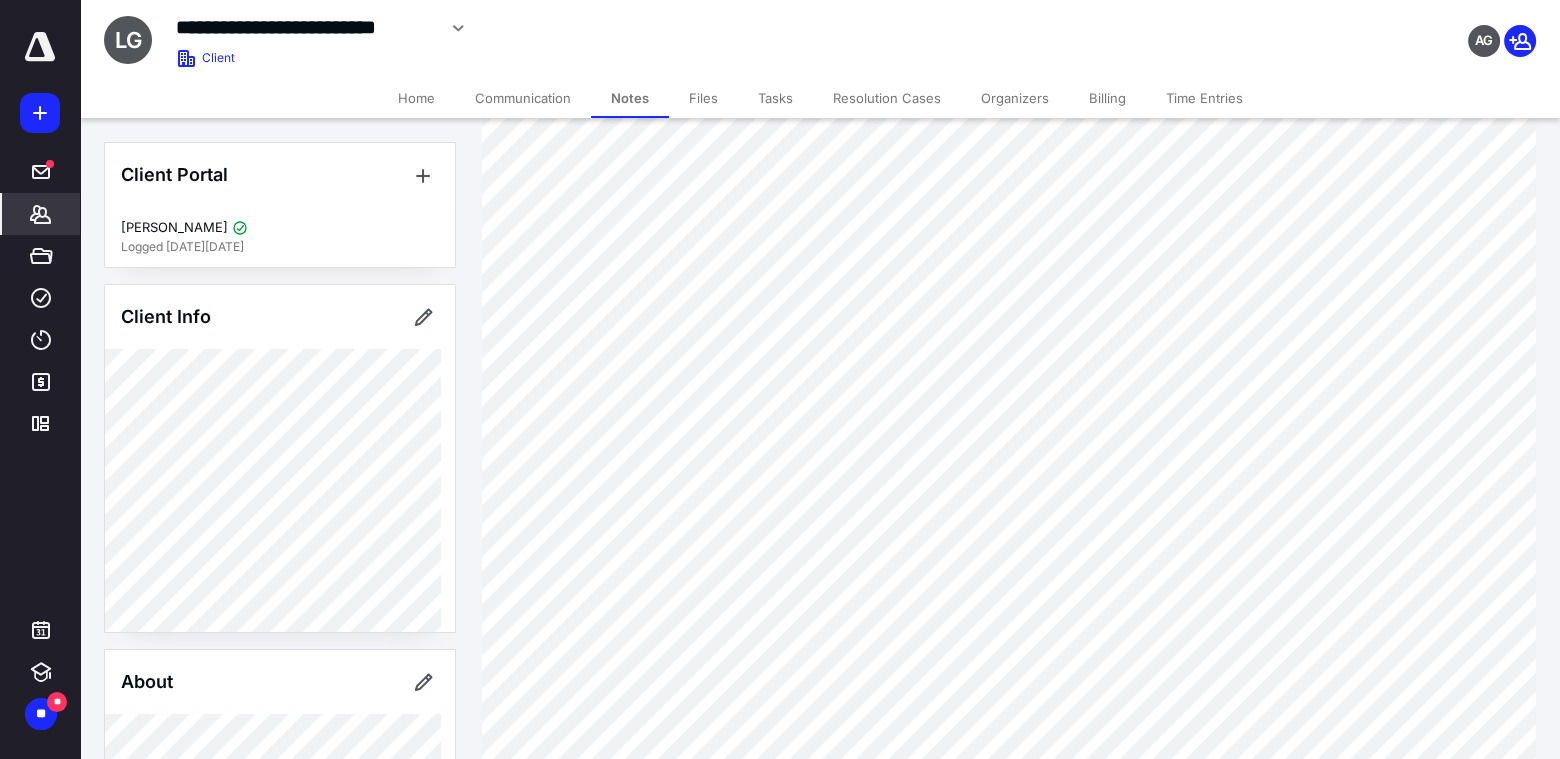 scroll, scrollTop: 0, scrollLeft: 0, axis: both 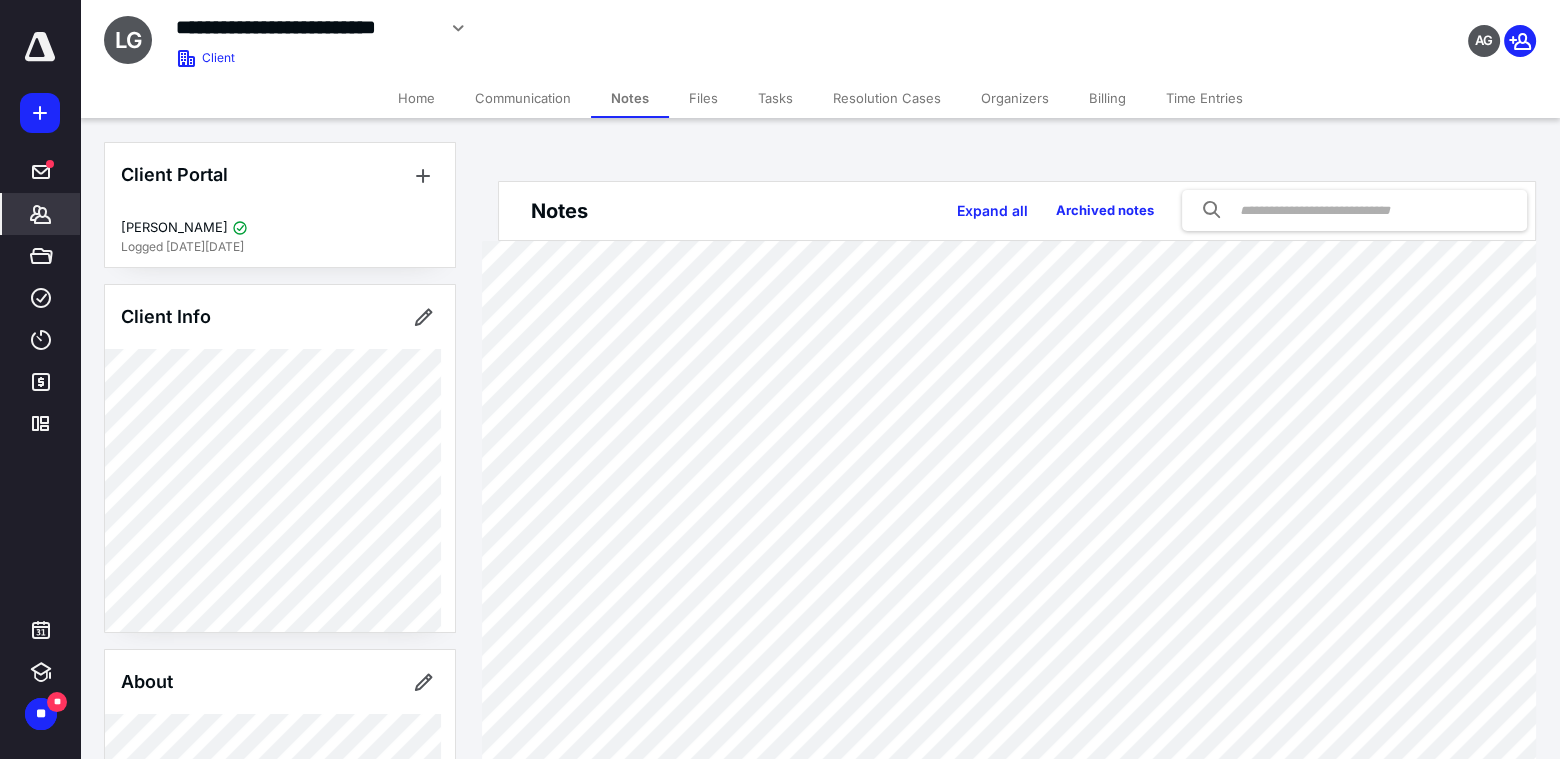 click on "Tasks" at bounding box center (775, 98) 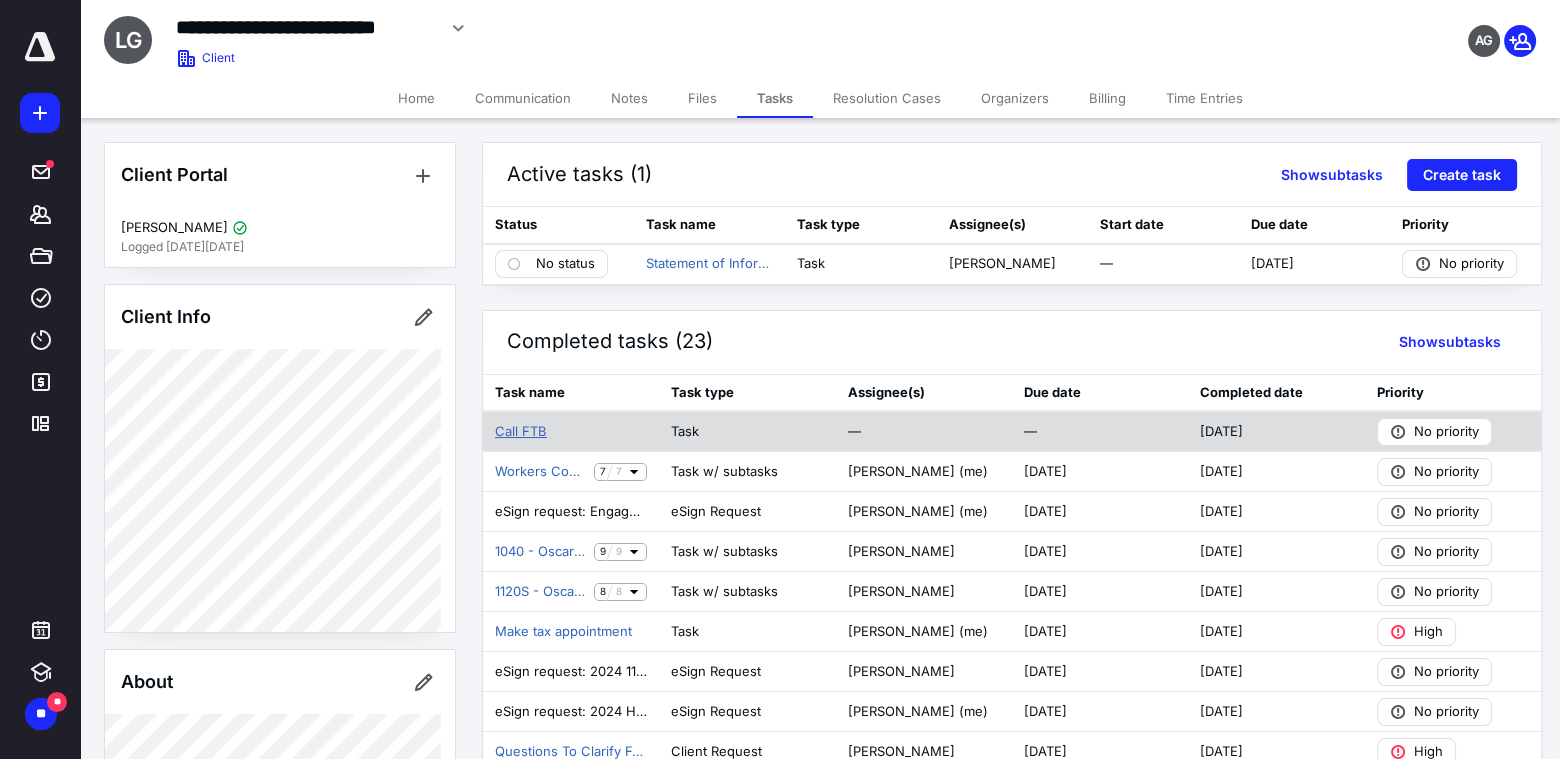 click on "Call FTB" at bounding box center [521, 432] 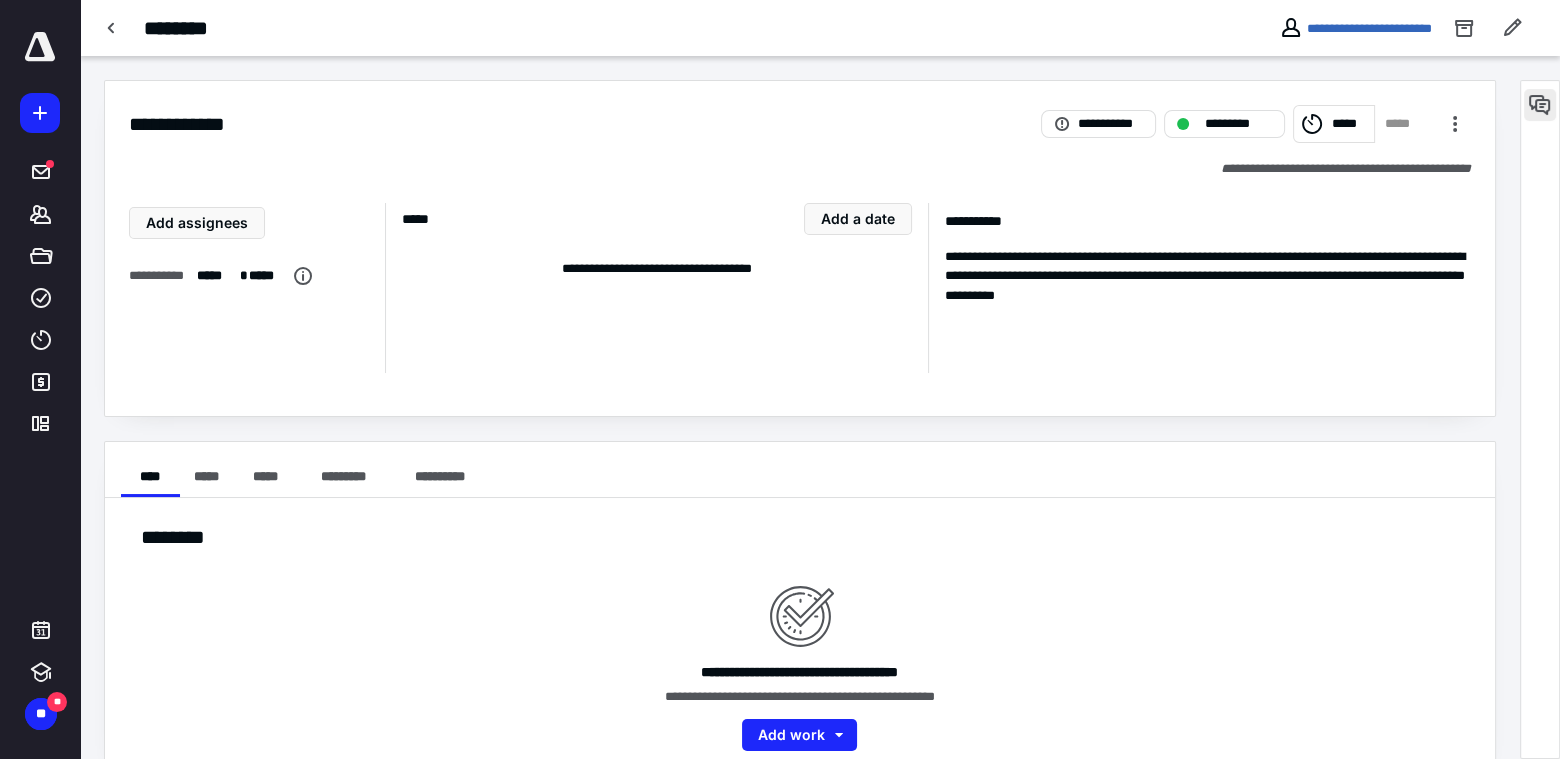 click at bounding box center (1540, 105) 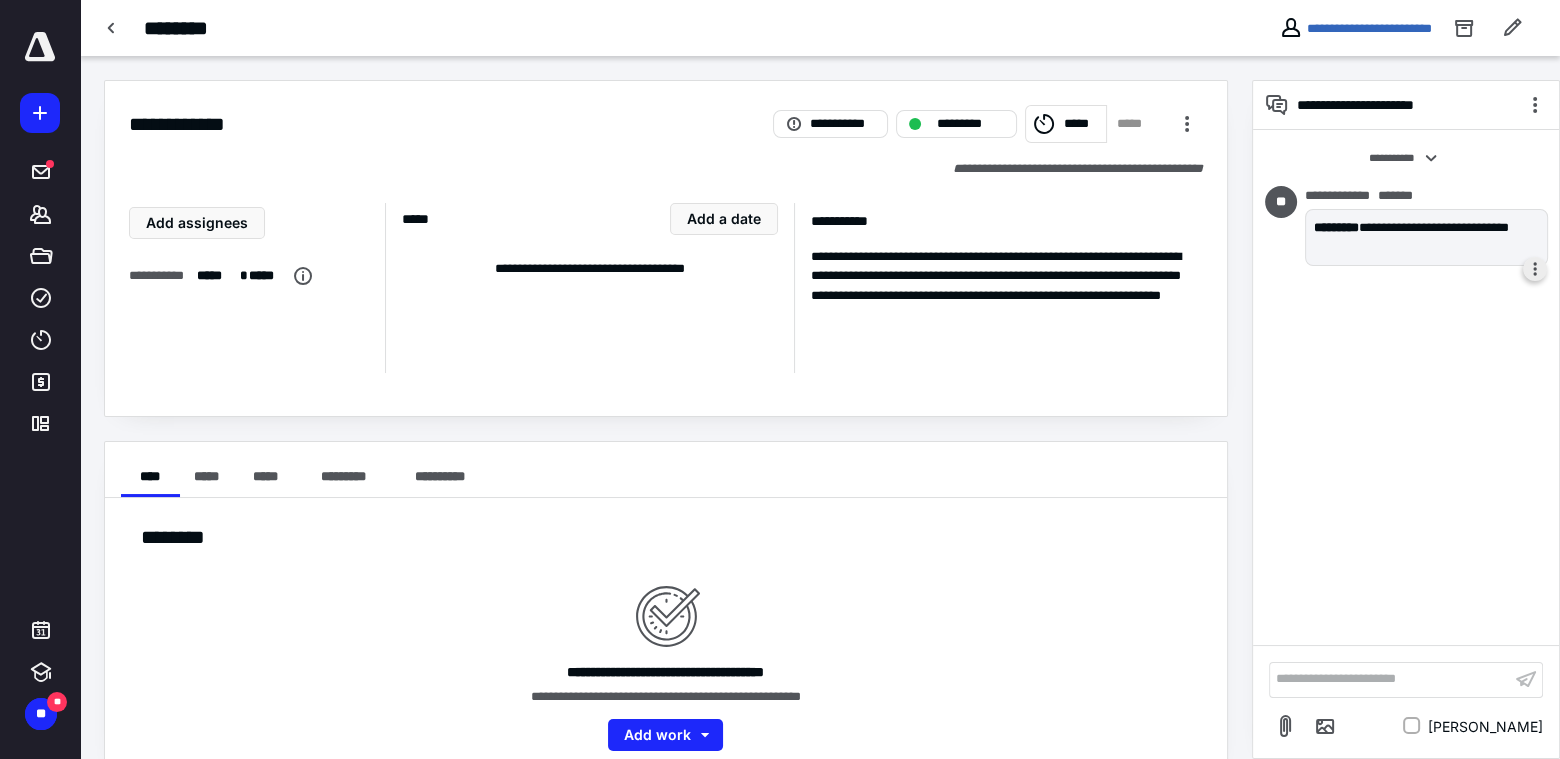 click at bounding box center [1535, 269] 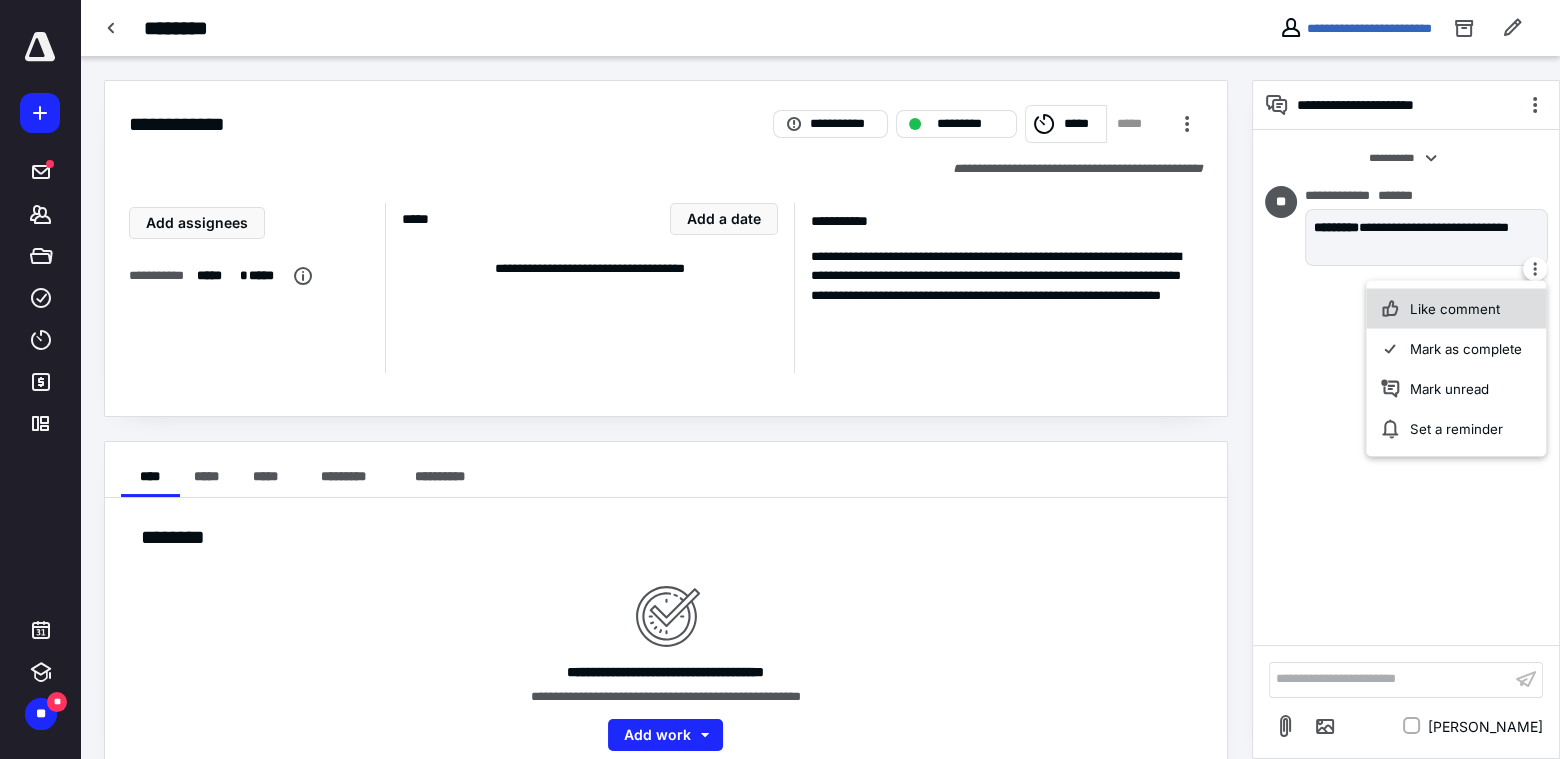 click on "Like comment" at bounding box center [1456, 309] 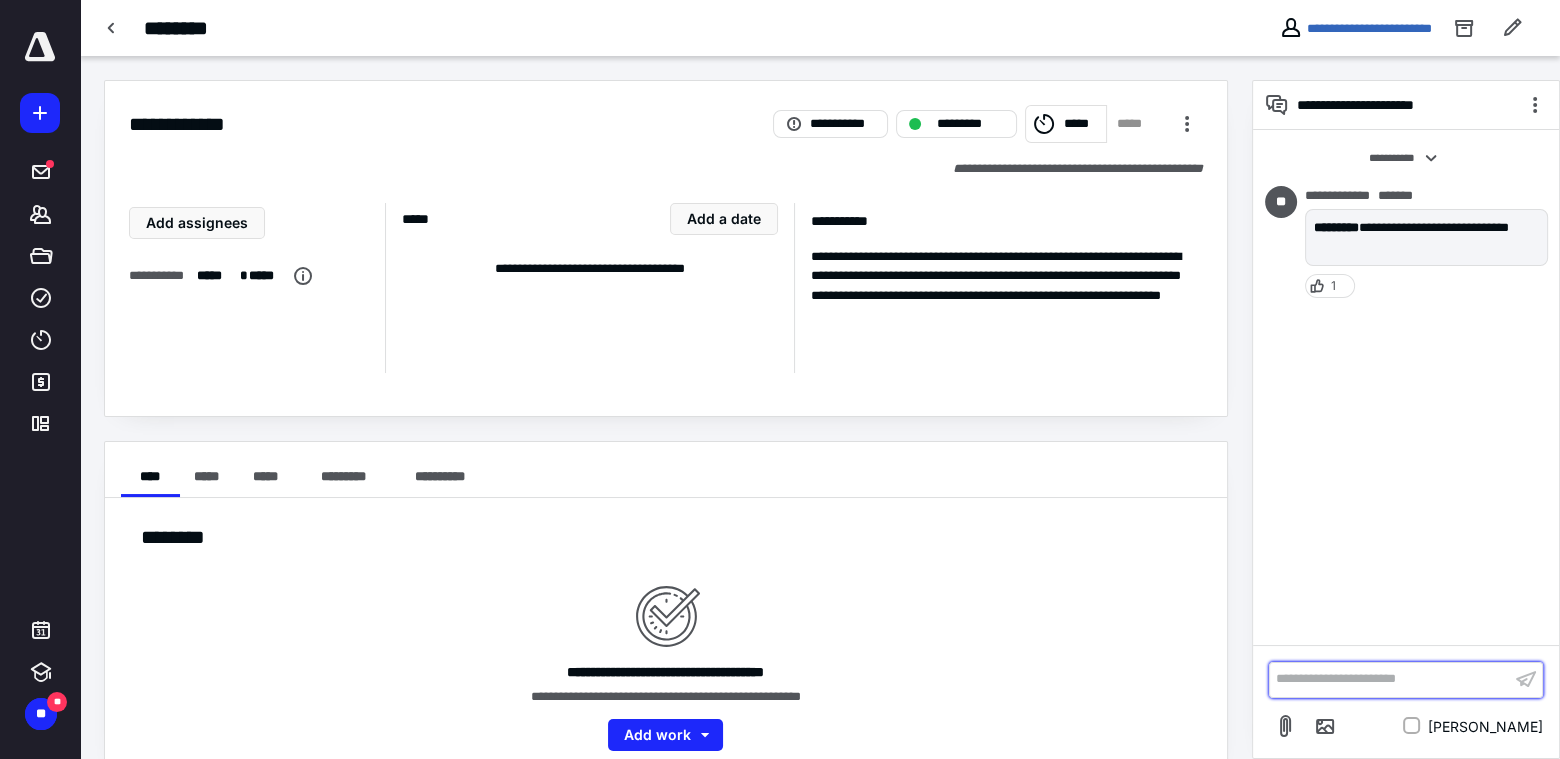 click on "**********" at bounding box center (1390, 679) 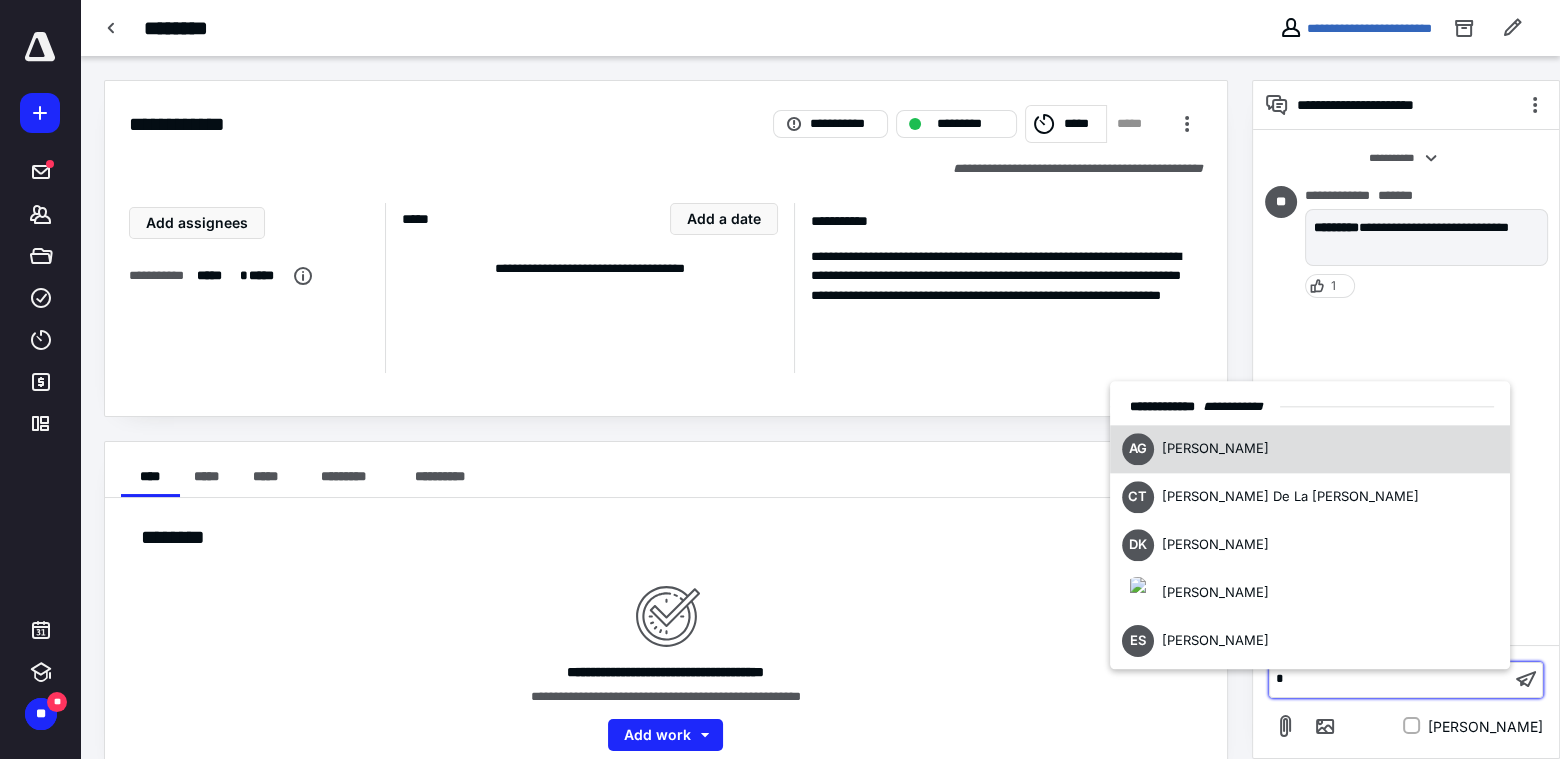 type 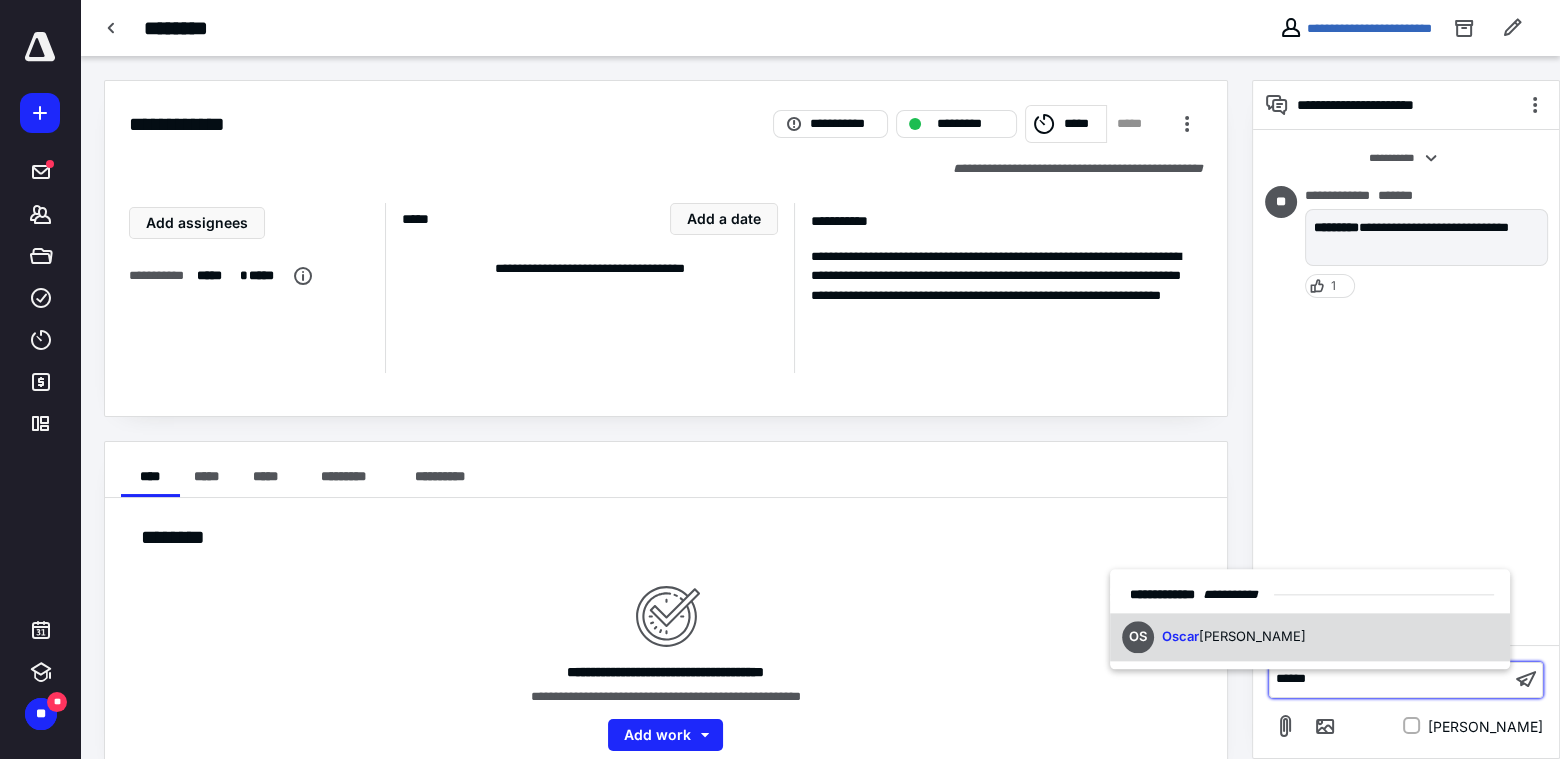 click on "[PERSON_NAME]" at bounding box center (1234, 638) 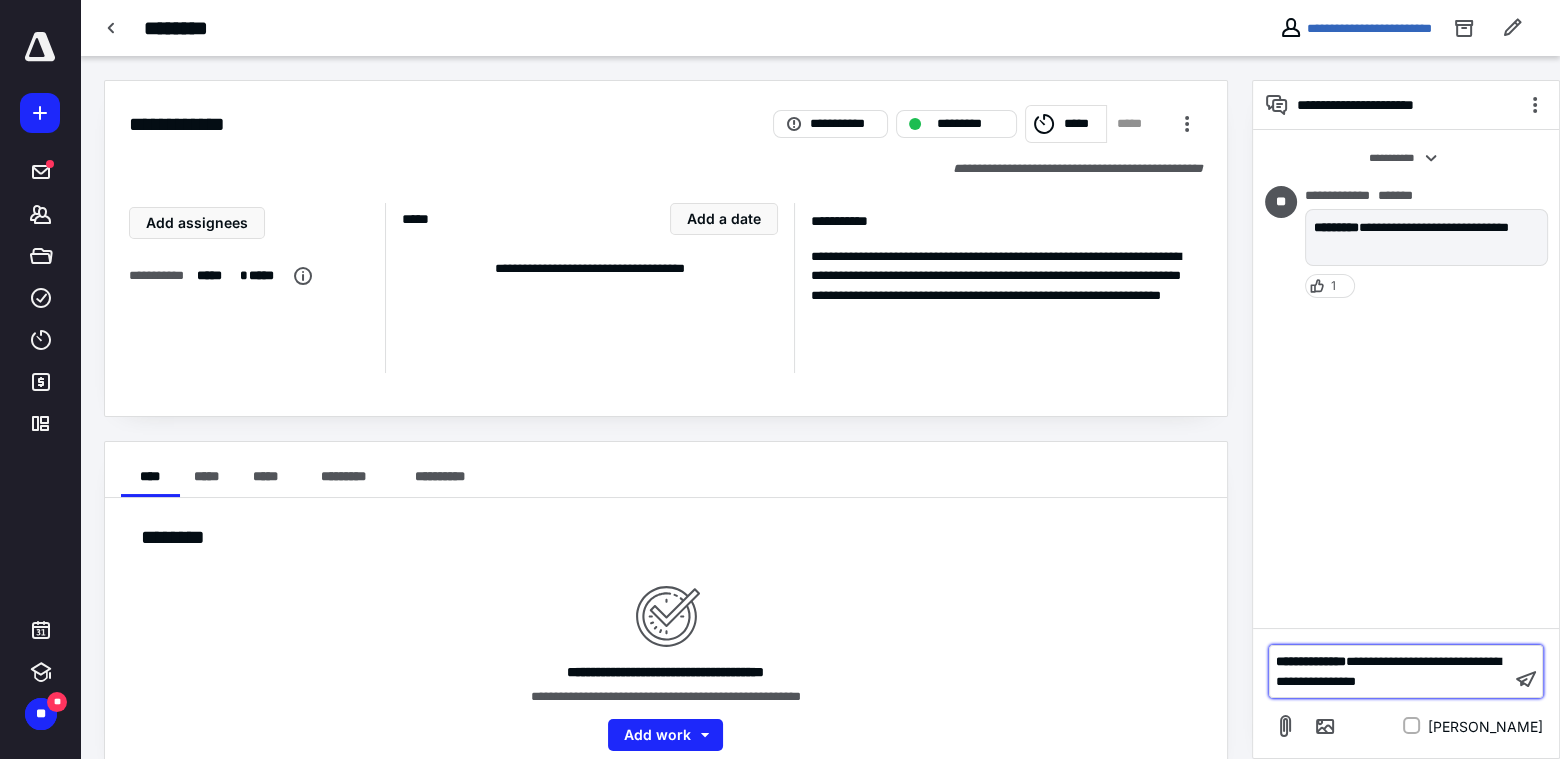 click on "**********" at bounding box center [1388, 671] 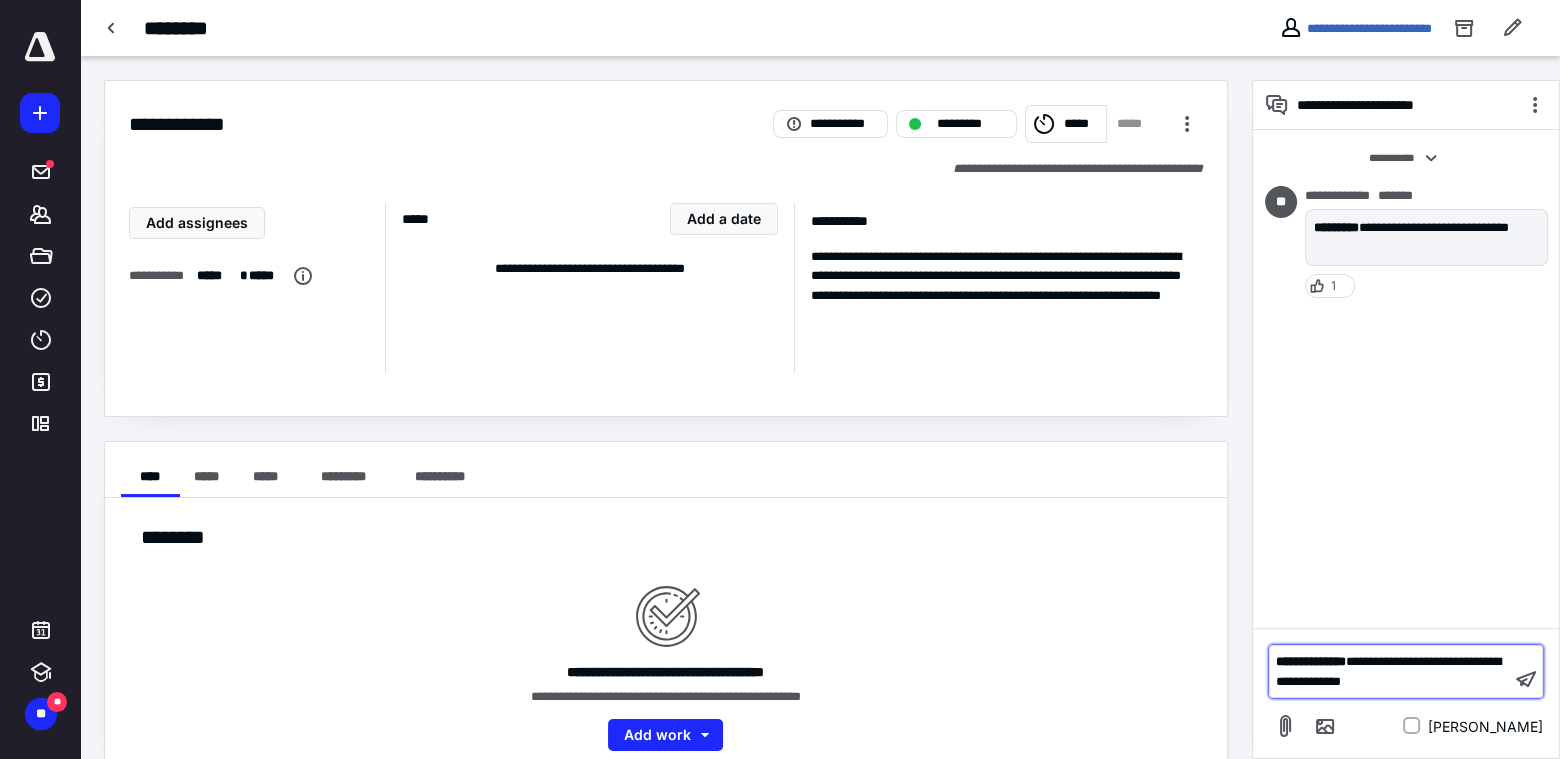 click on "**********" at bounding box center [1388, 671] 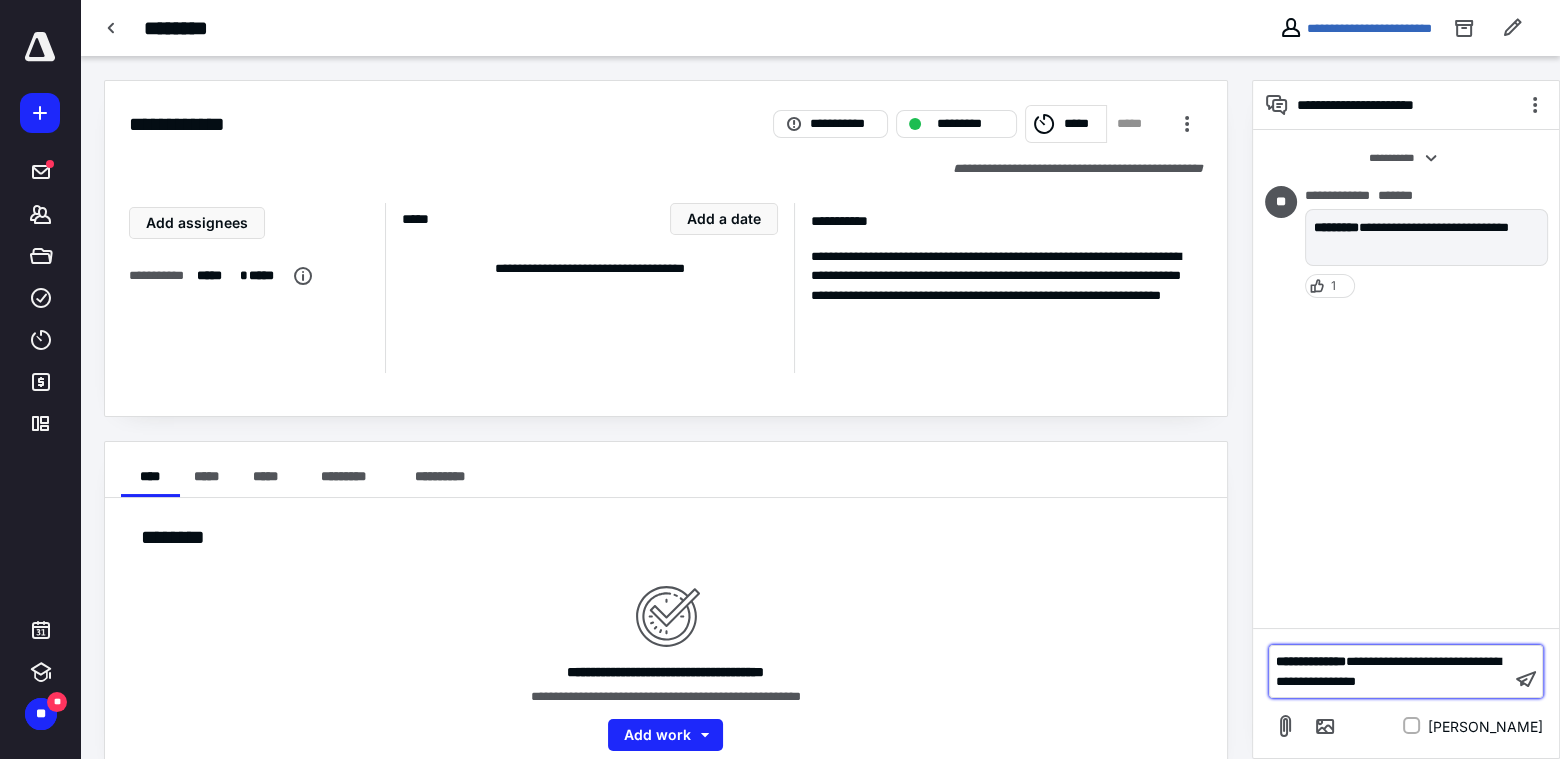 click on "**********" at bounding box center (1388, 671) 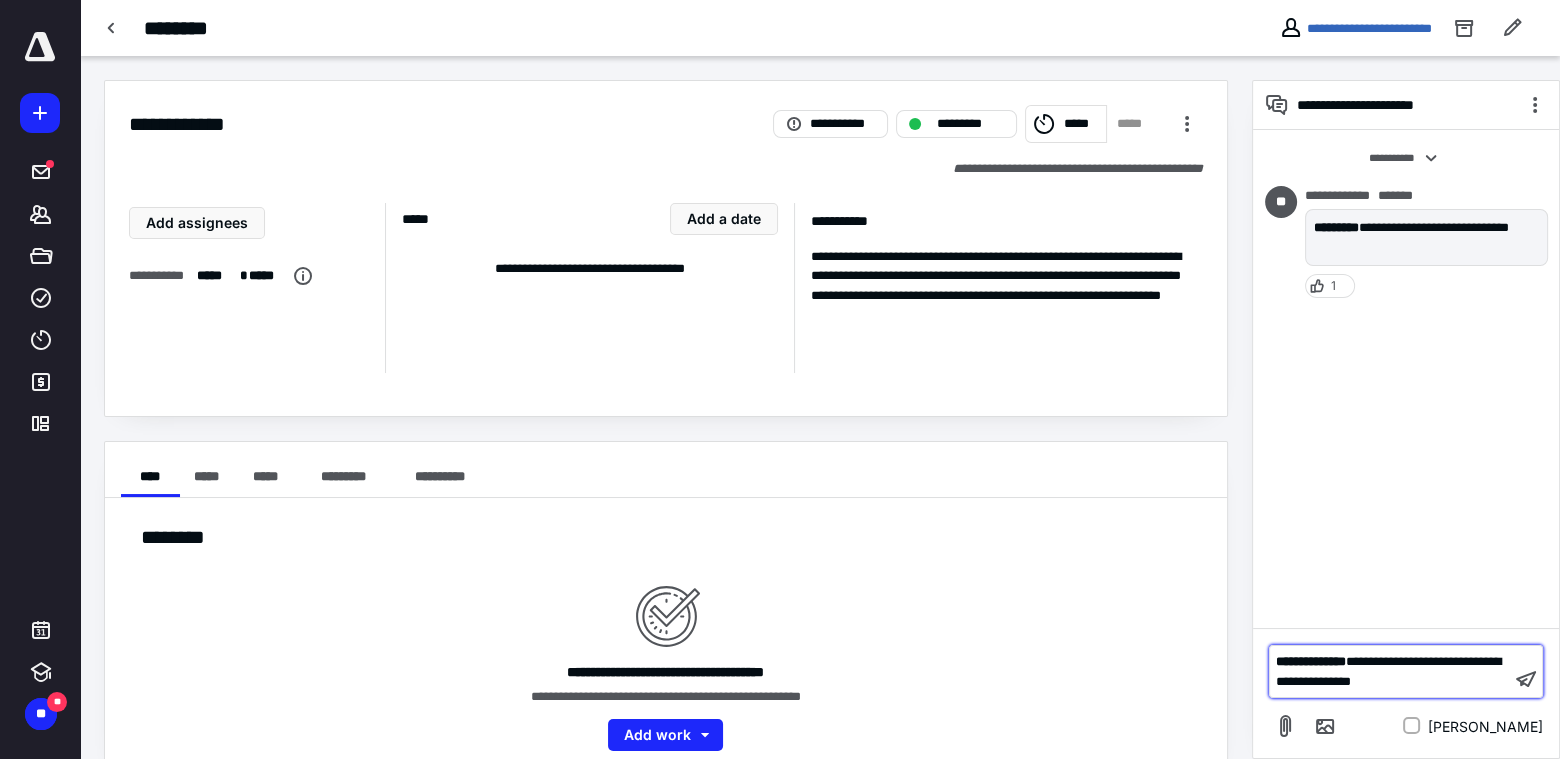 click on "**********" at bounding box center (1390, 671) 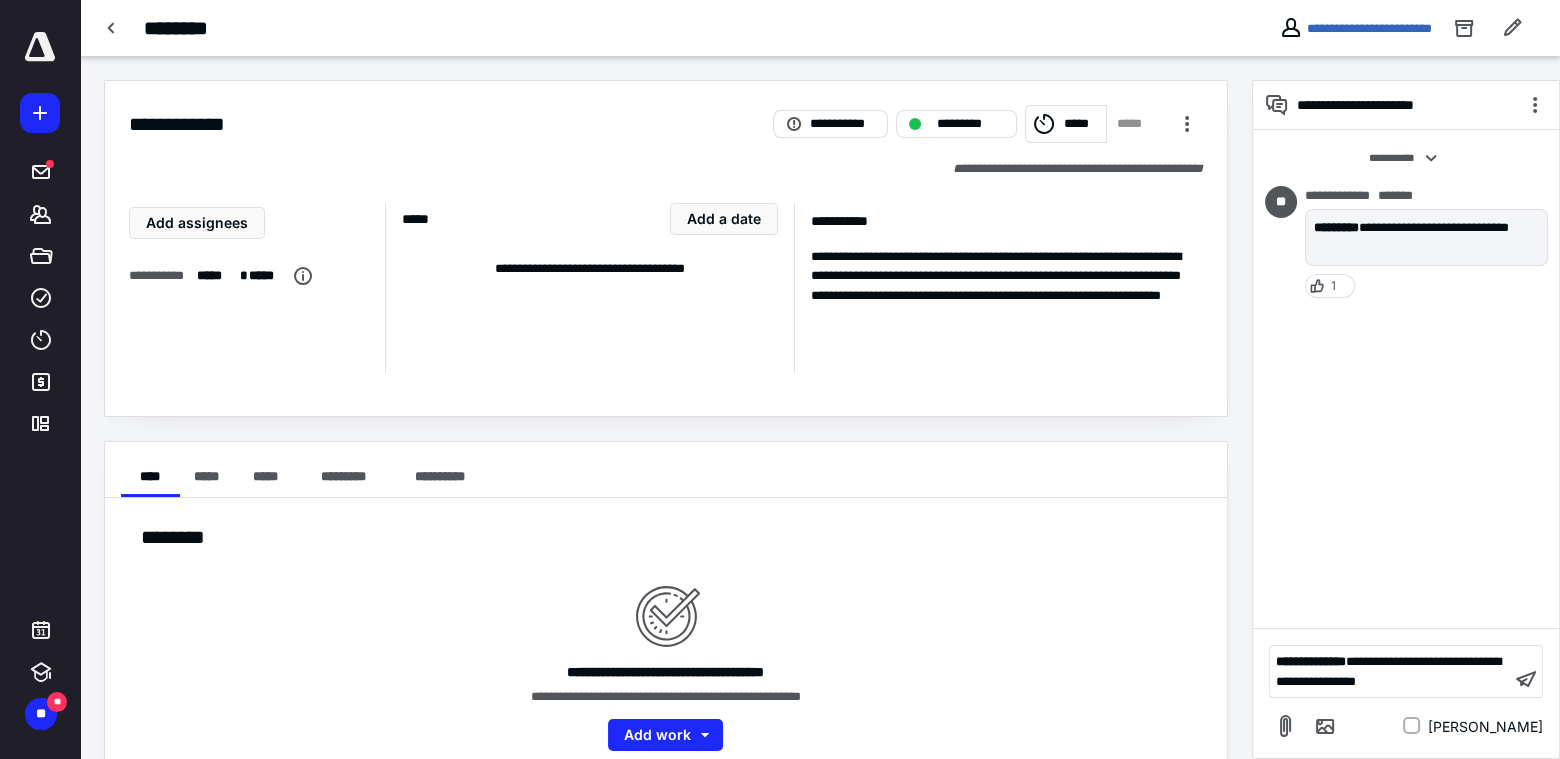 click on "**********" at bounding box center (1390, 671) 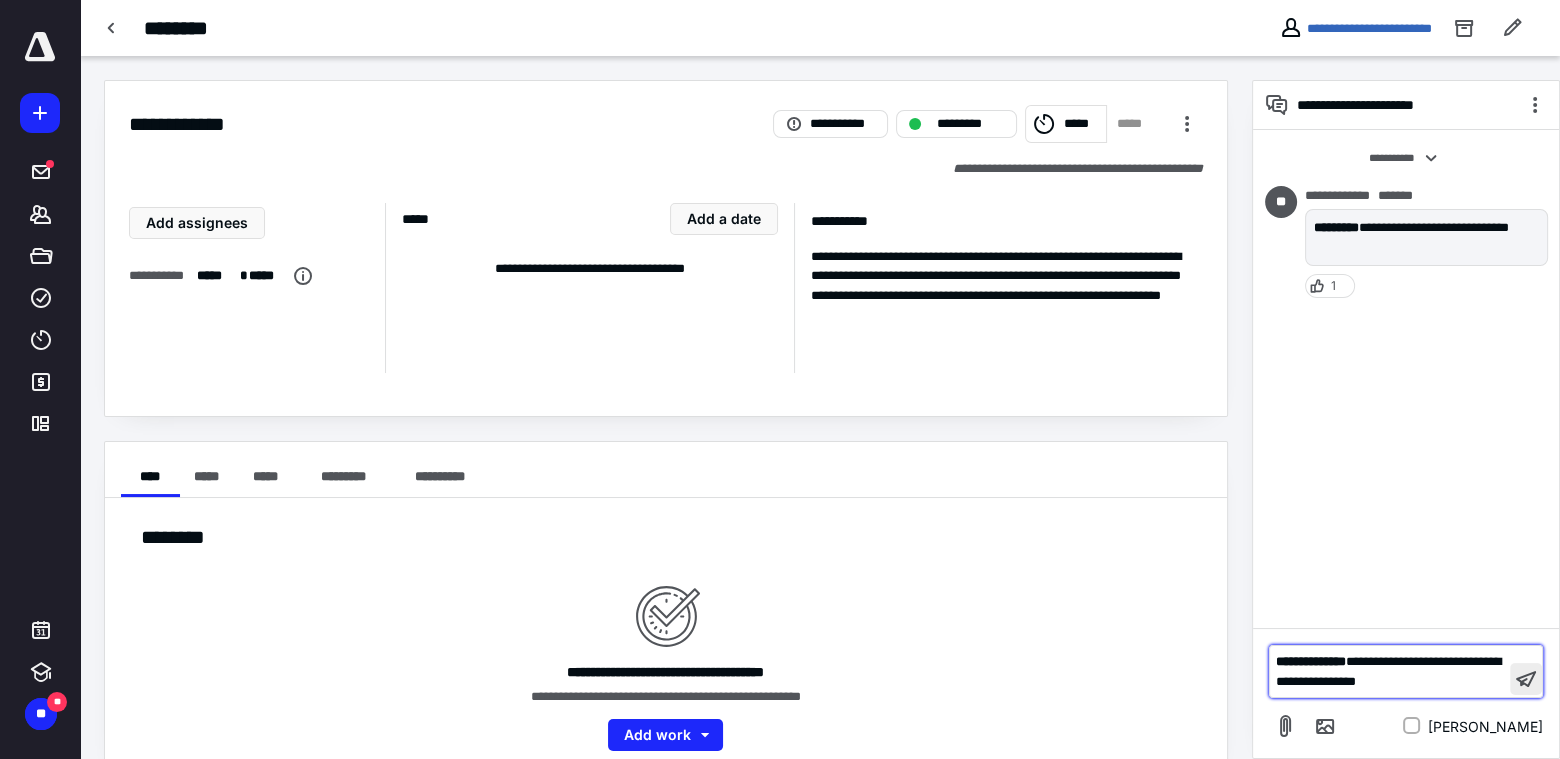 click at bounding box center (1526, 679) 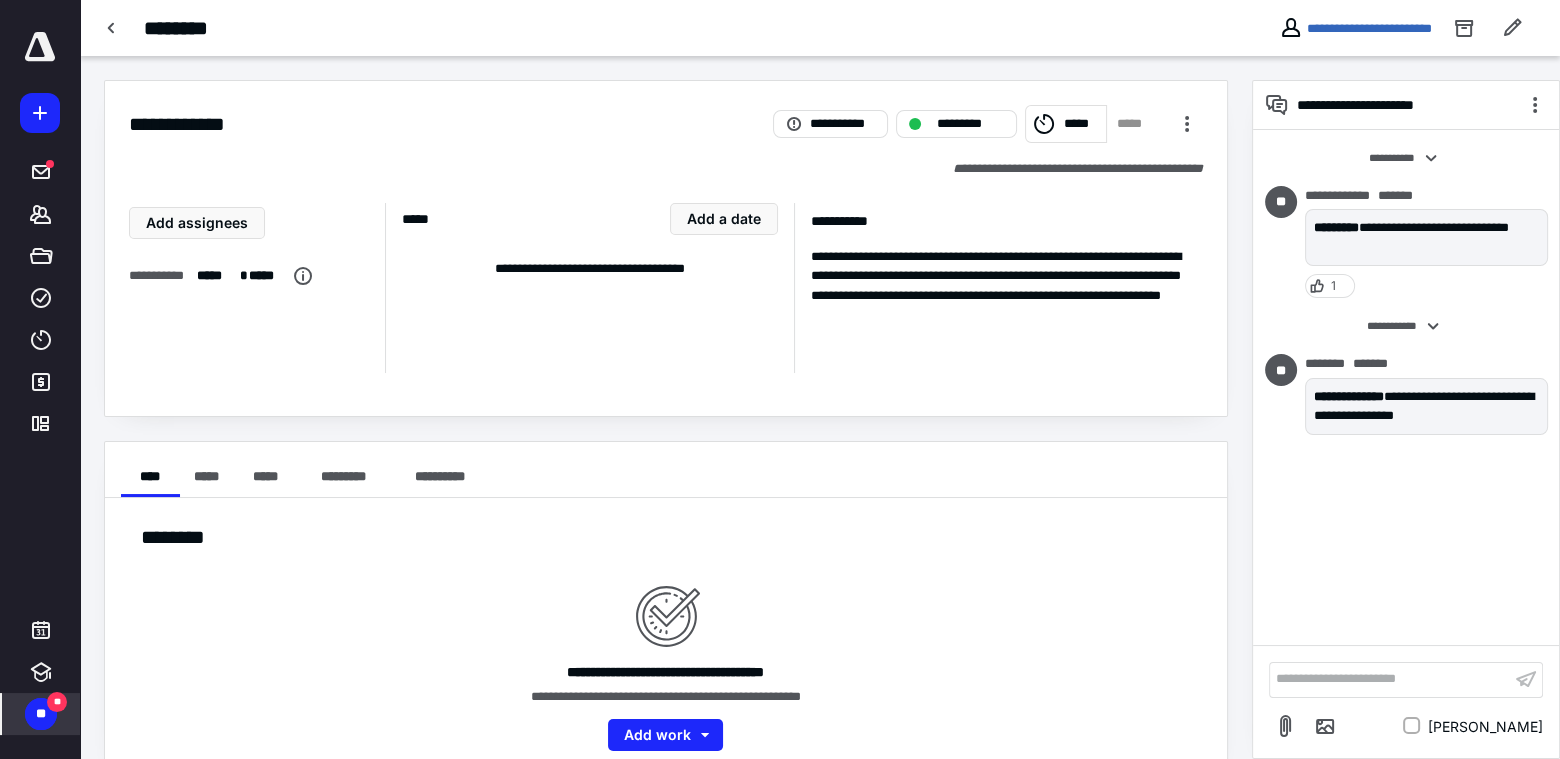 click on "**" at bounding box center (41, 714) 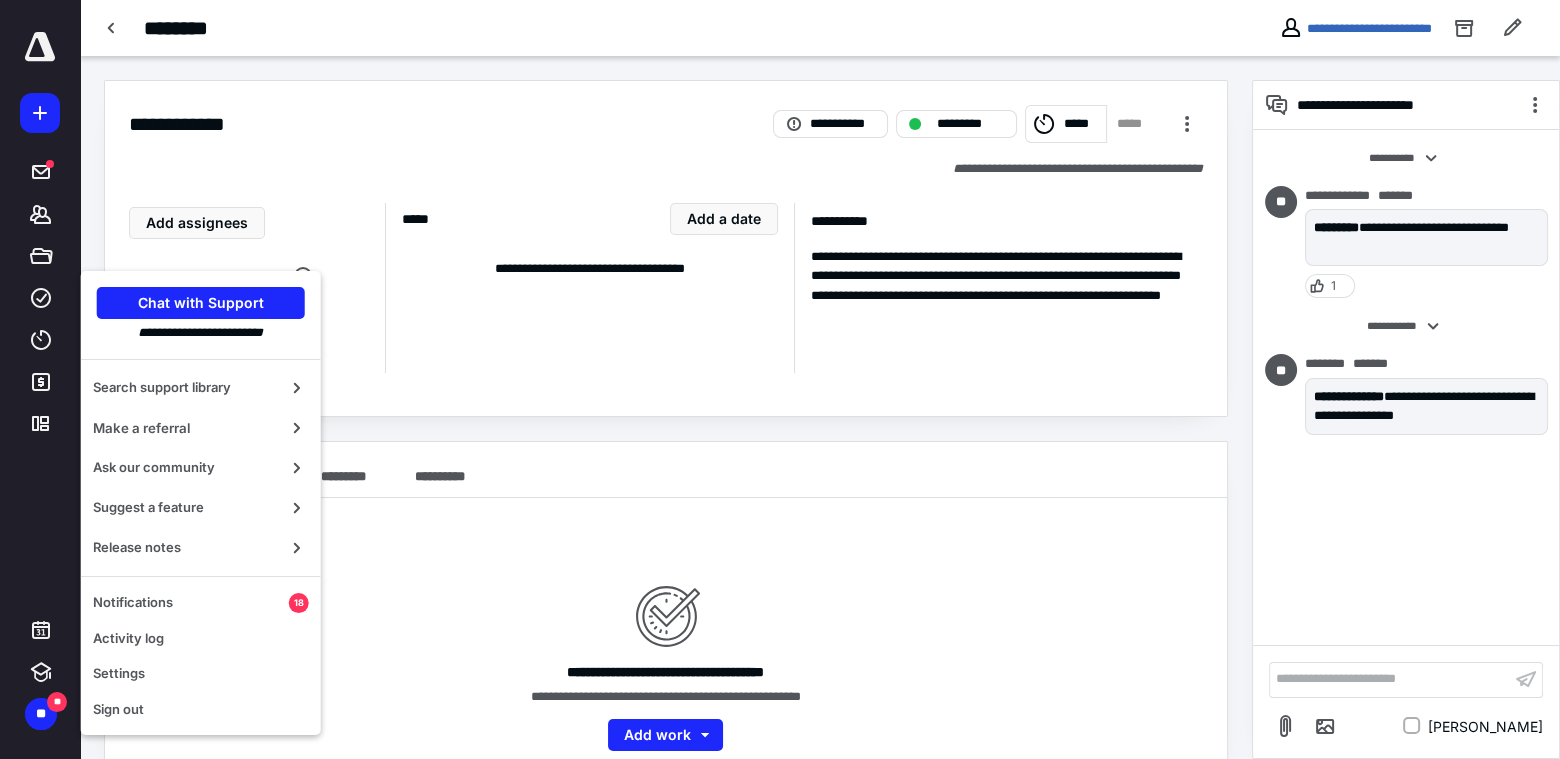 click on "**********" at bounding box center (666, 636) 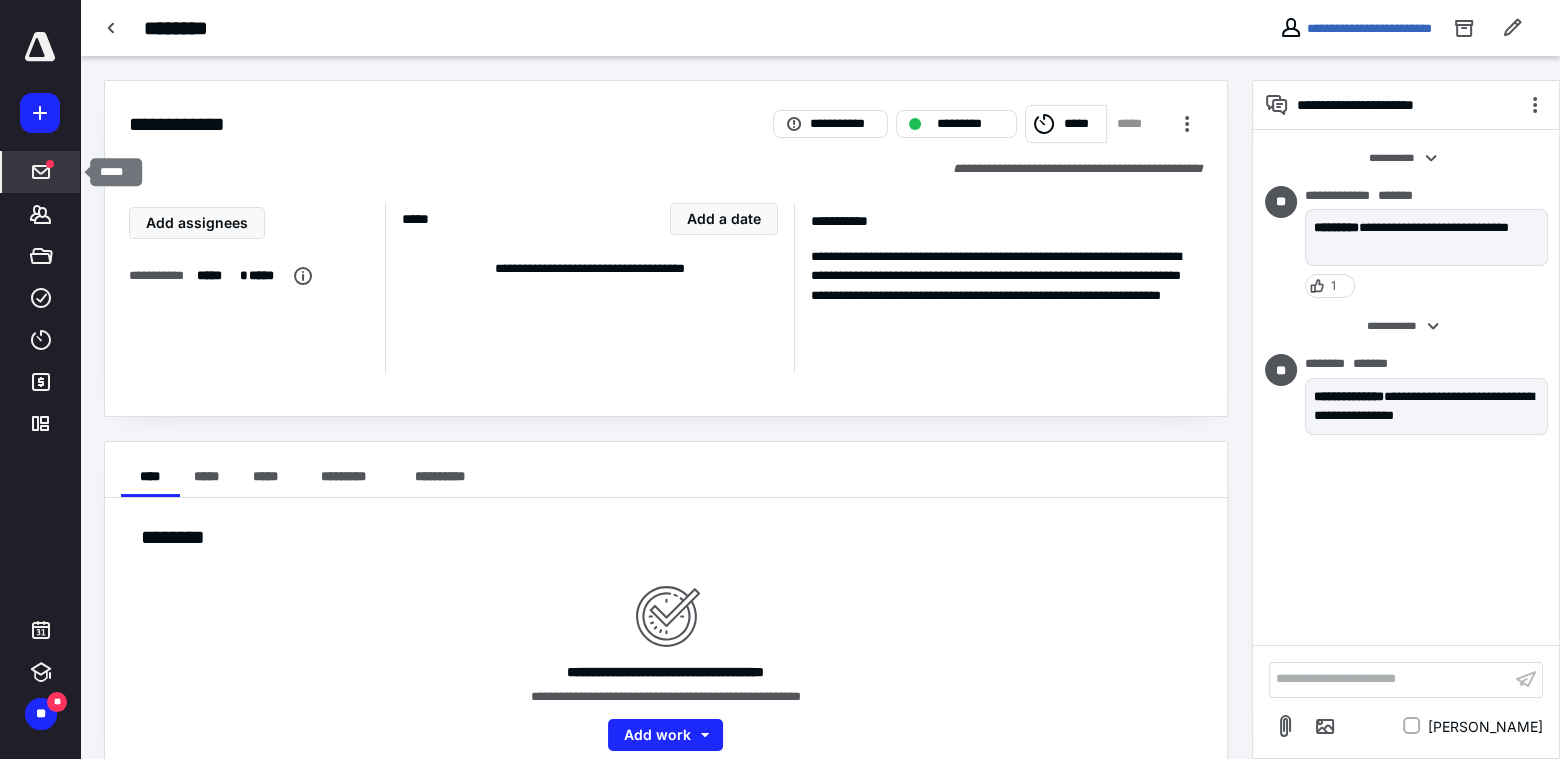 click on "*****" at bounding box center [41, 172] 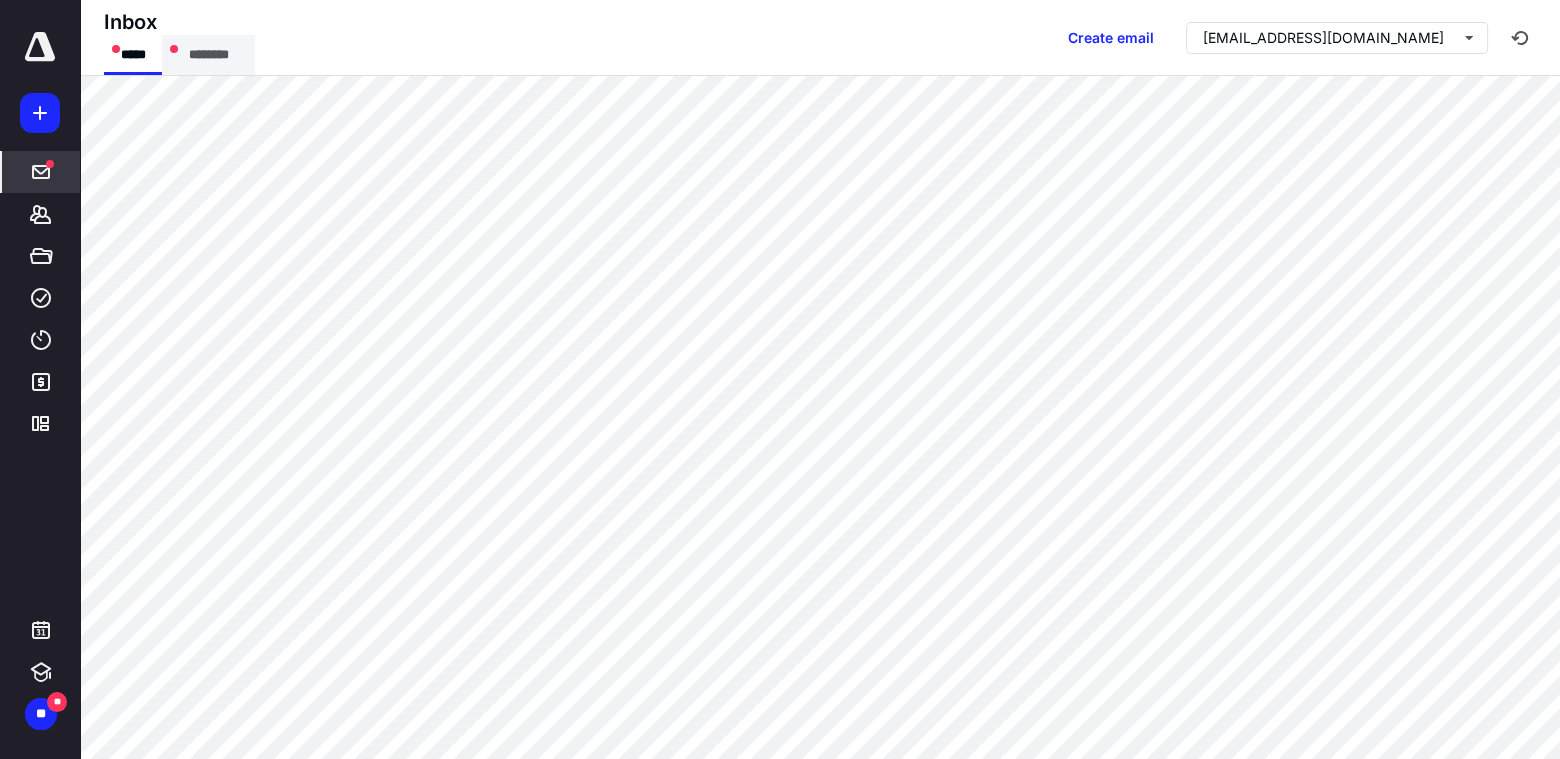 click on "********" at bounding box center [208, 55] 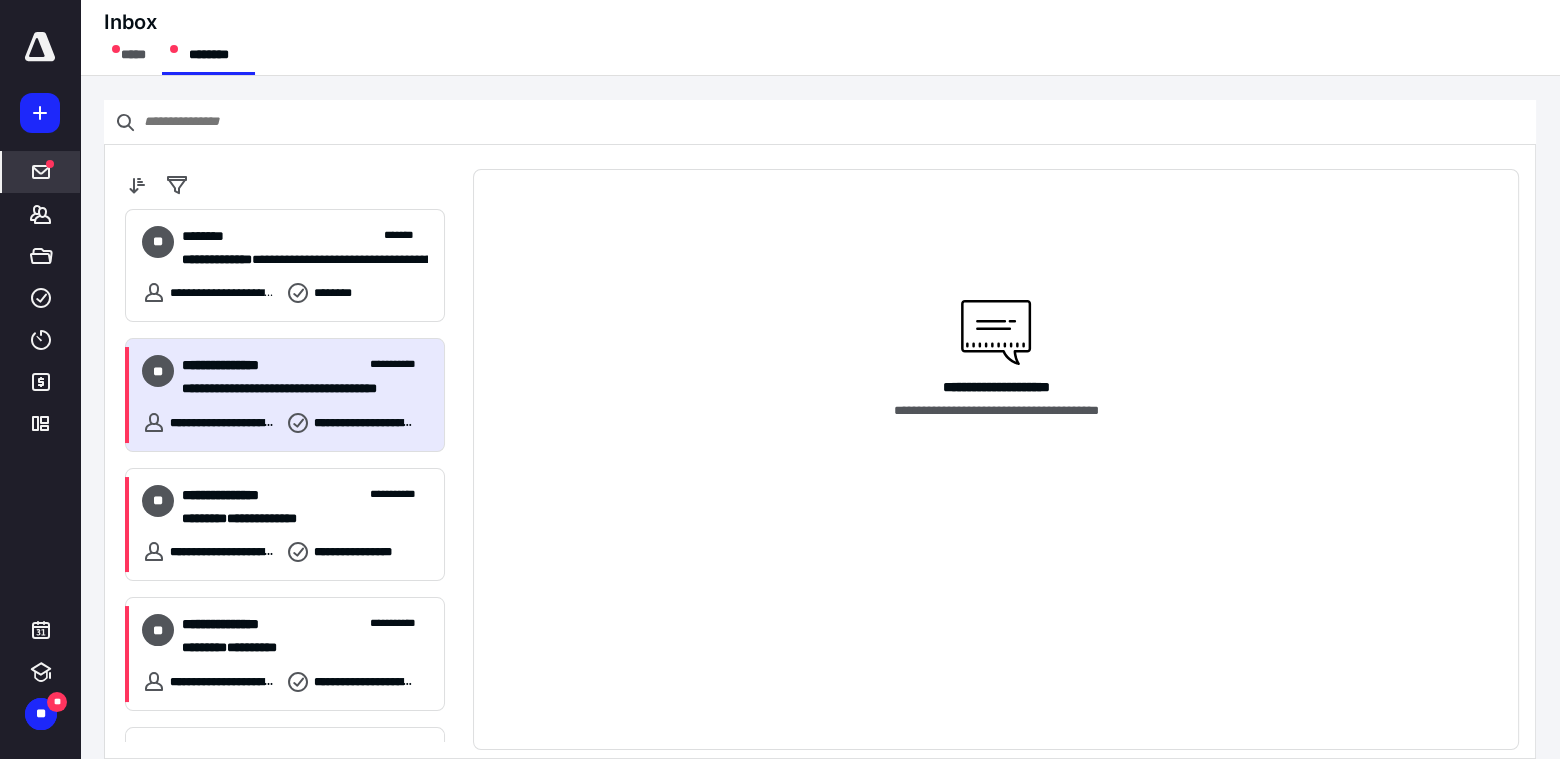 click on "**********" at bounding box center [298, 388] 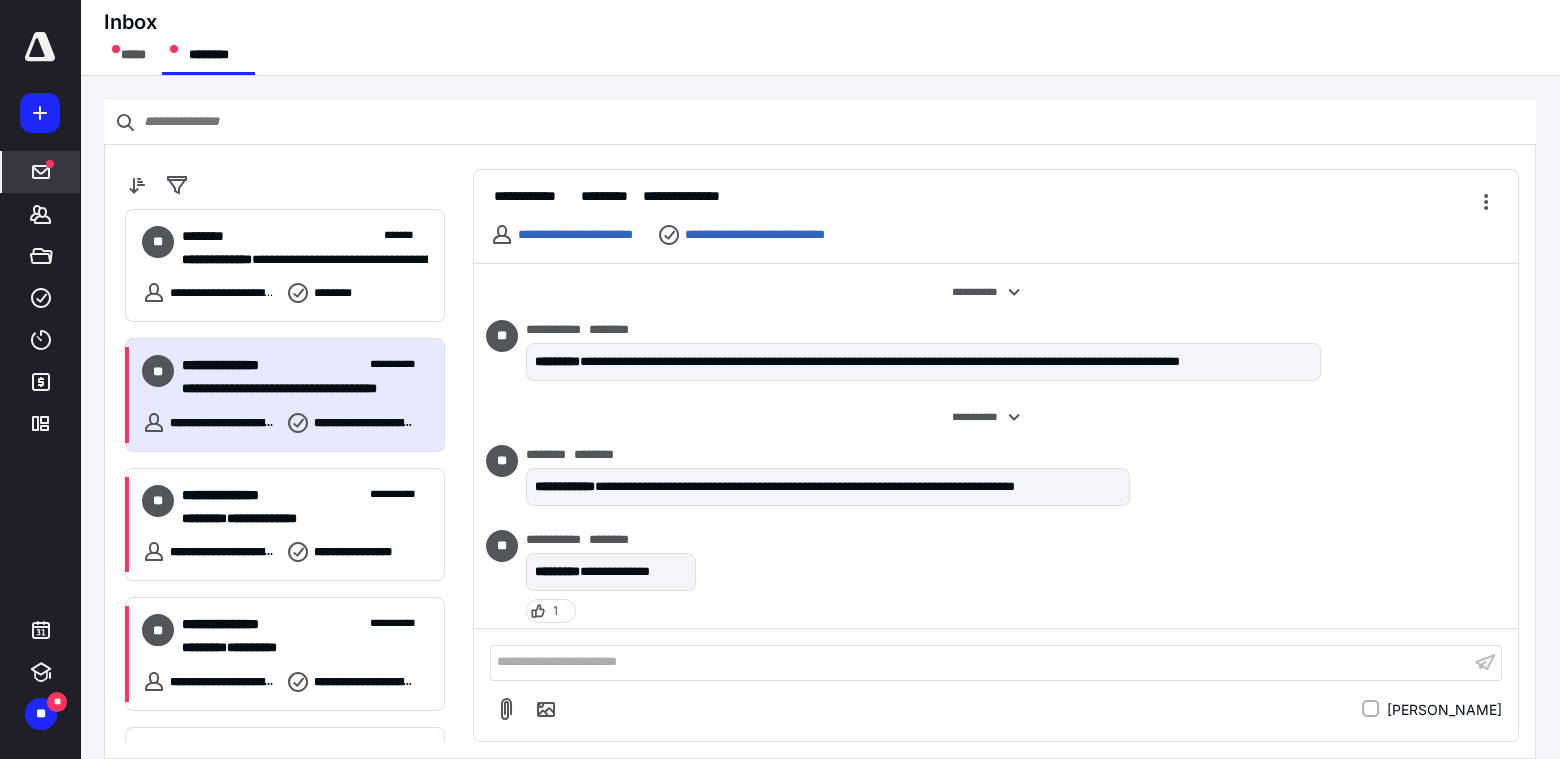 scroll, scrollTop: 58, scrollLeft: 0, axis: vertical 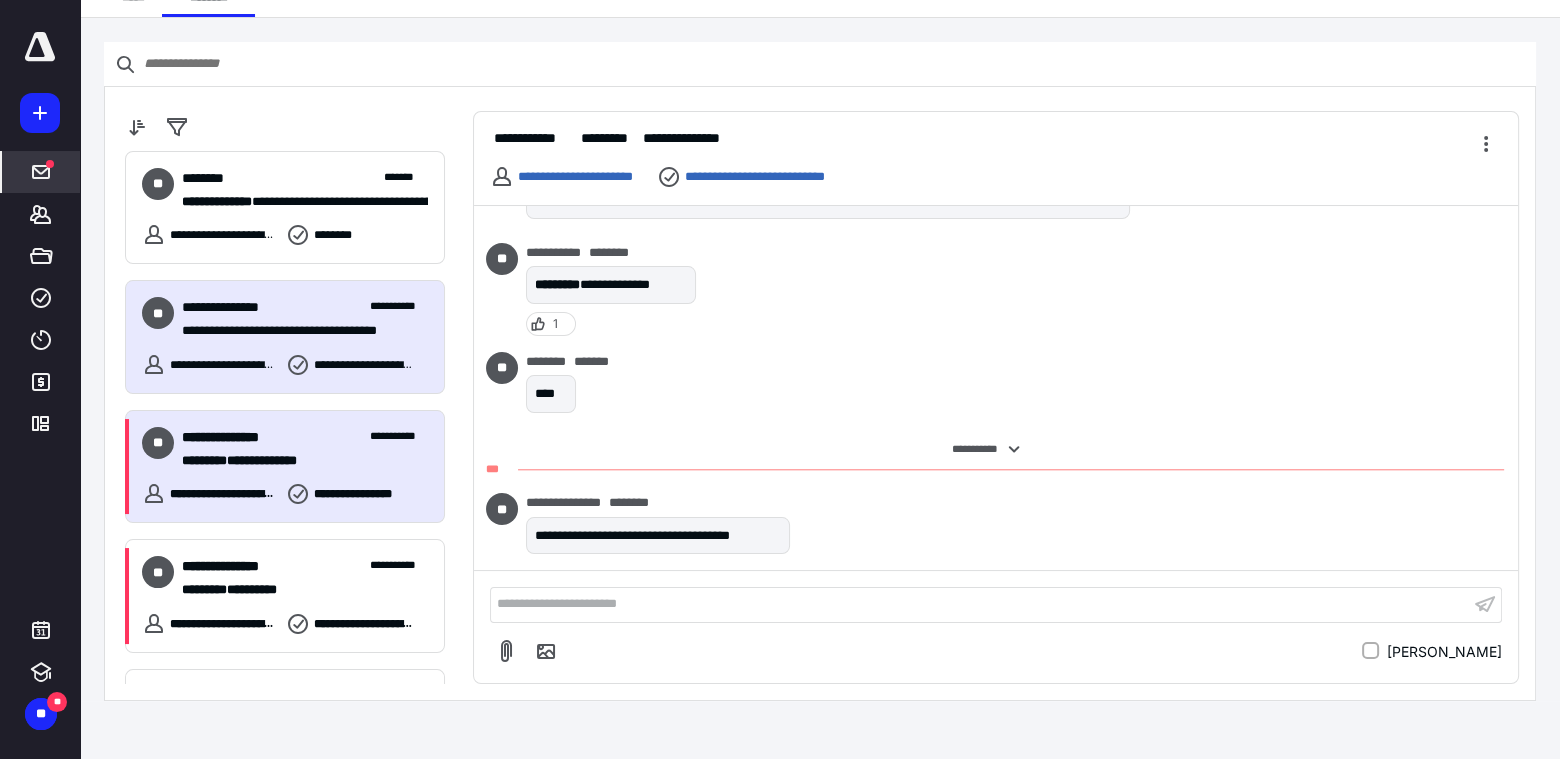 click on "**********" at bounding box center (230, 437) 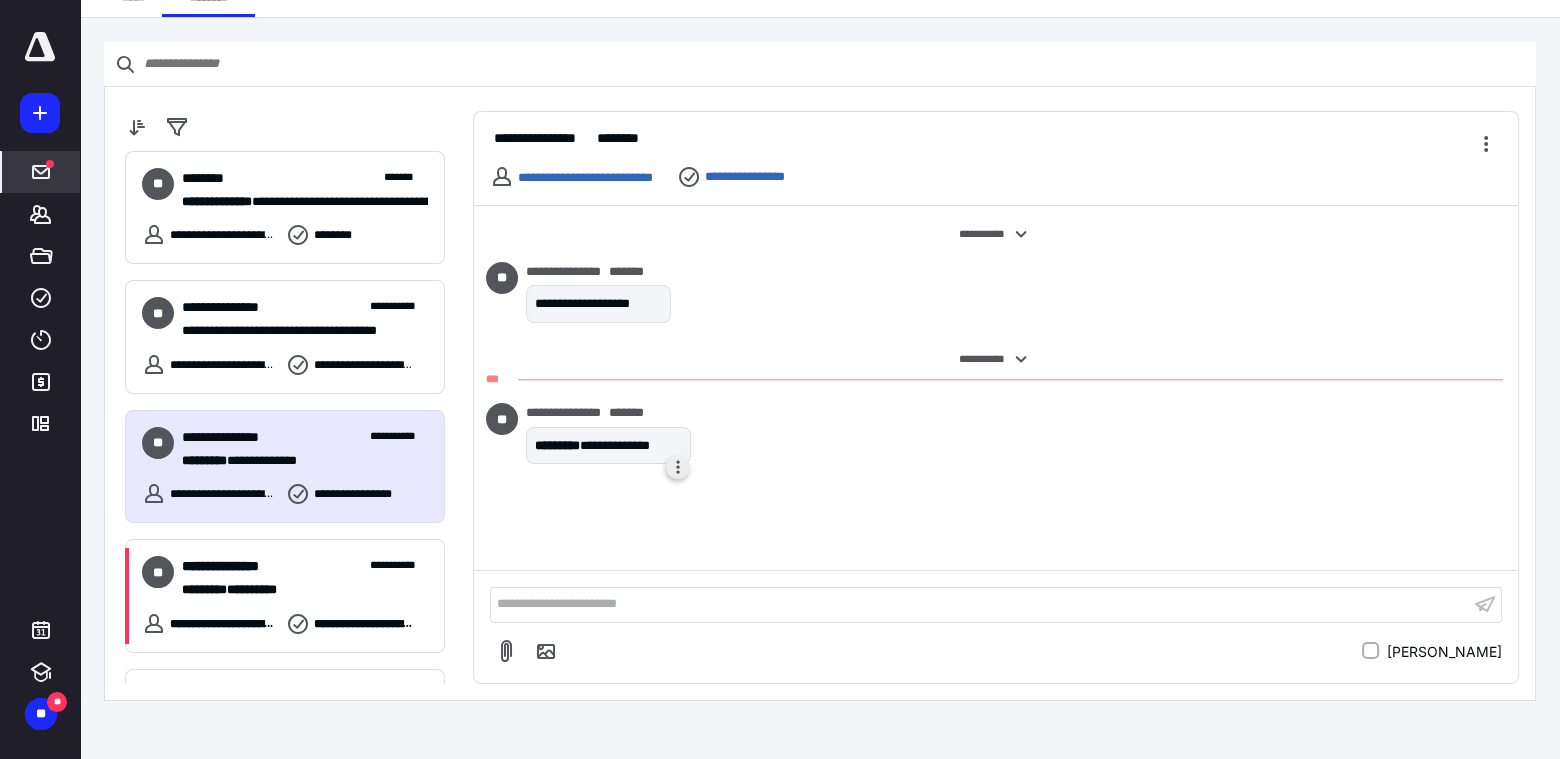 click at bounding box center (678, 467) 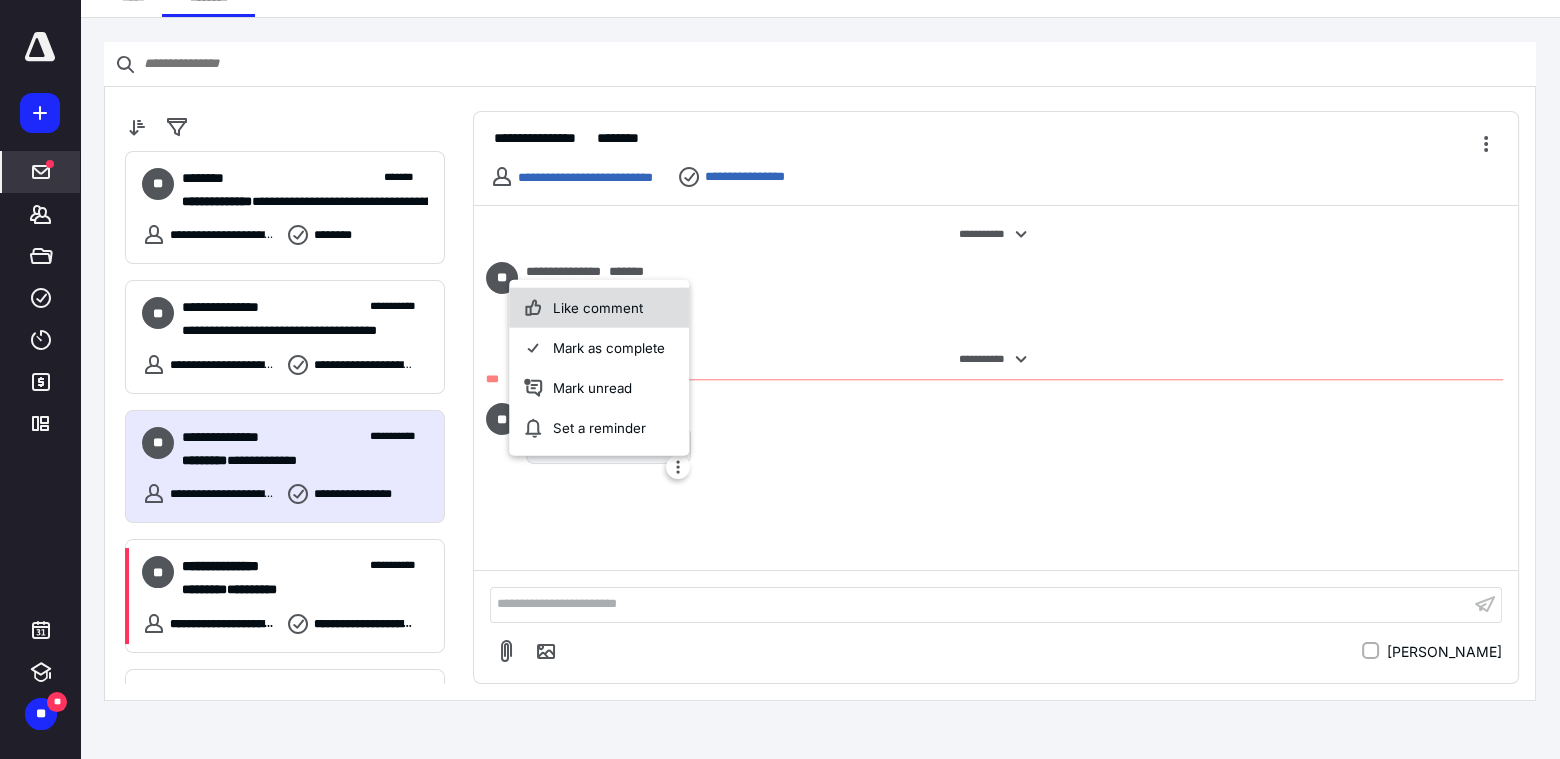 click on "Like comment" at bounding box center [599, 308] 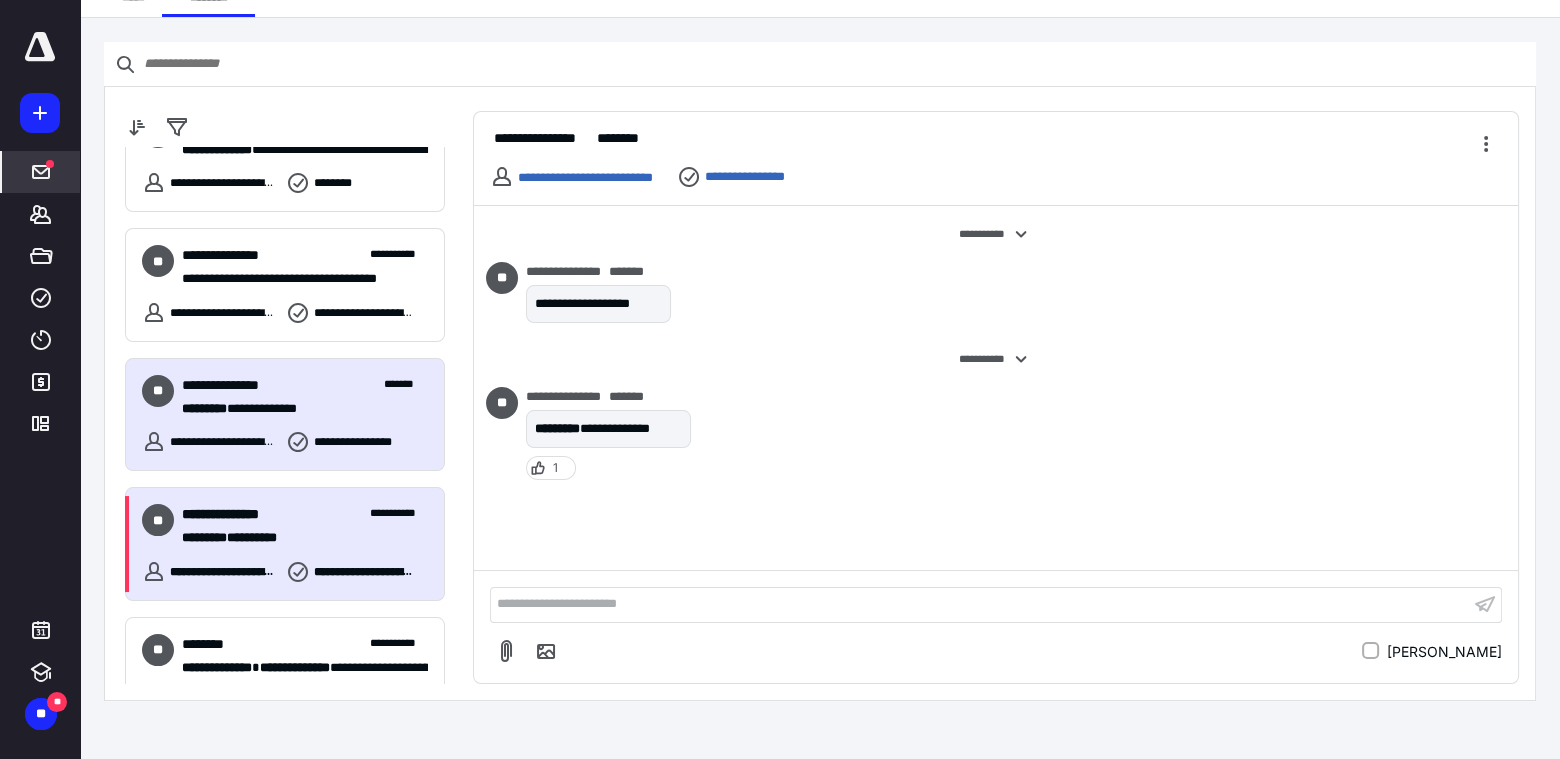 scroll, scrollTop: 100, scrollLeft: 0, axis: vertical 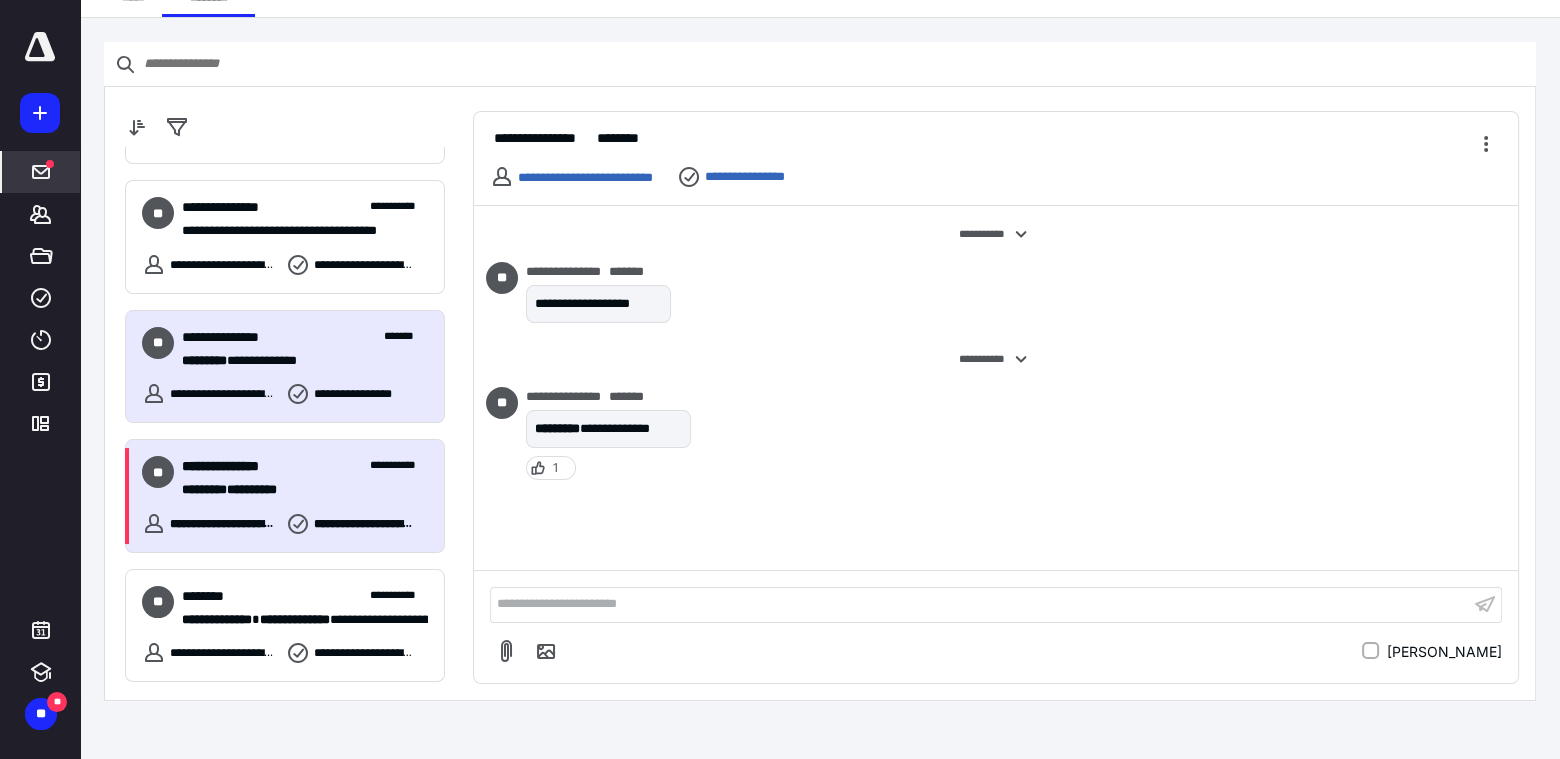 click on "**********" at bounding box center (305, 477) 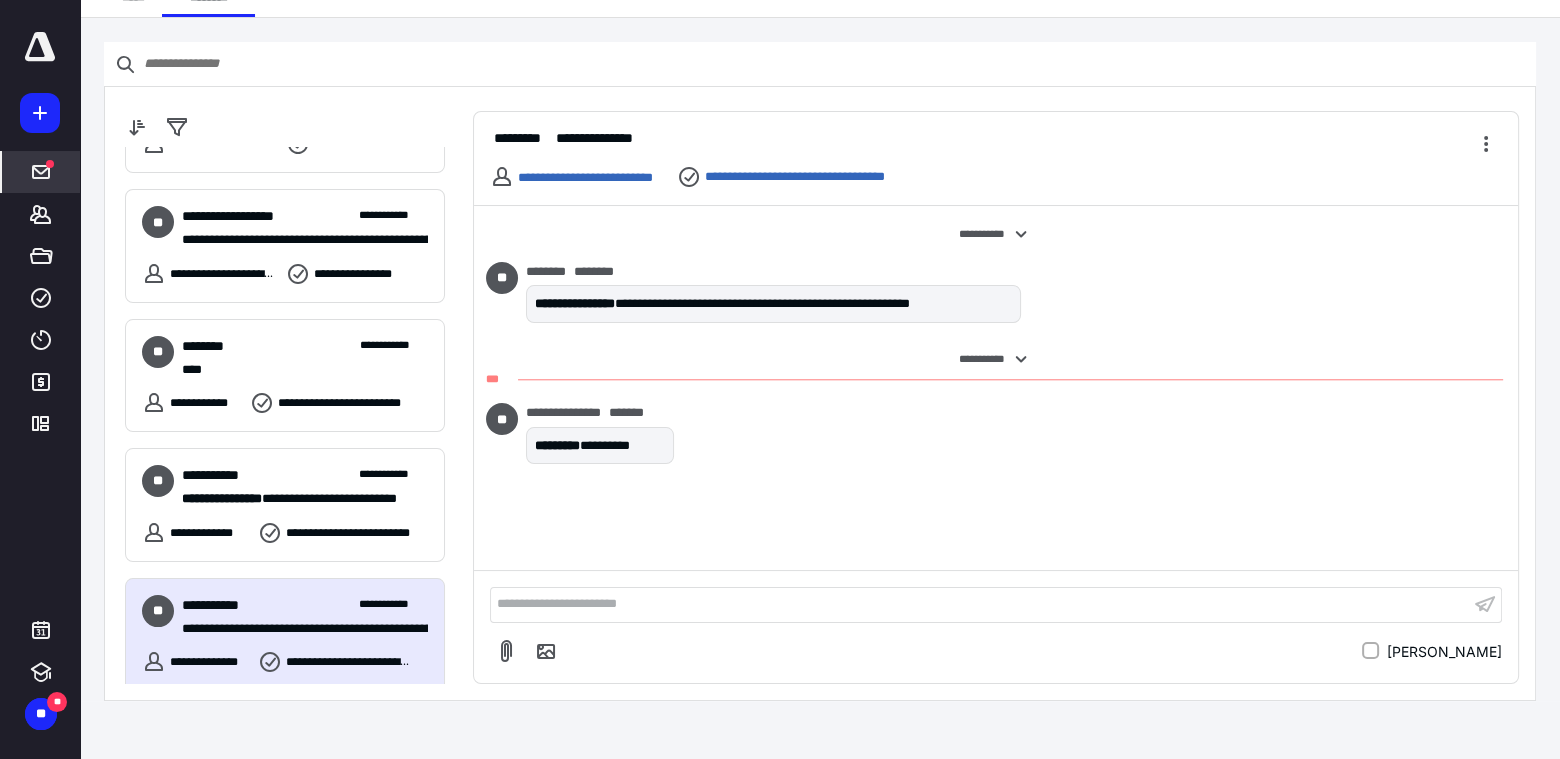 scroll, scrollTop: 1400, scrollLeft: 0, axis: vertical 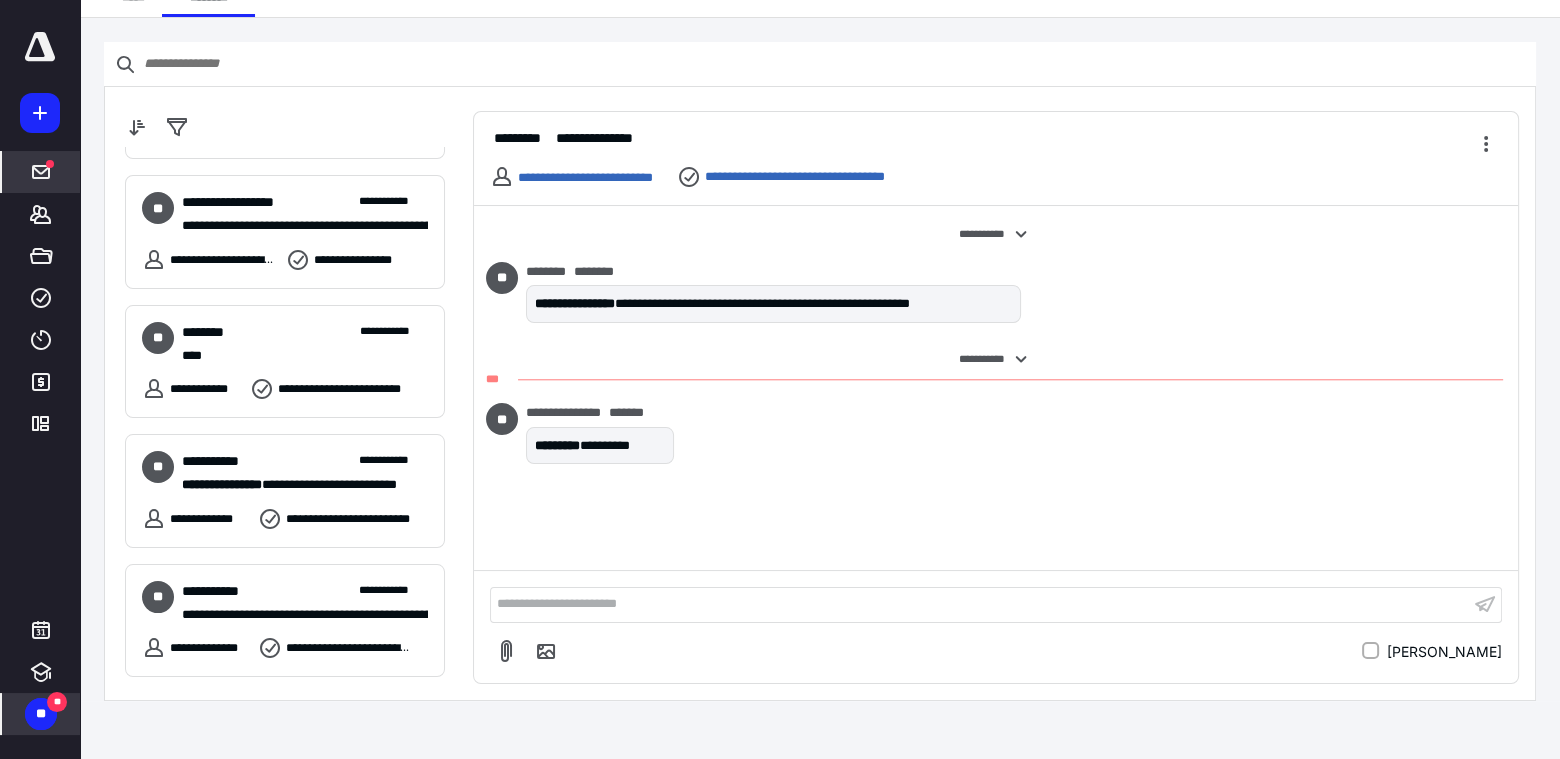 click on "**" at bounding box center [41, 714] 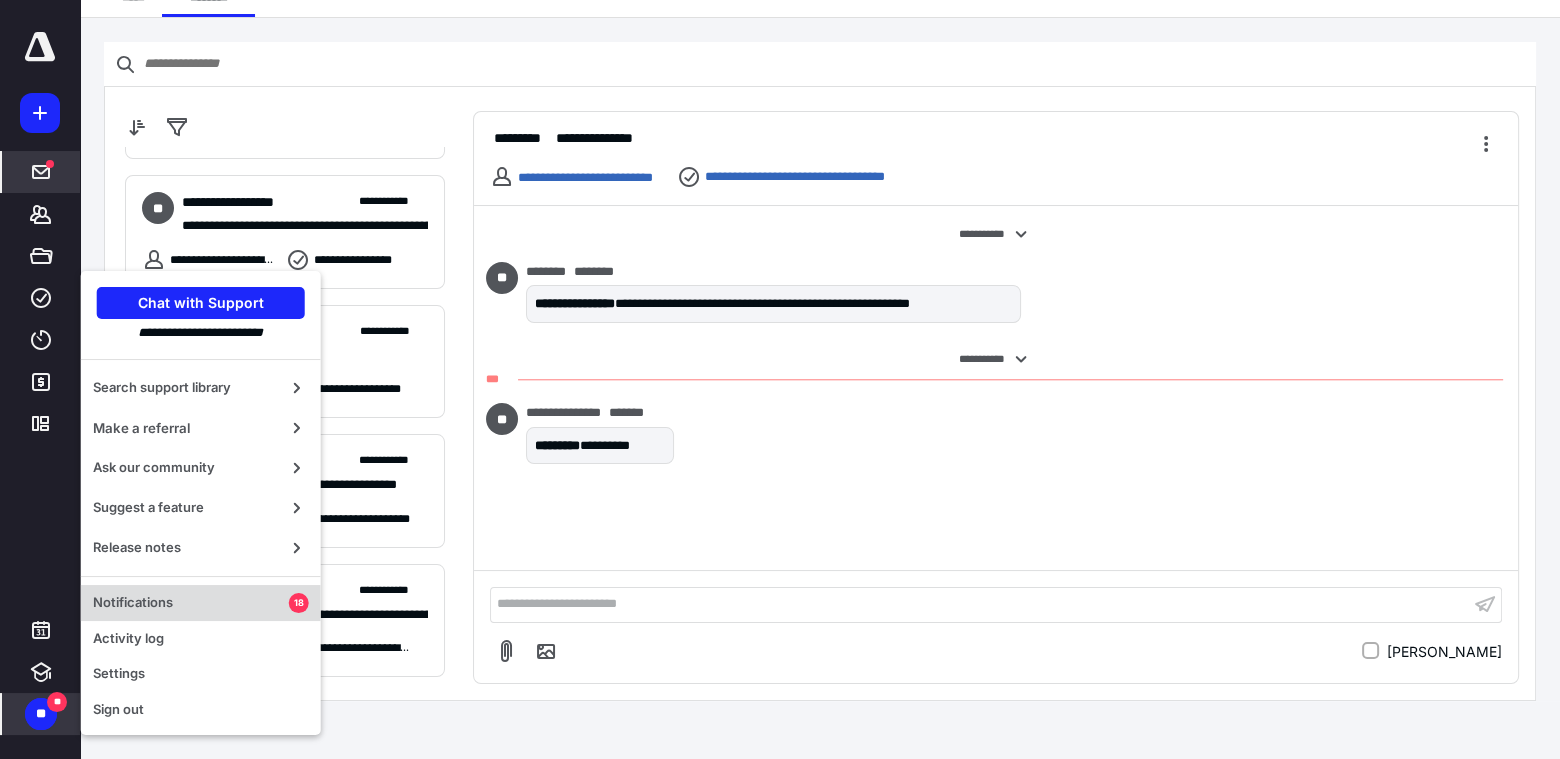 click on "Notifications" at bounding box center (191, 603) 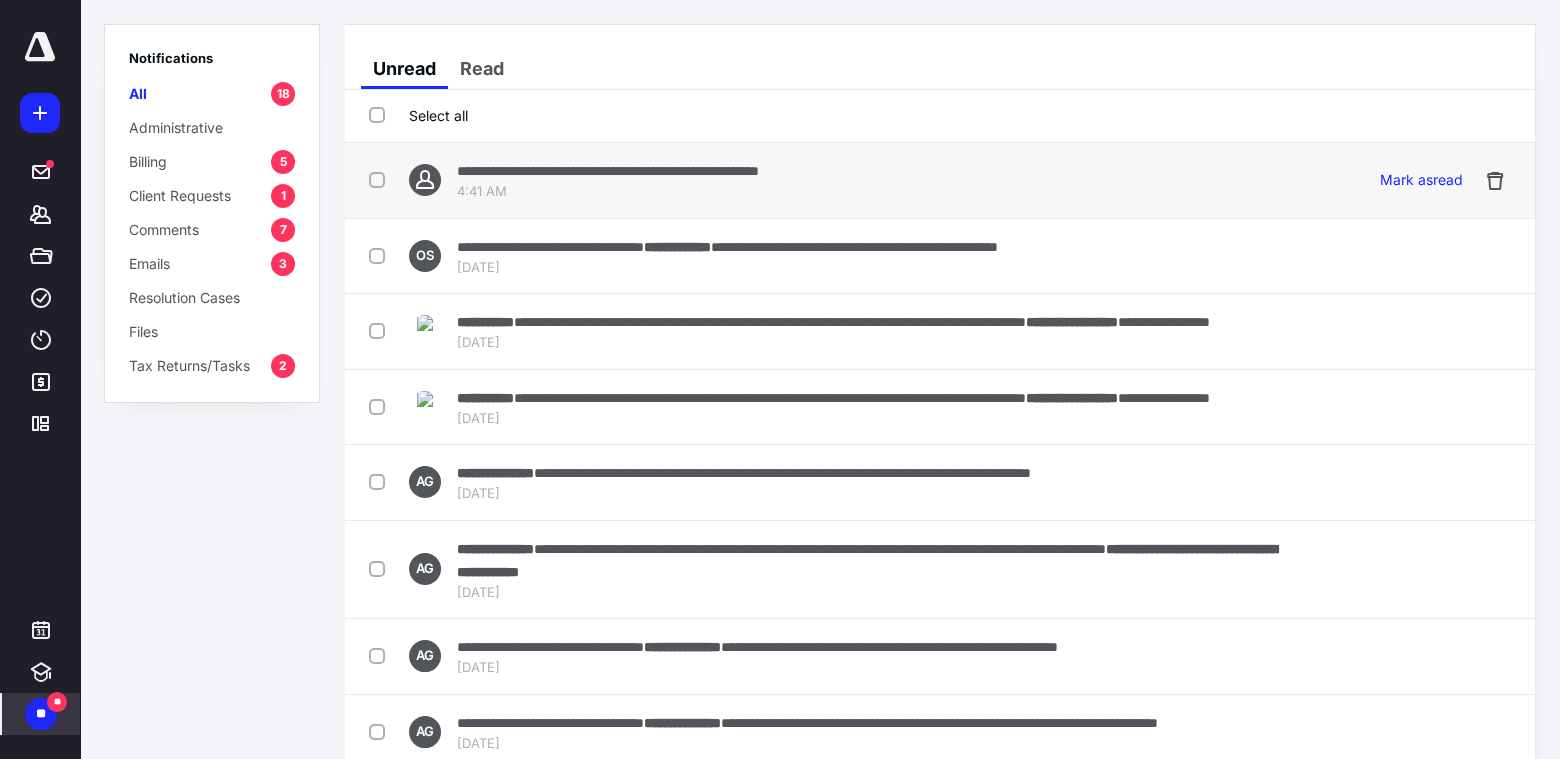 click at bounding box center [381, 179] 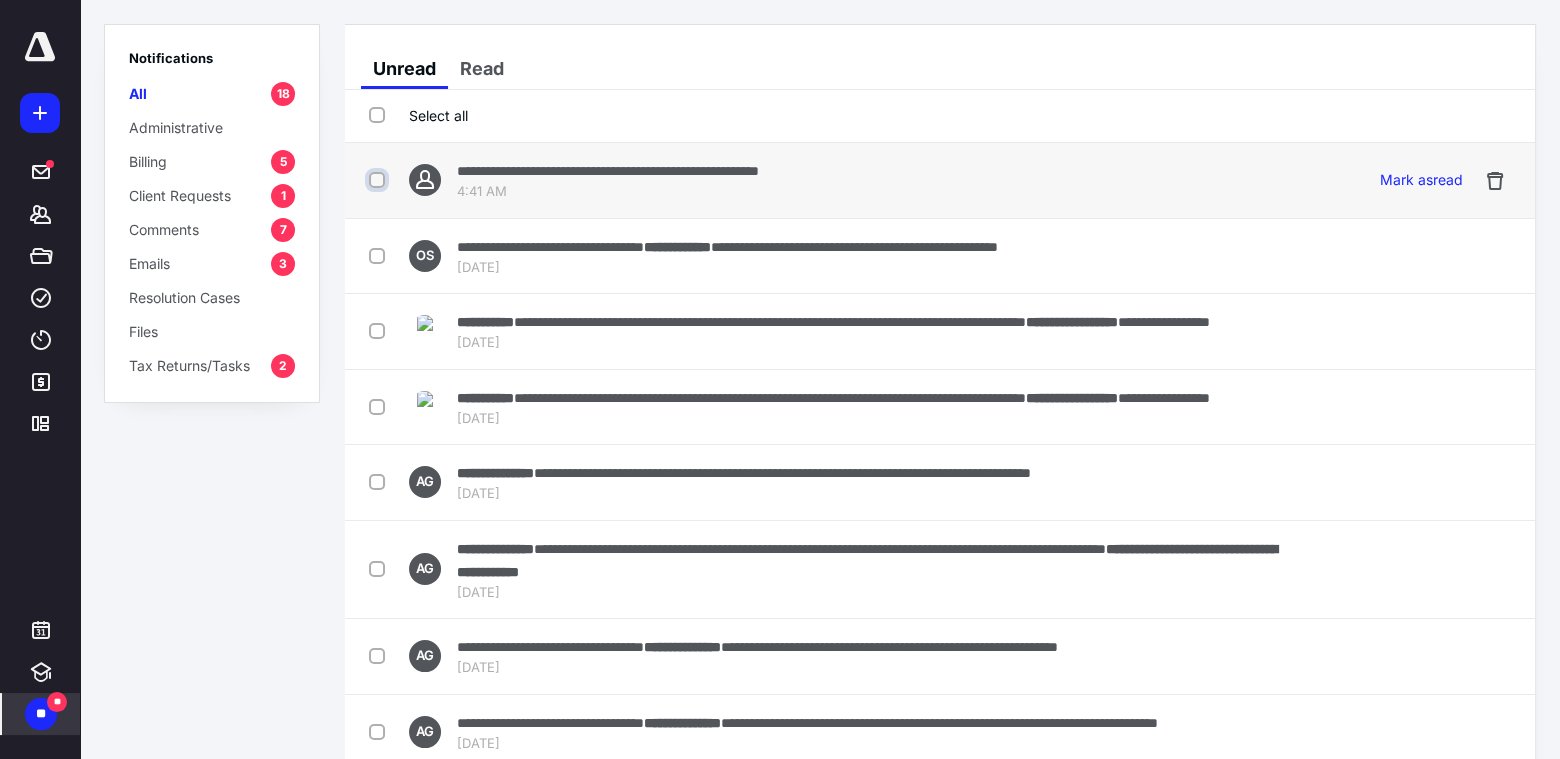 click at bounding box center [379, 180] 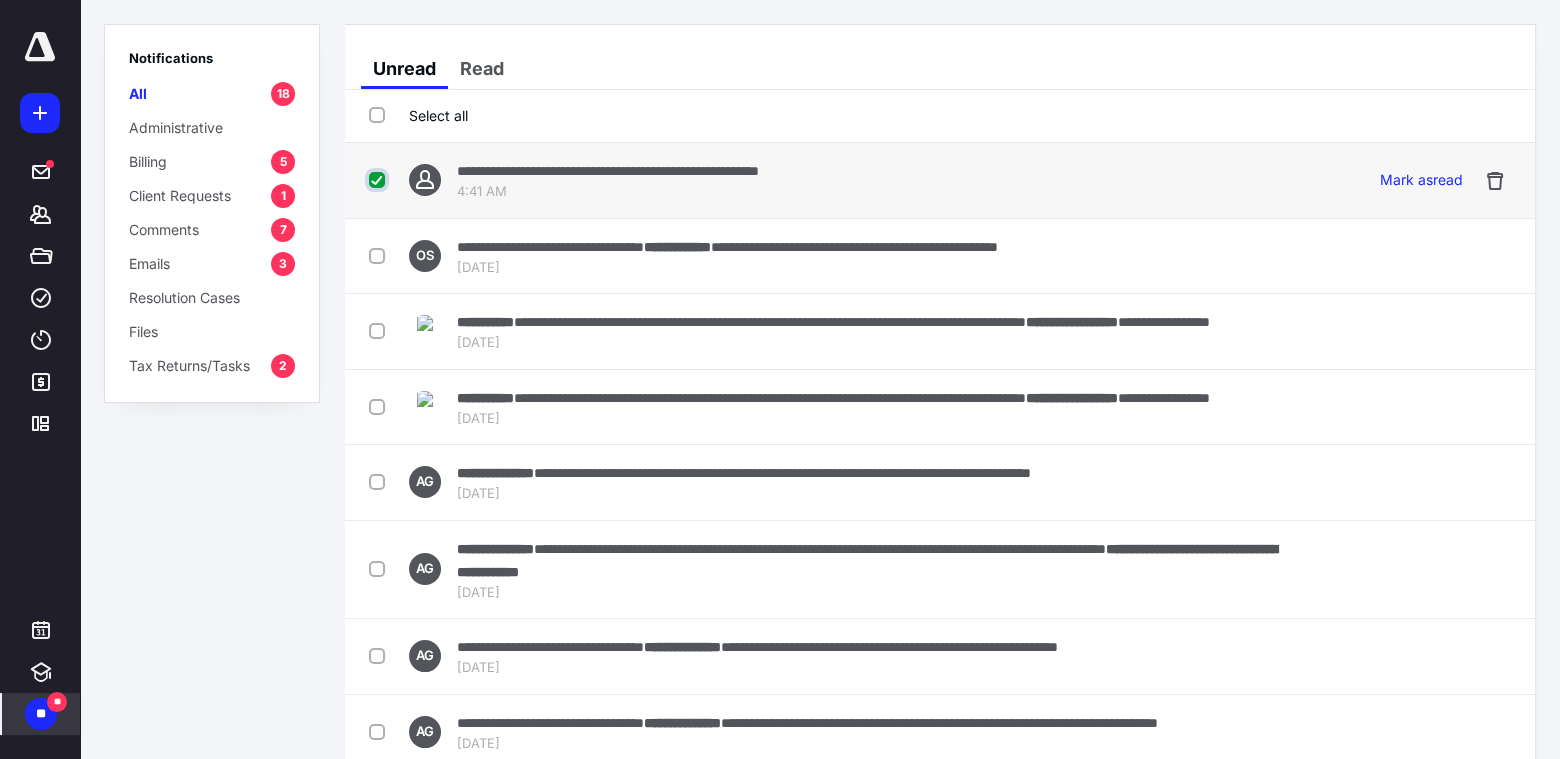 checkbox on "true" 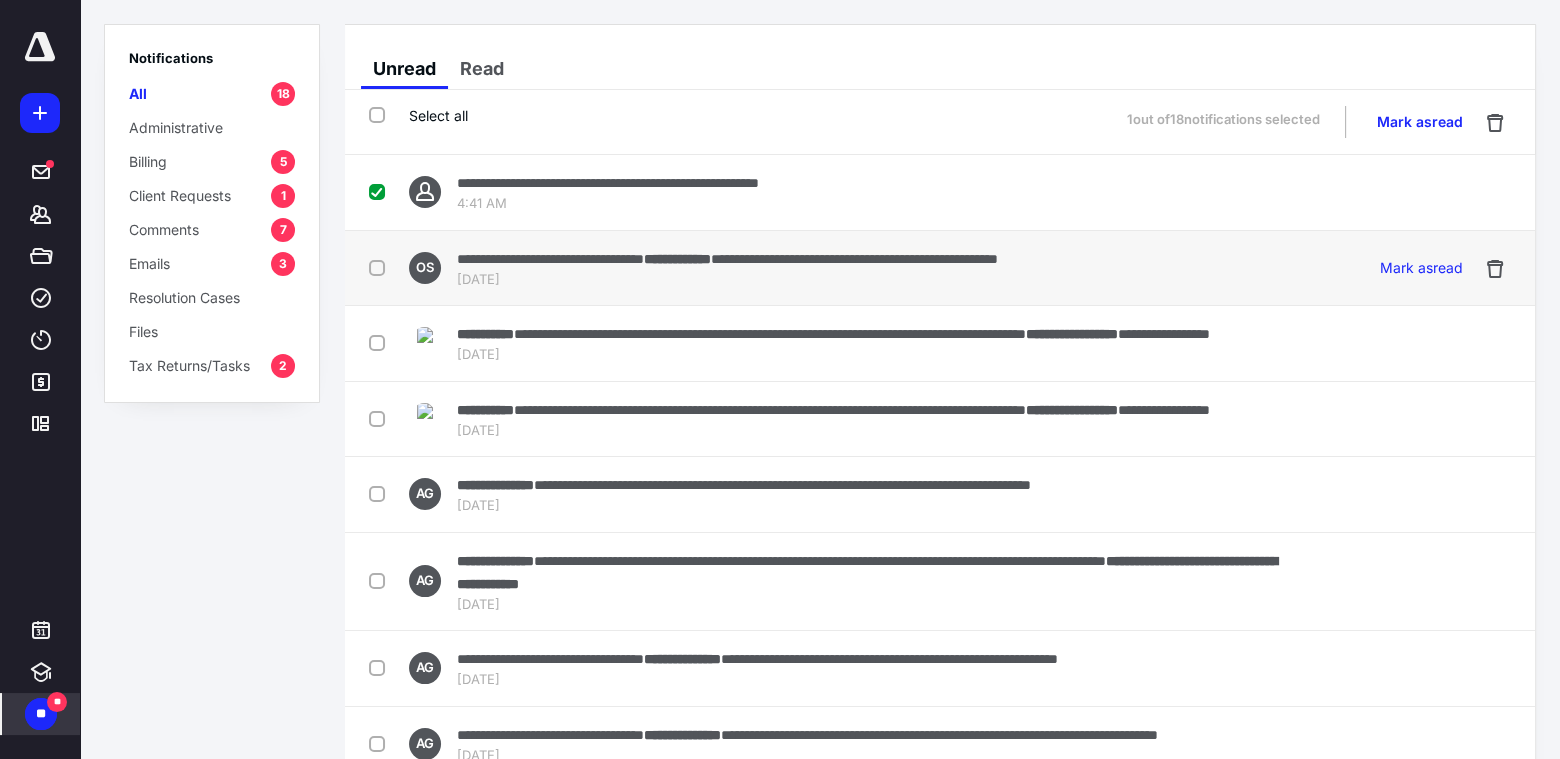 click at bounding box center (381, 267) 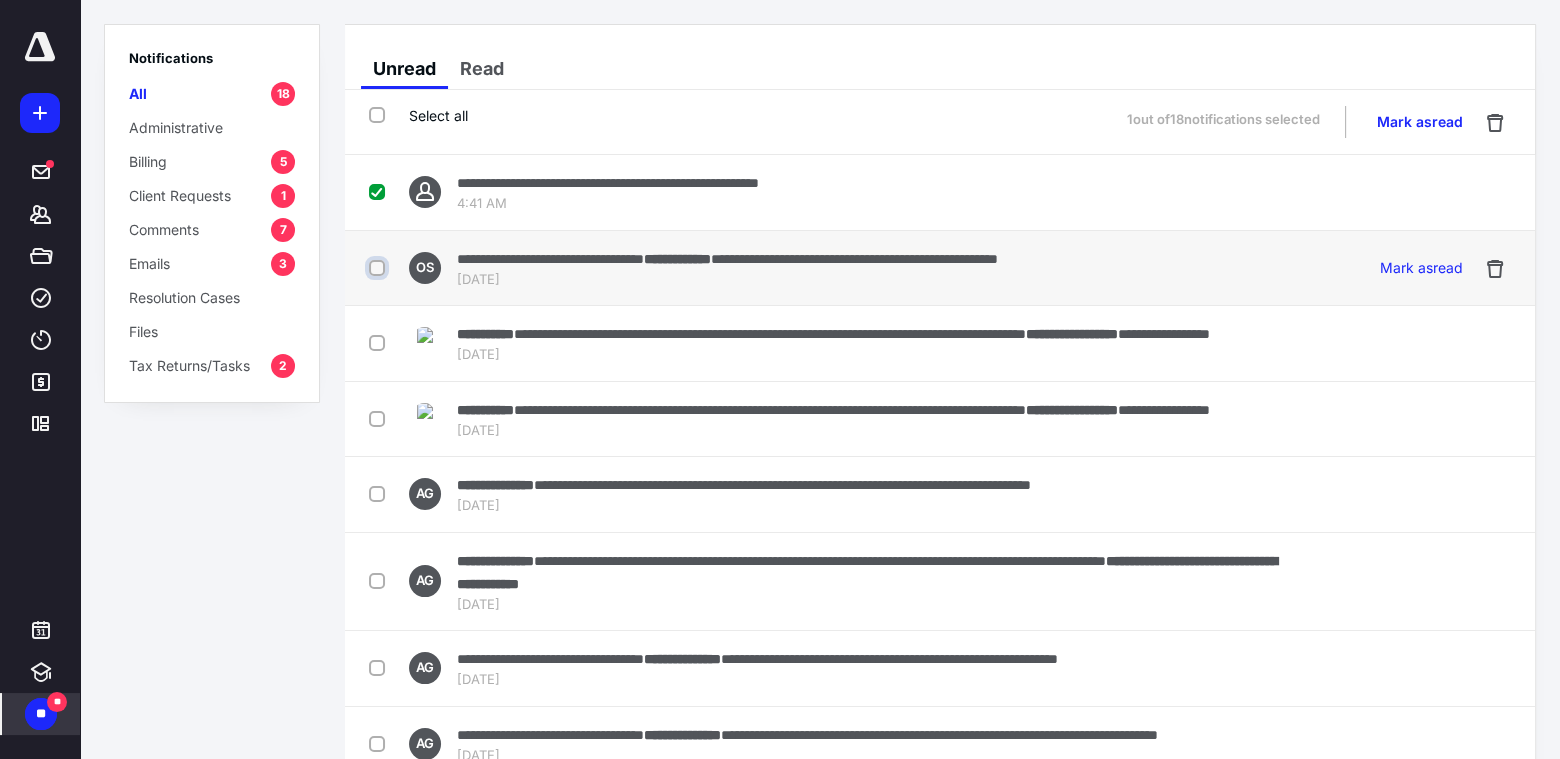 click at bounding box center [379, 268] 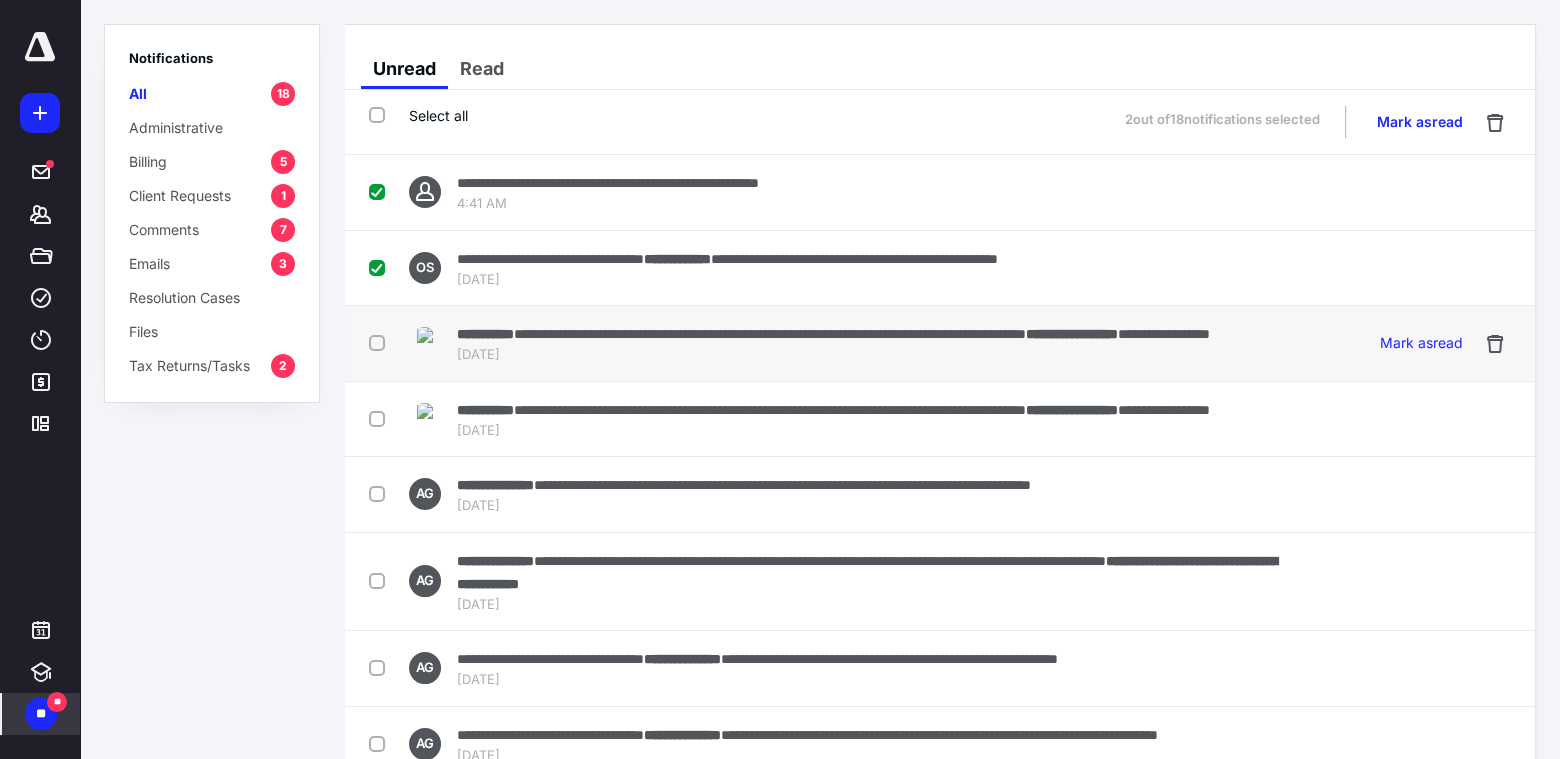 click at bounding box center (381, 342) 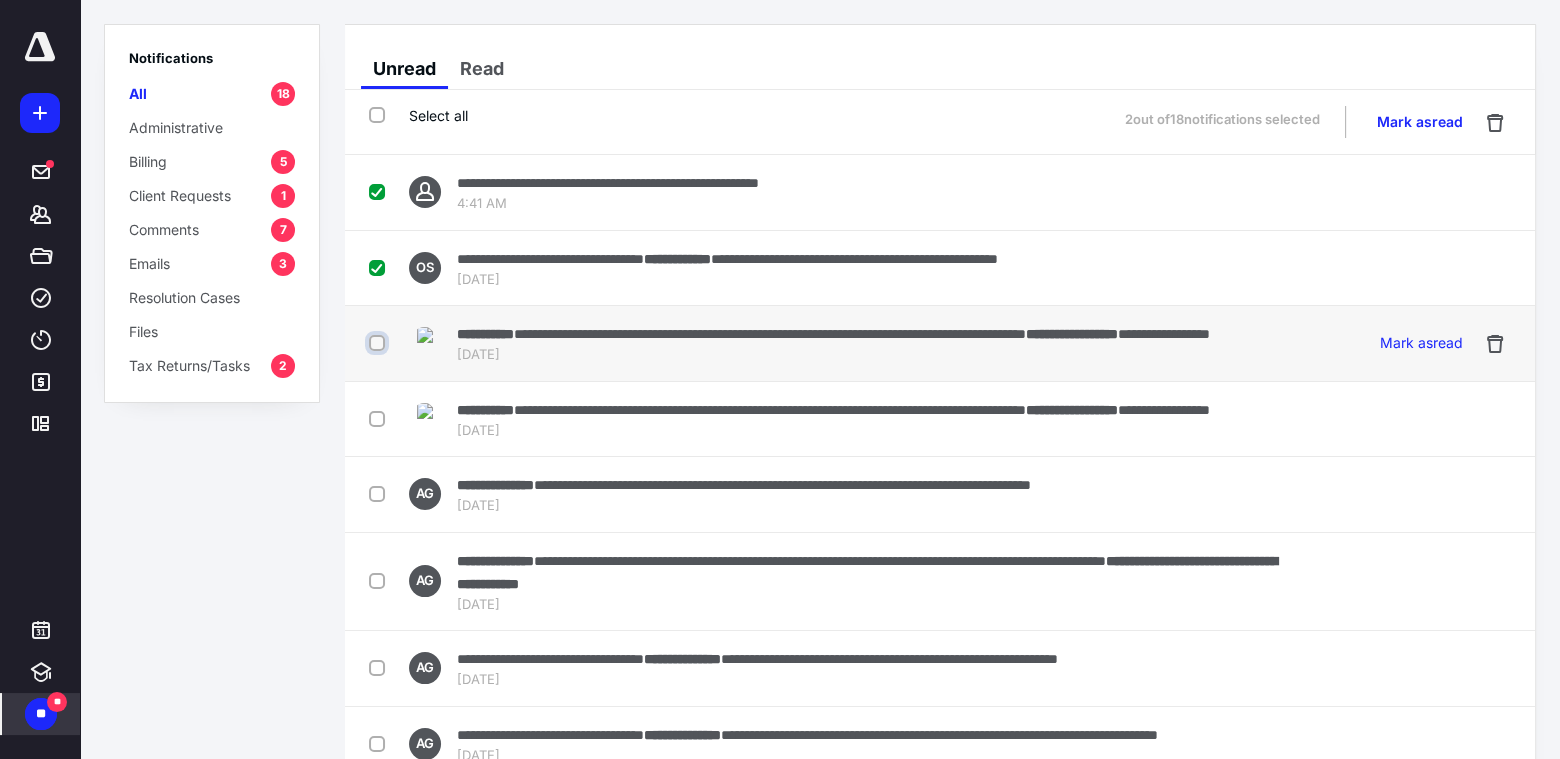 checkbox on "true" 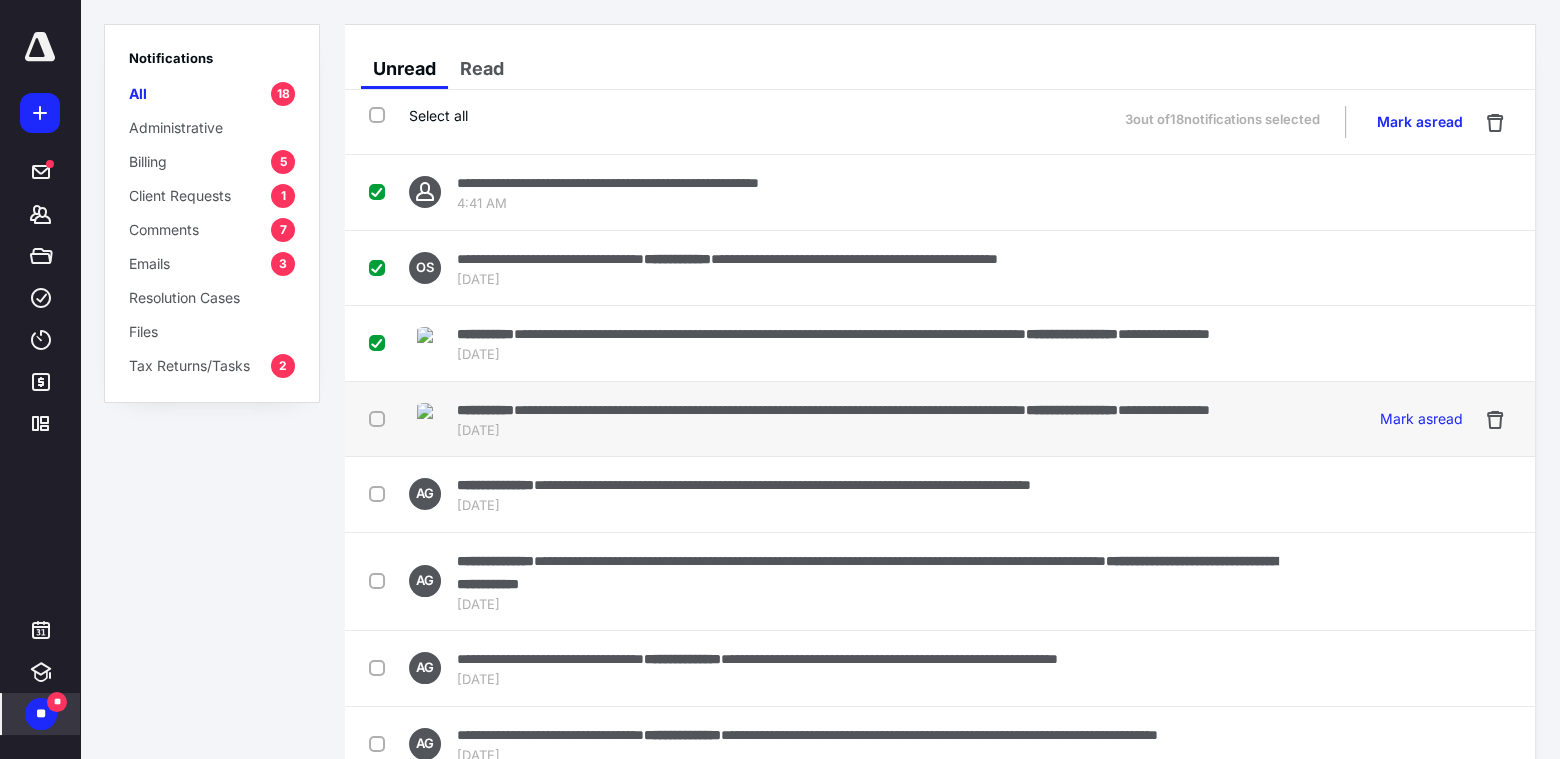 click at bounding box center [381, 418] 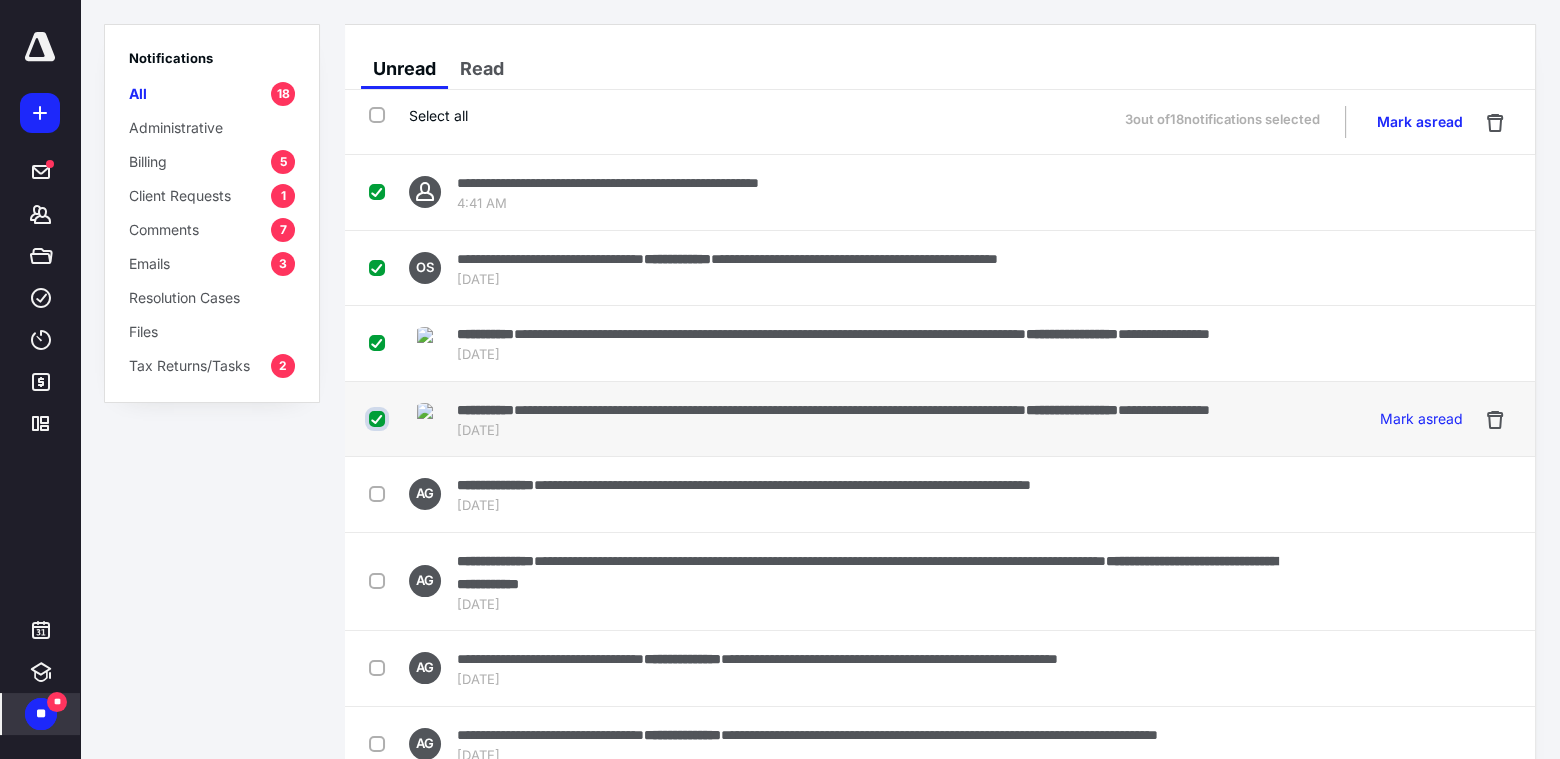 checkbox on "true" 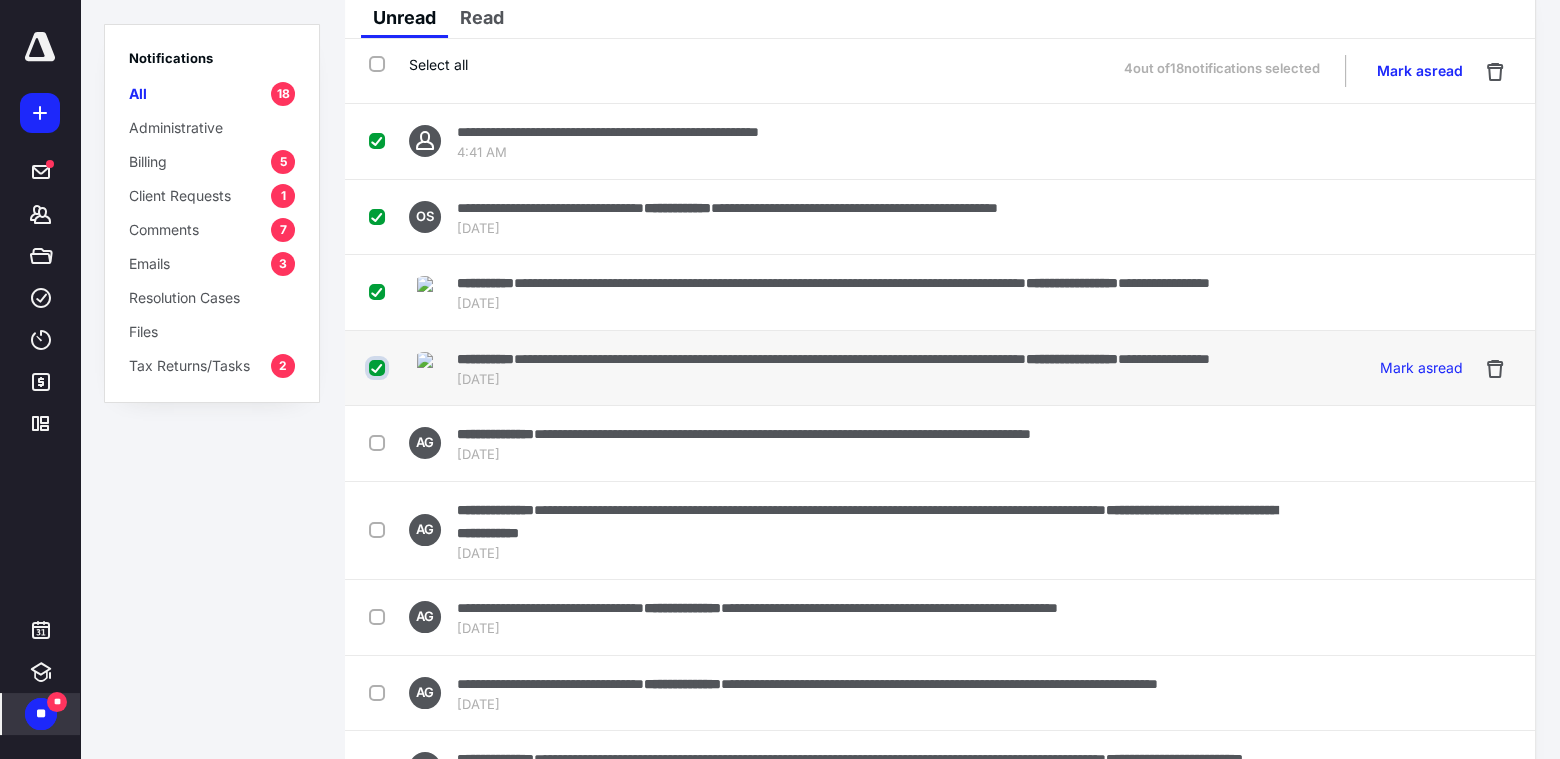 scroll, scrollTop: 100, scrollLeft: 0, axis: vertical 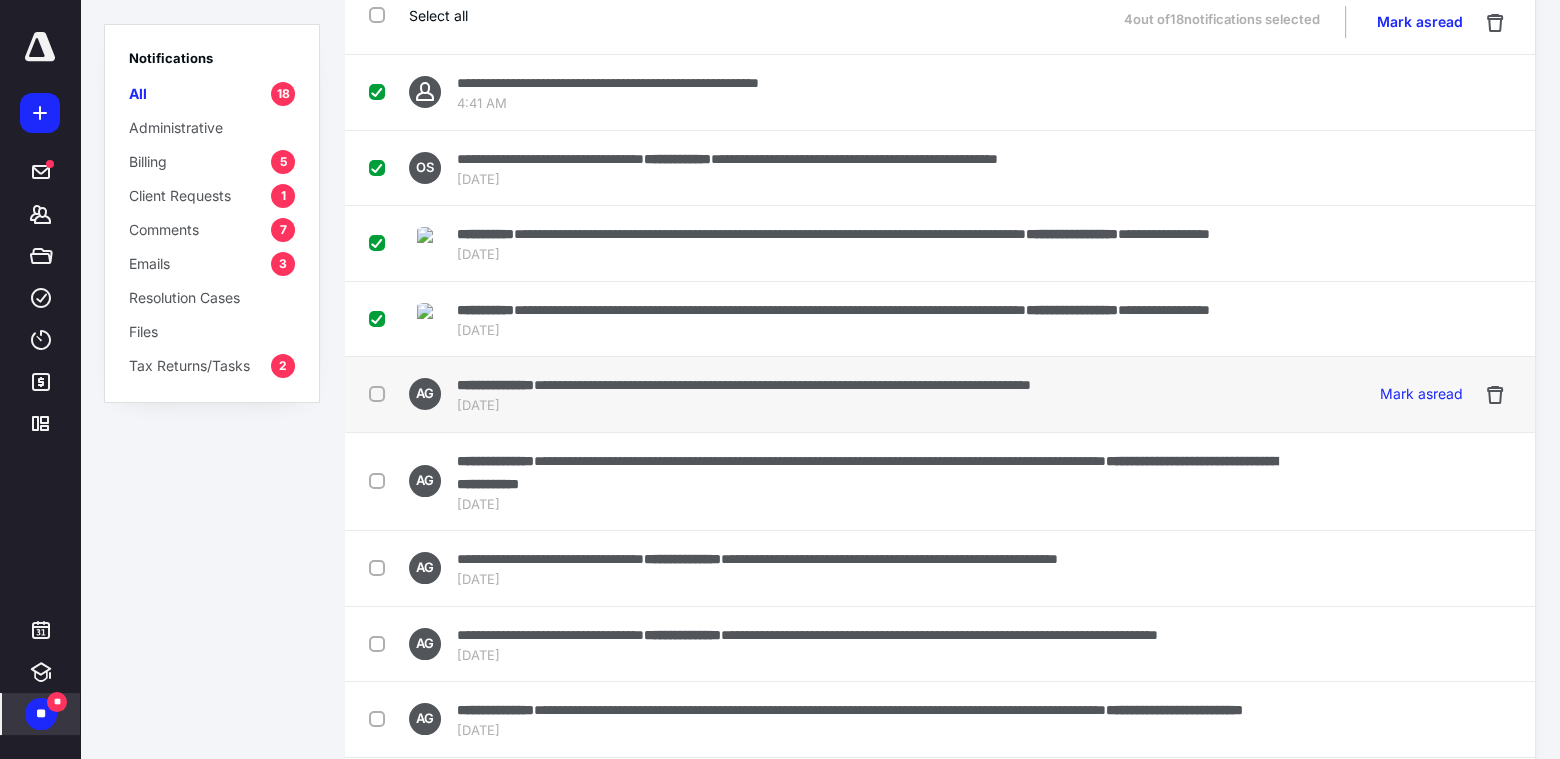 click at bounding box center [381, 393] 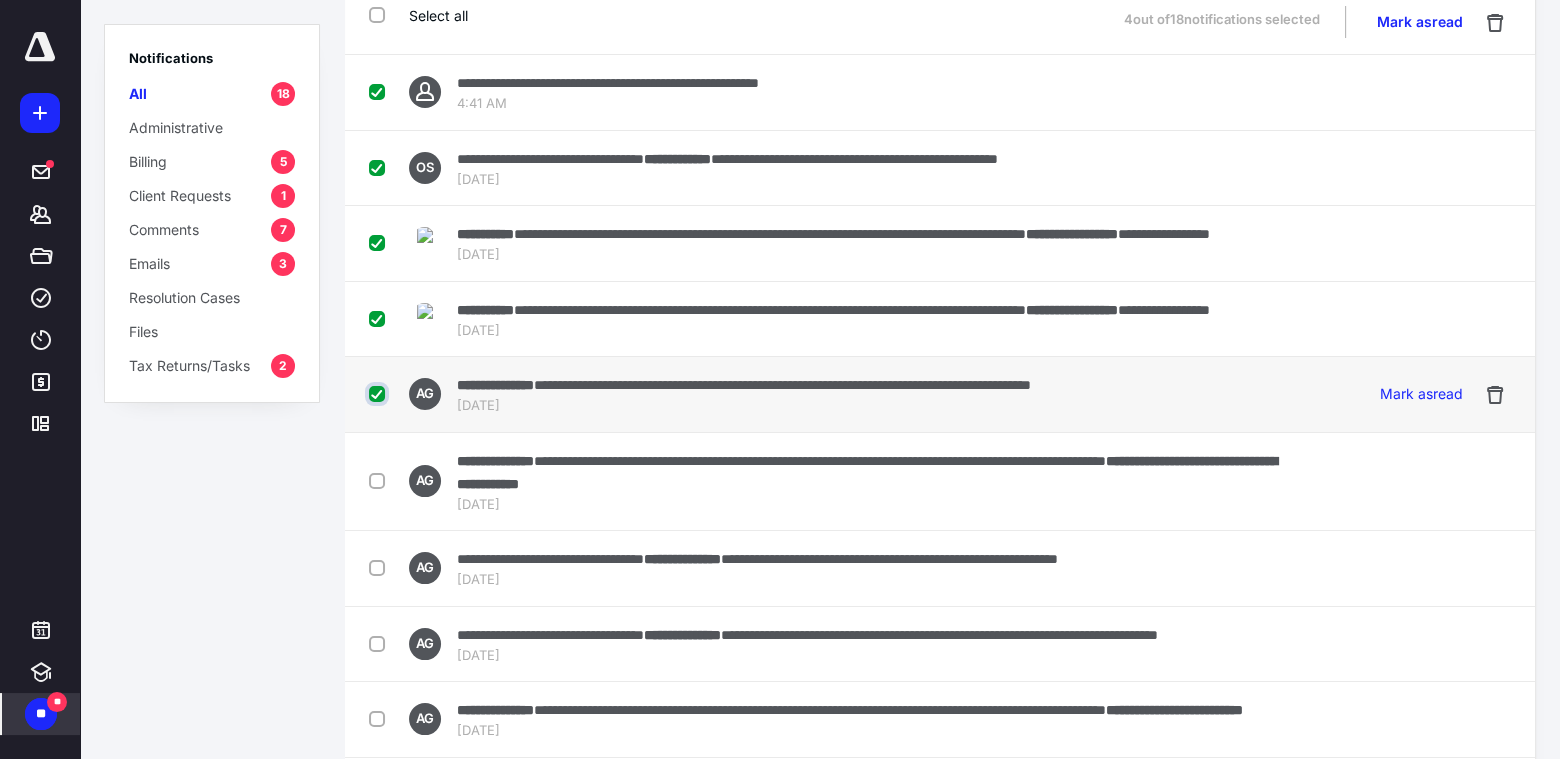 checkbox on "true" 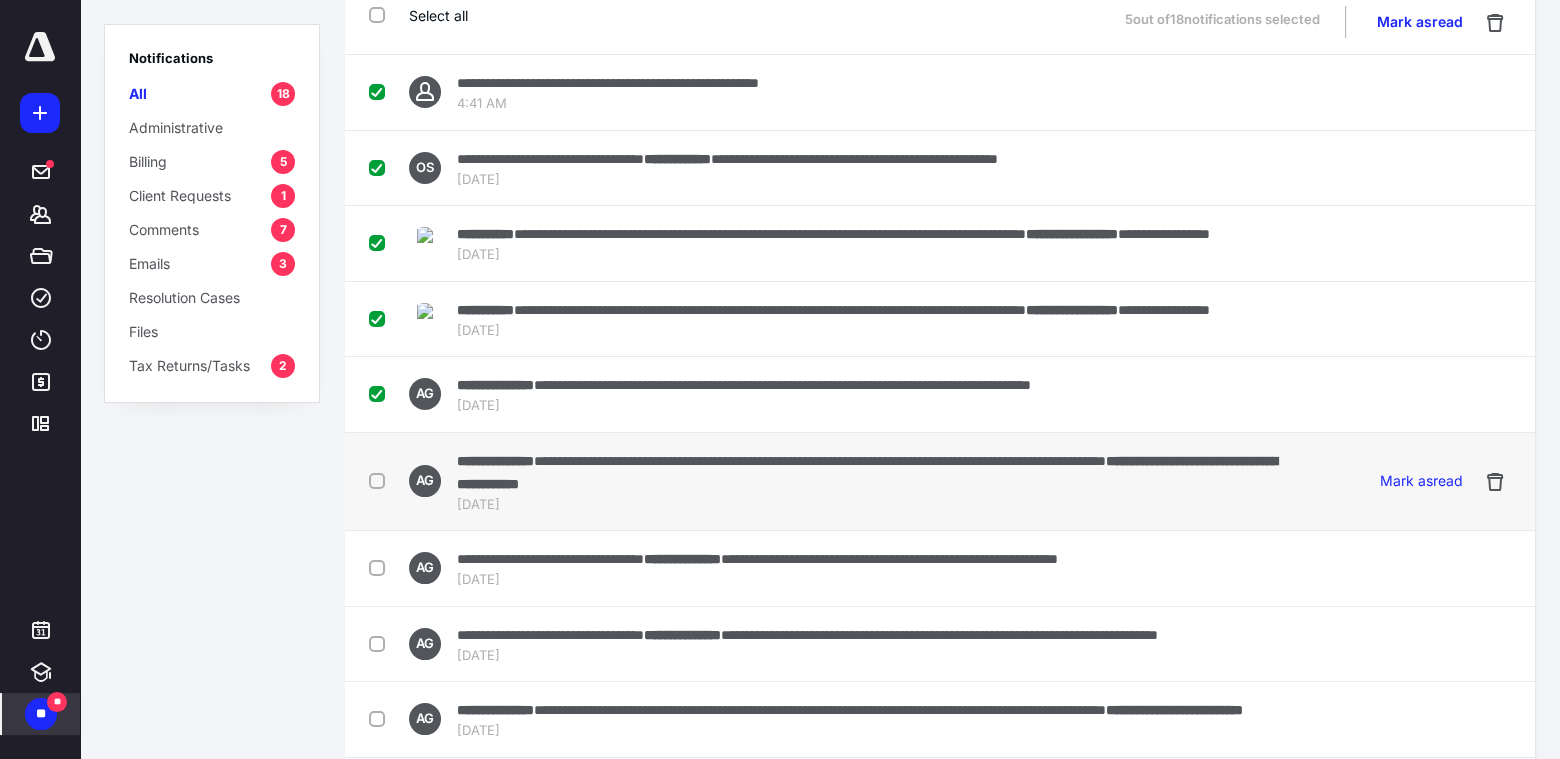 click at bounding box center [381, 480] 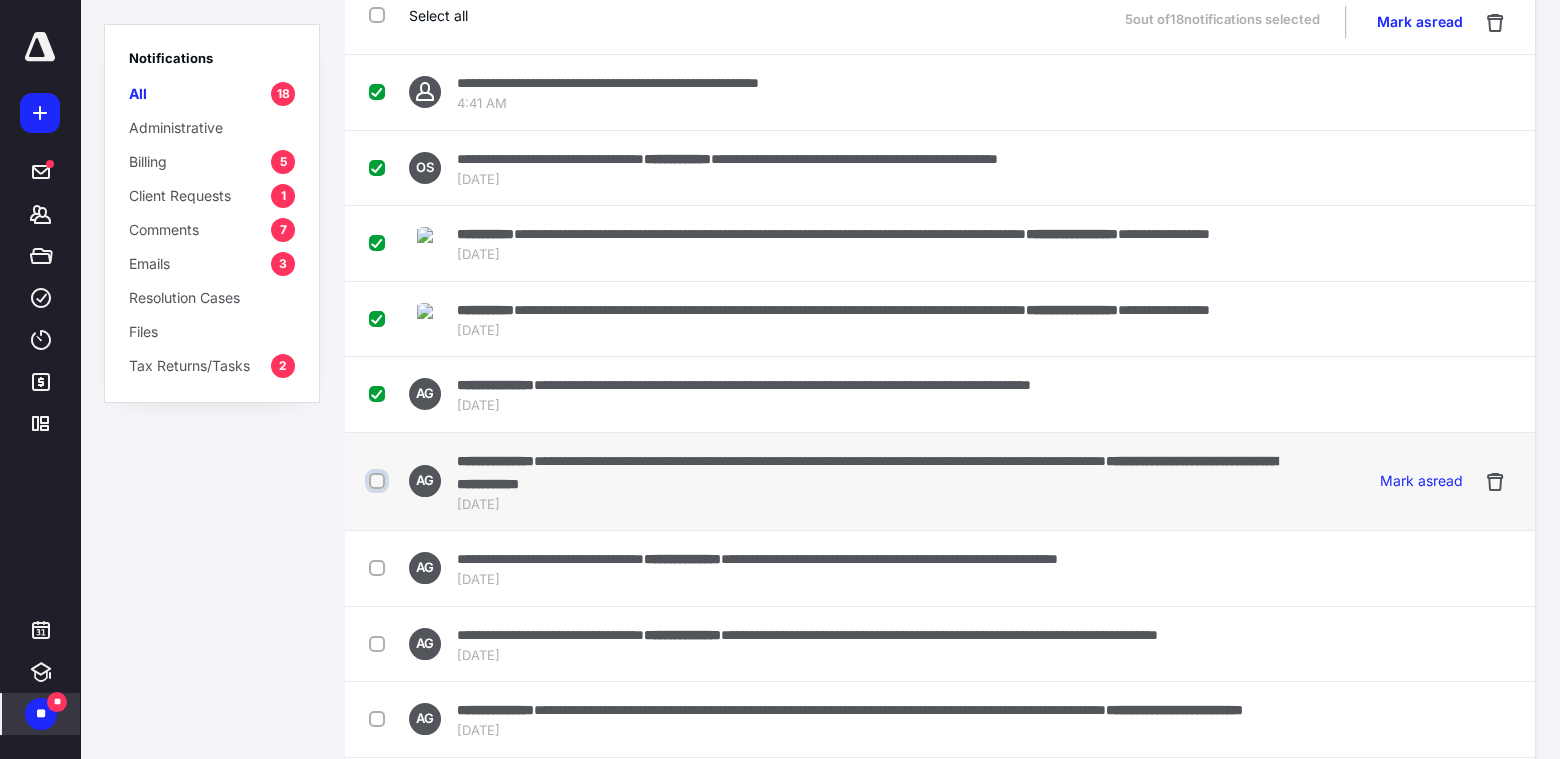 click at bounding box center [379, 481] 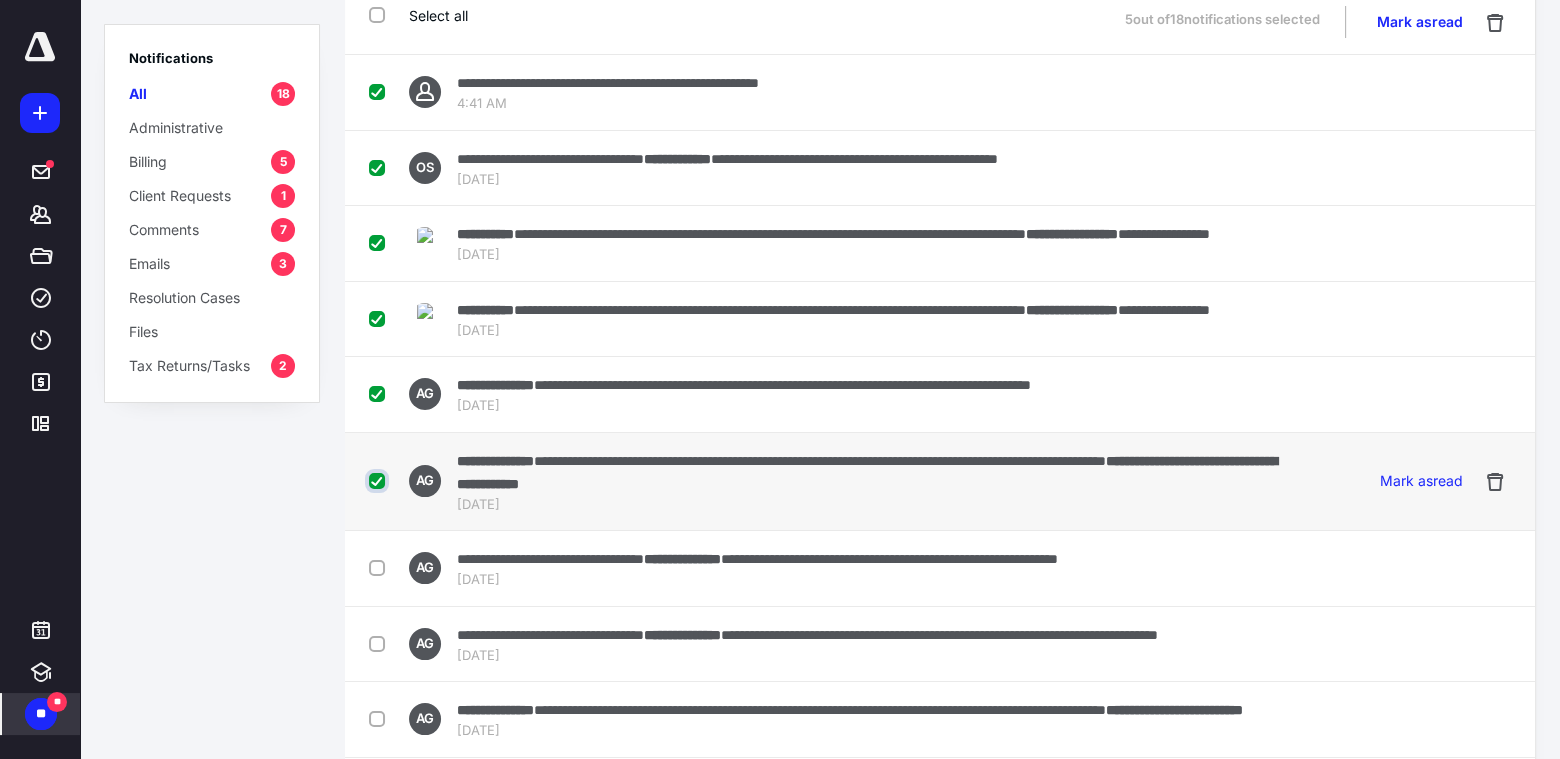 checkbox on "true" 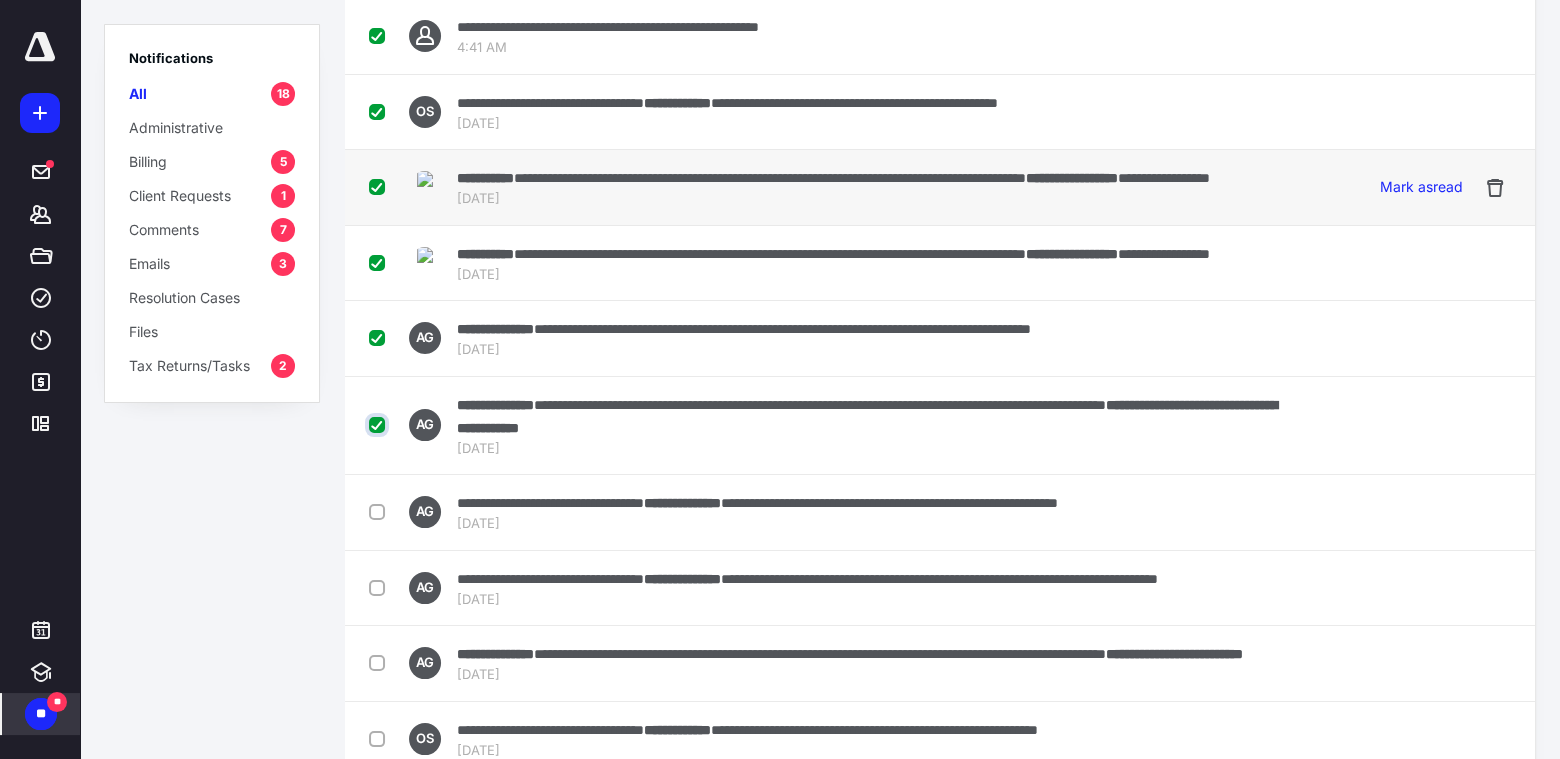 scroll, scrollTop: 0, scrollLeft: 0, axis: both 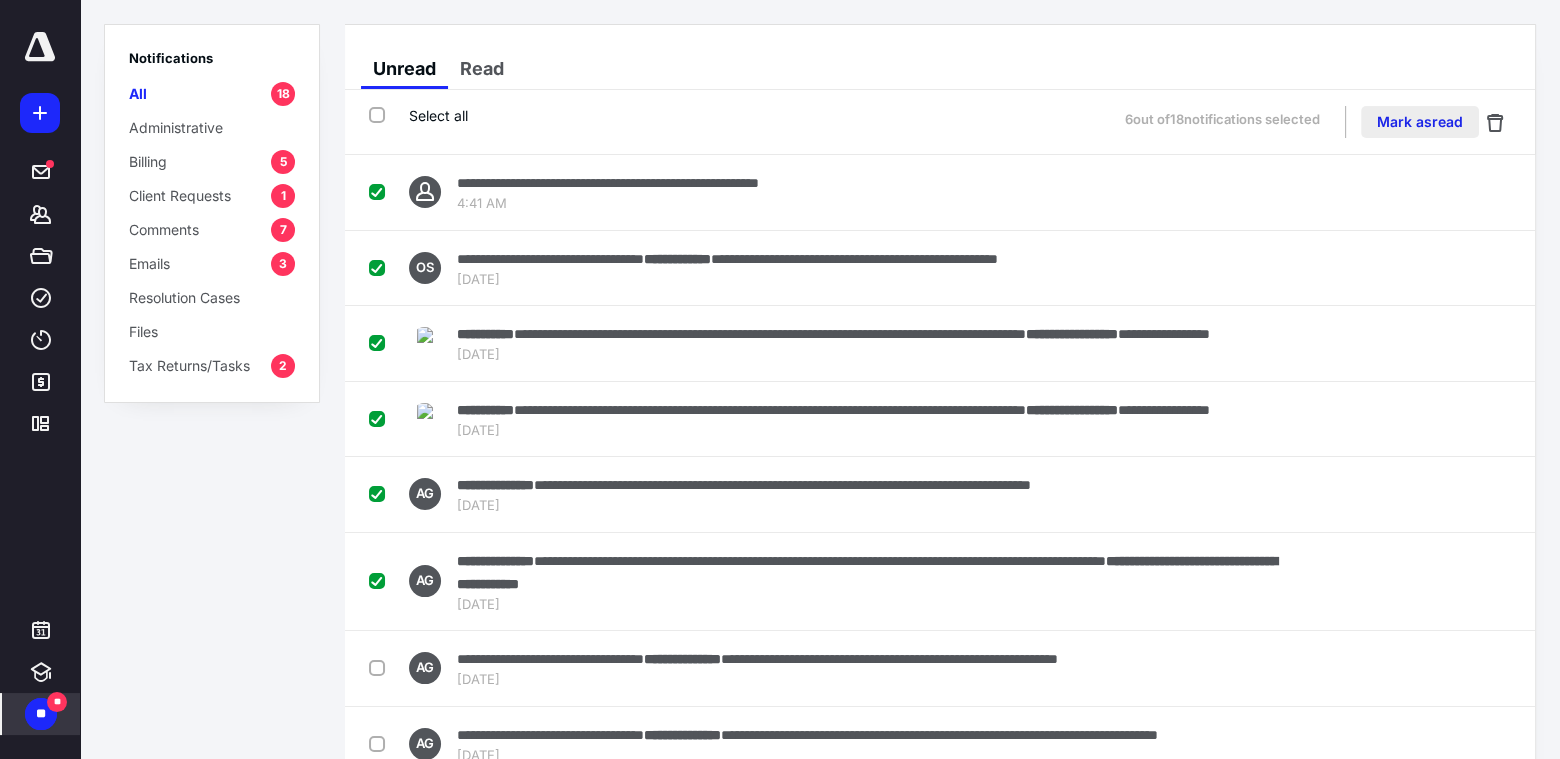 click on "Mark as  read" at bounding box center [1420, 122] 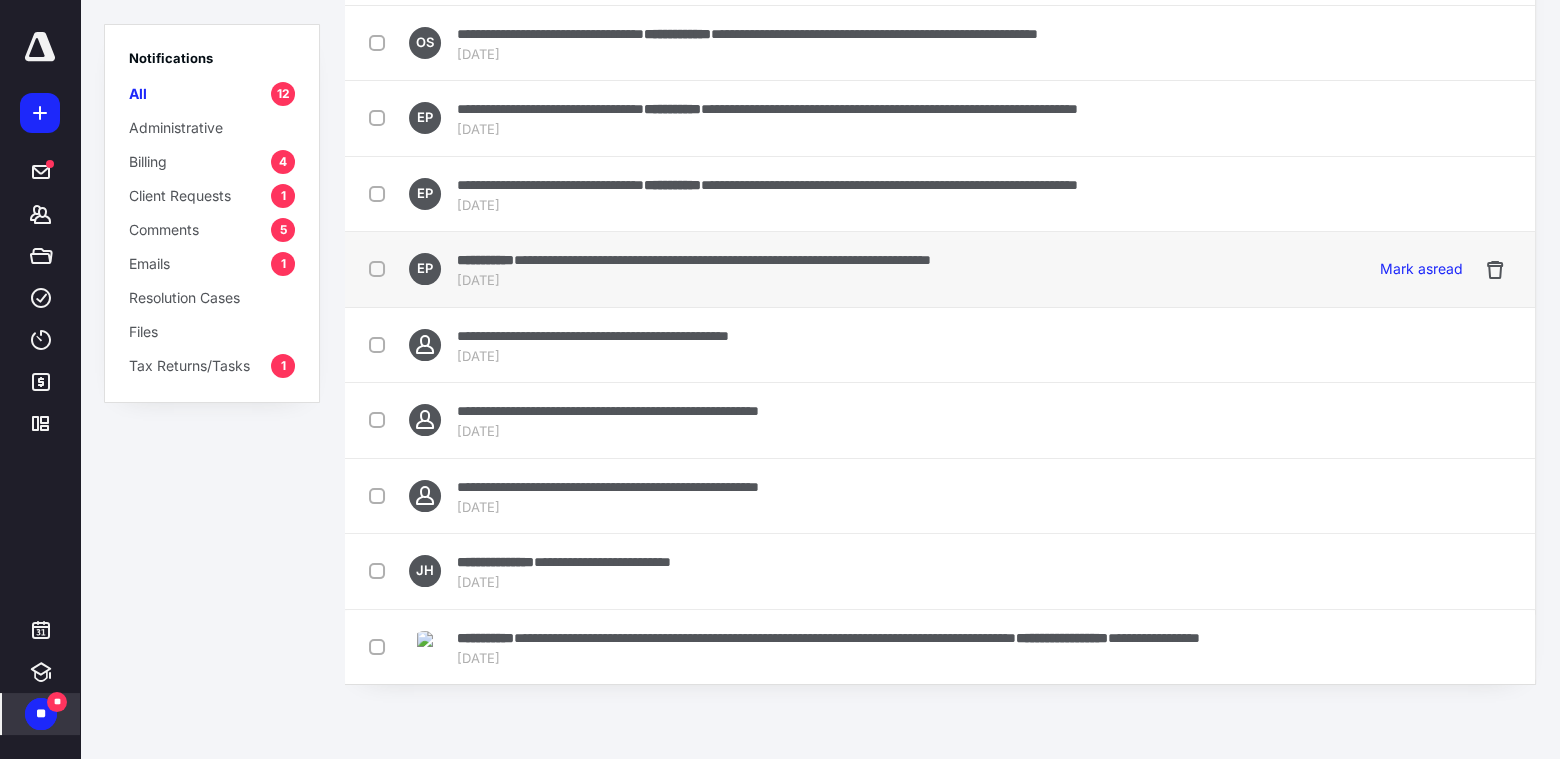 scroll, scrollTop: 400, scrollLeft: 0, axis: vertical 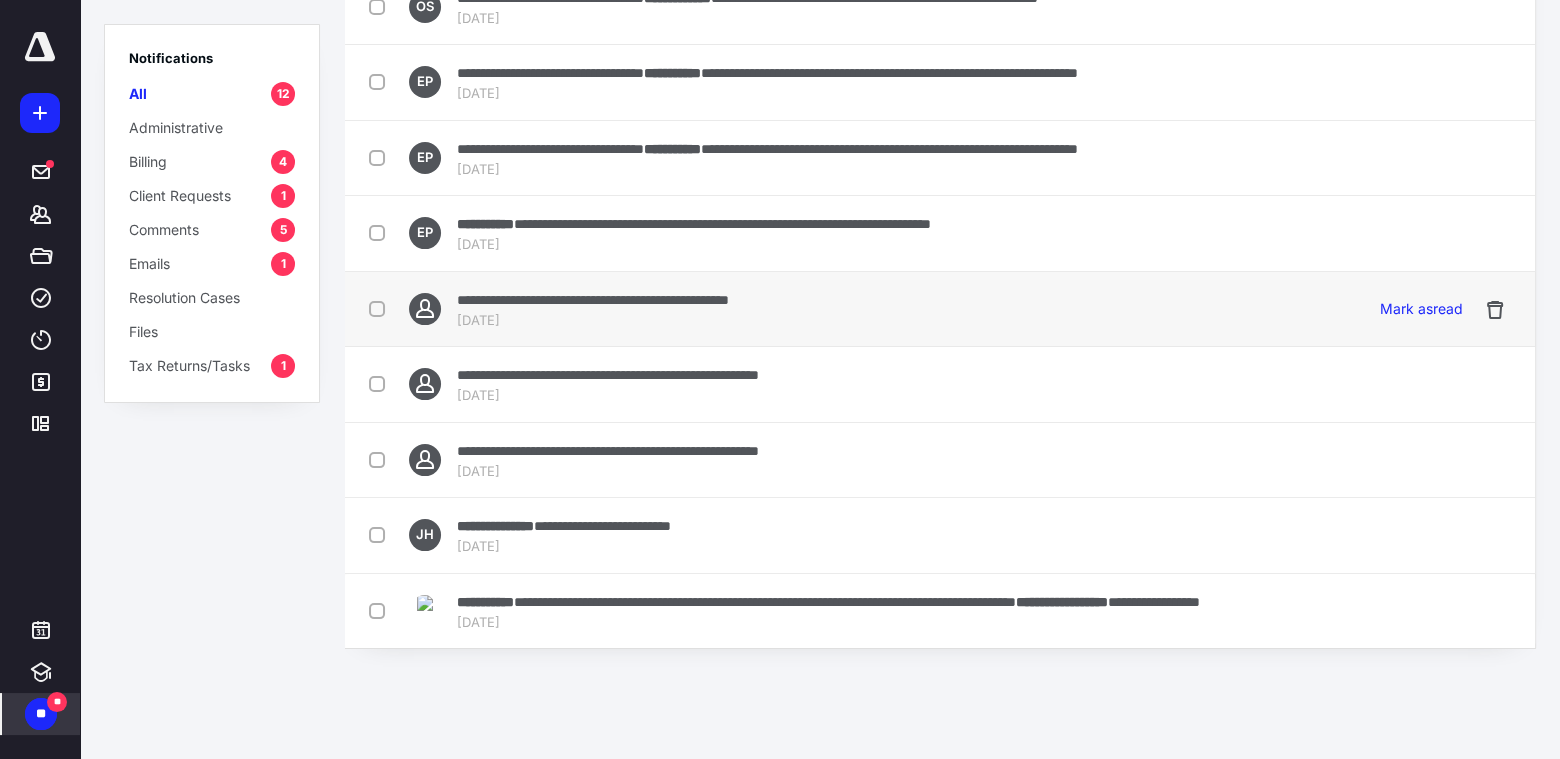 click at bounding box center (381, 308) 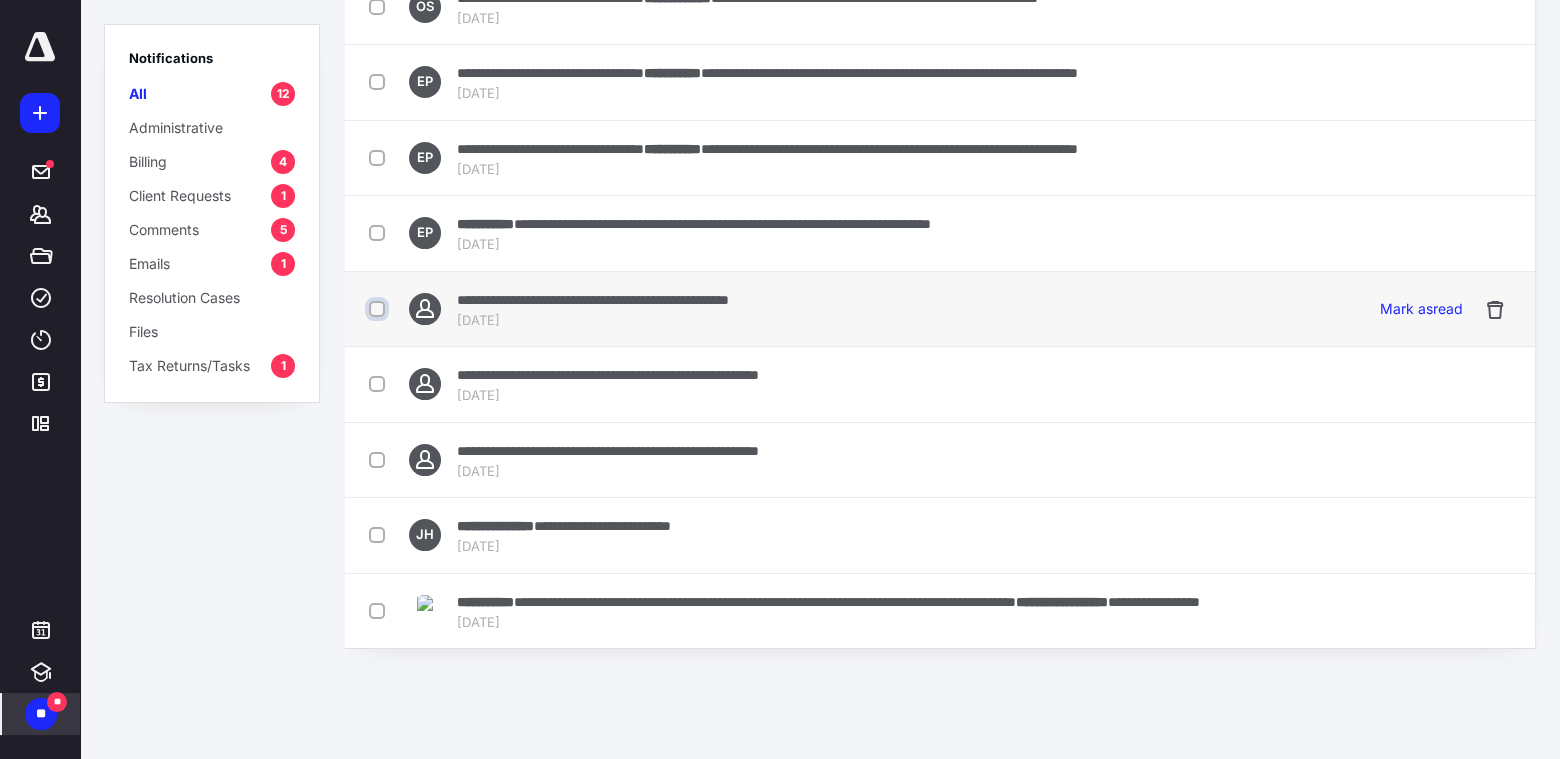checkbox on "true" 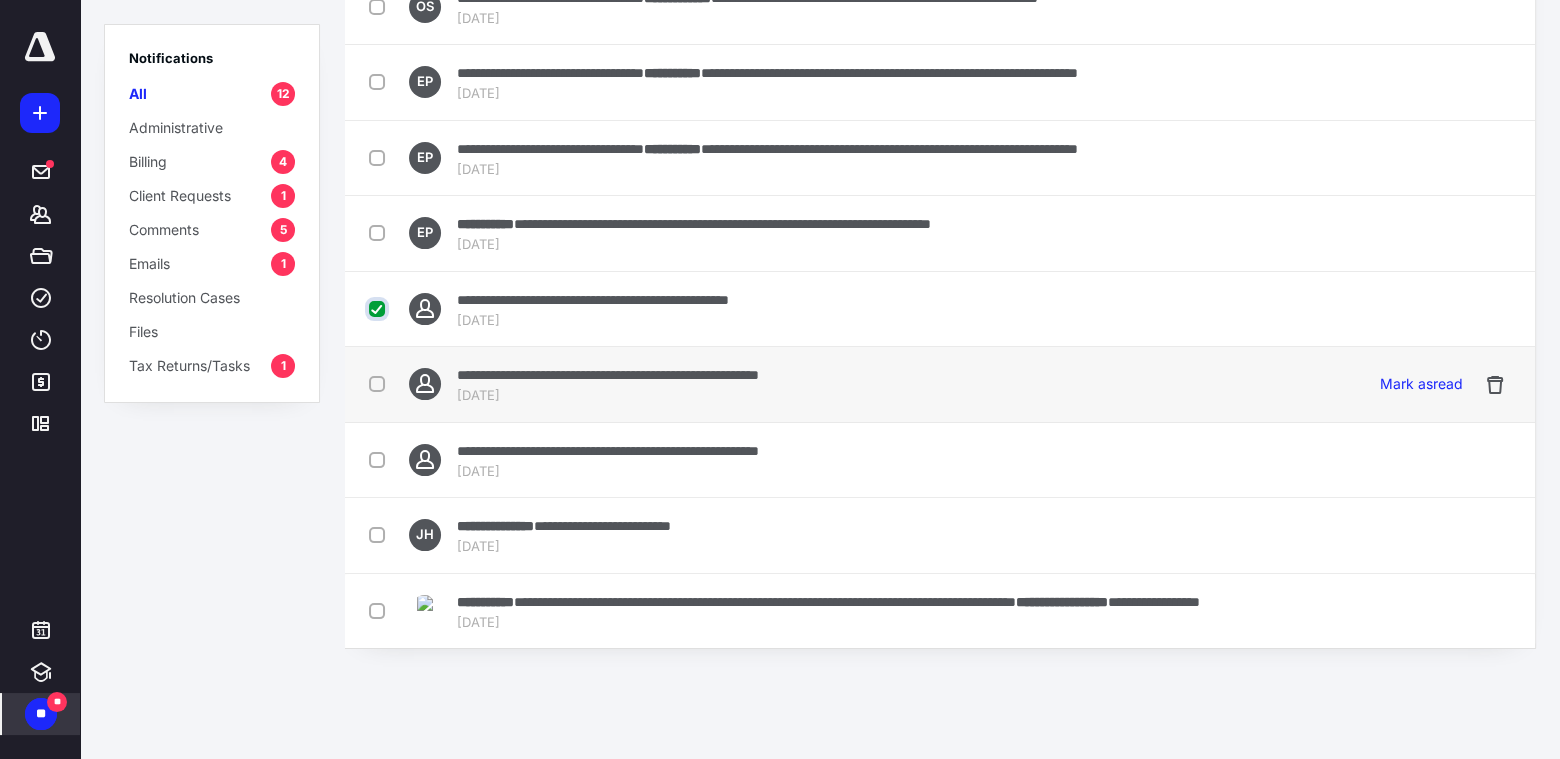scroll, scrollTop: 412, scrollLeft: 0, axis: vertical 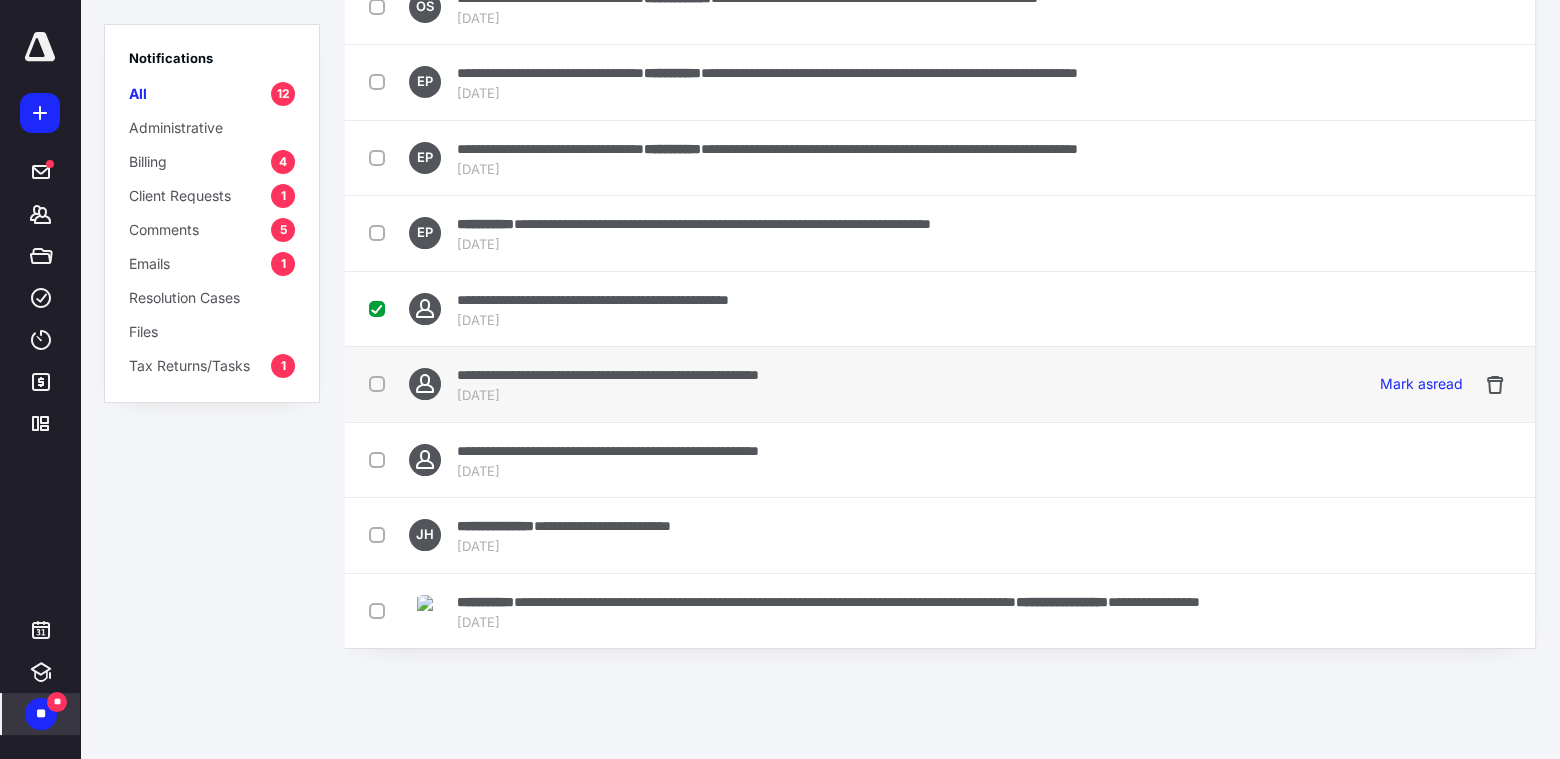 click at bounding box center [381, 383] 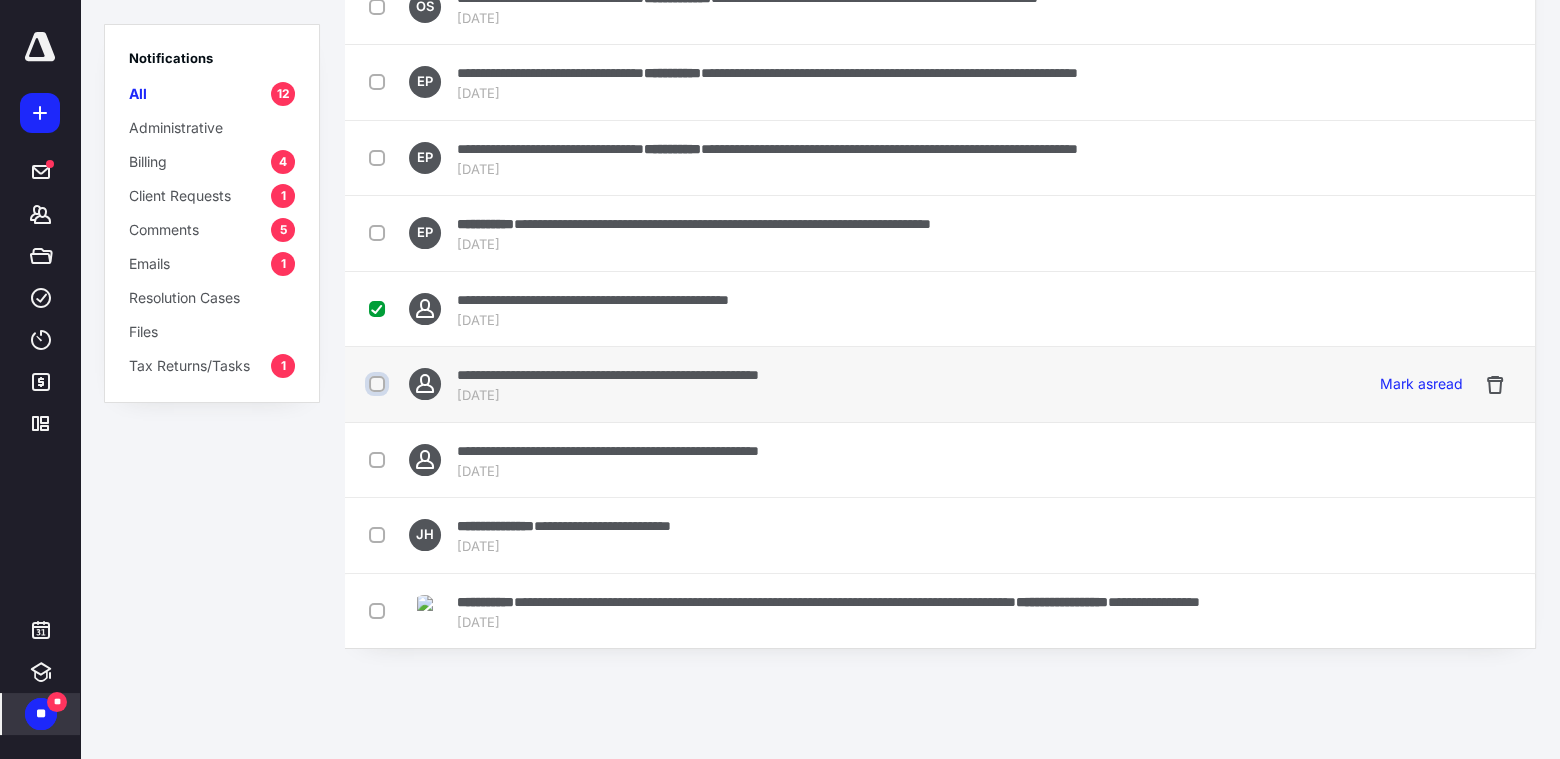 click at bounding box center [379, 384] 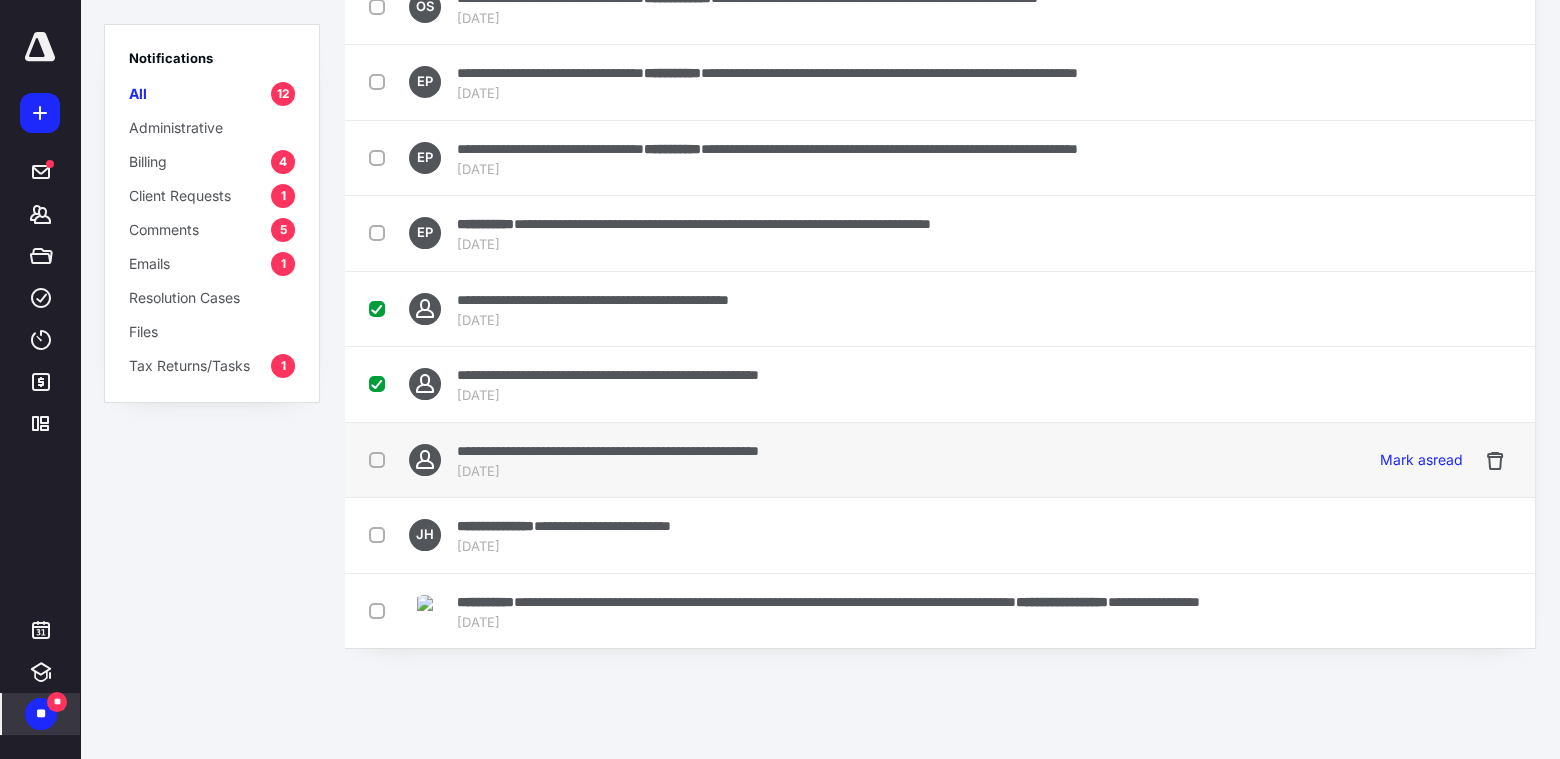 click at bounding box center (381, 459) 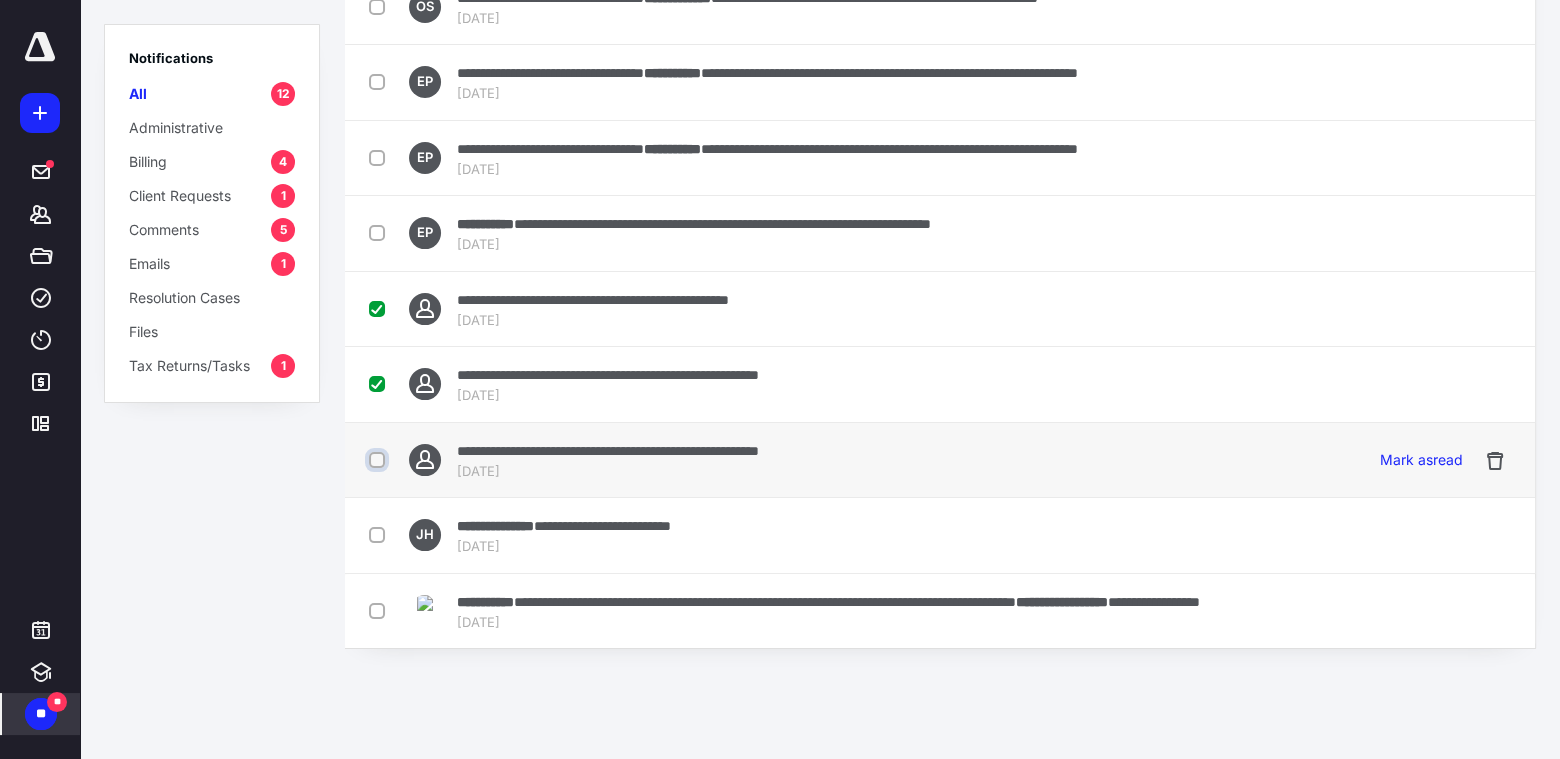 checkbox on "true" 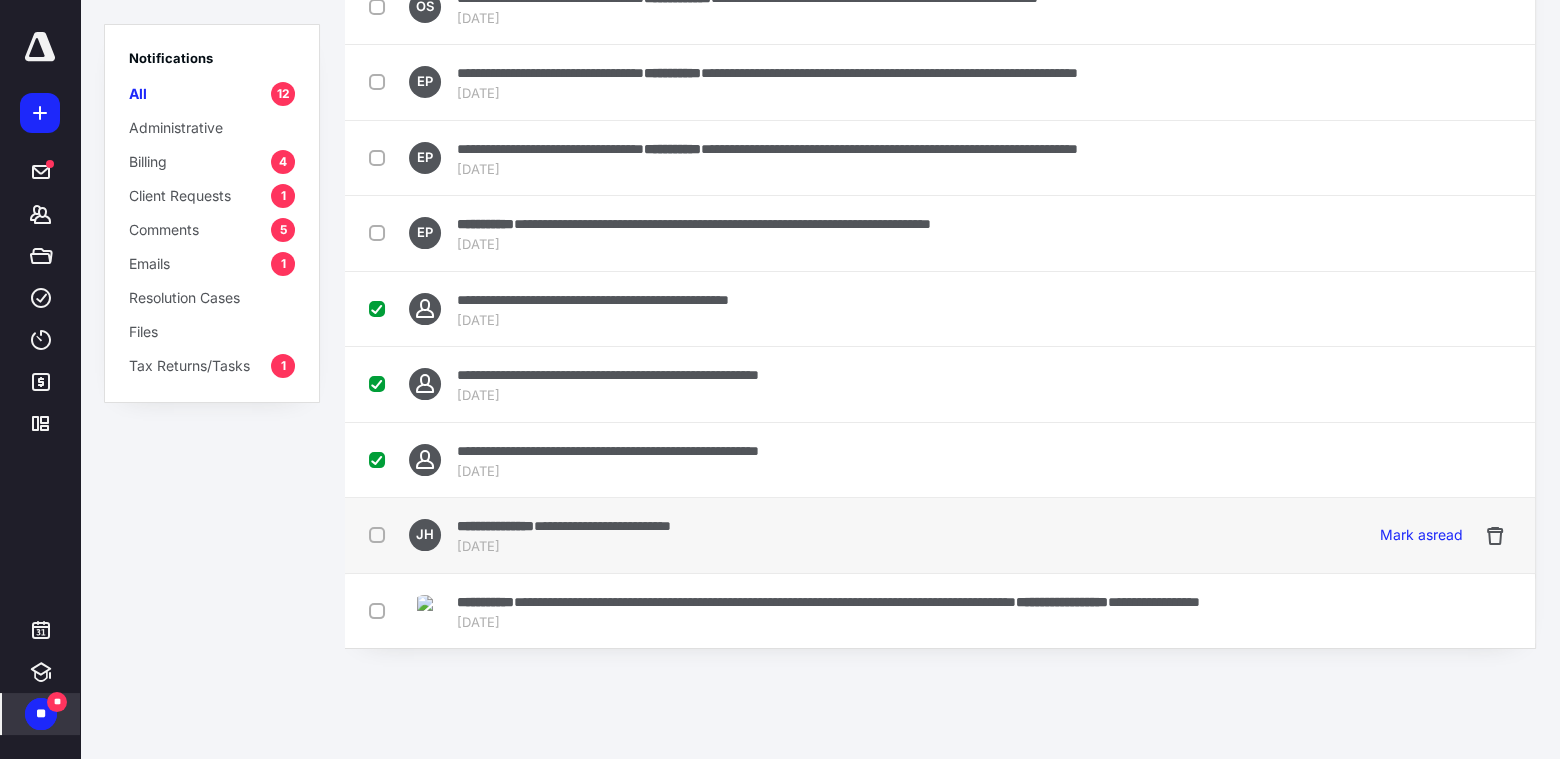 click at bounding box center [381, 534] 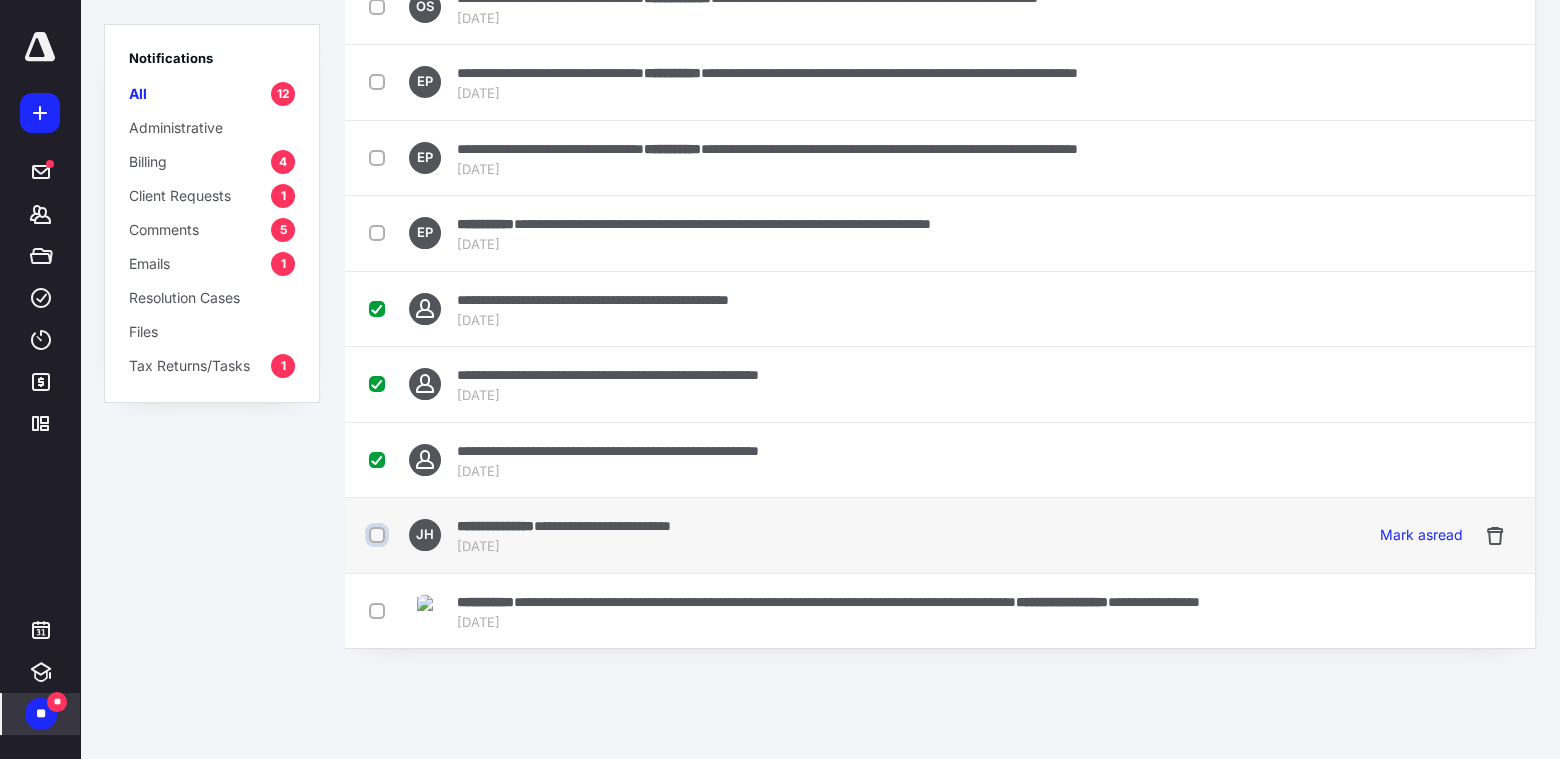 click at bounding box center [379, 535] 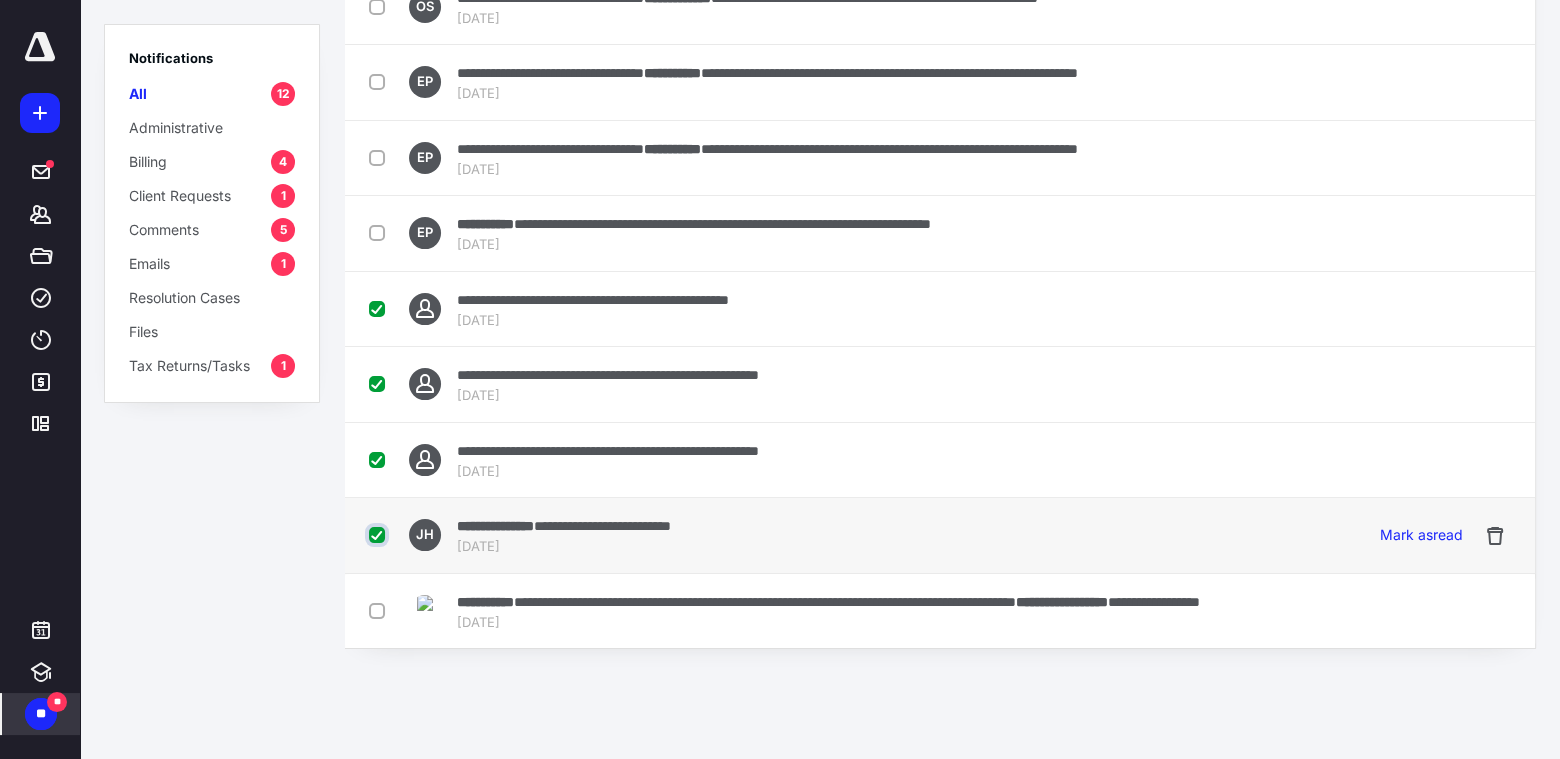 scroll, scrollTop: 462, scrollLeft: 0, axis: vertical 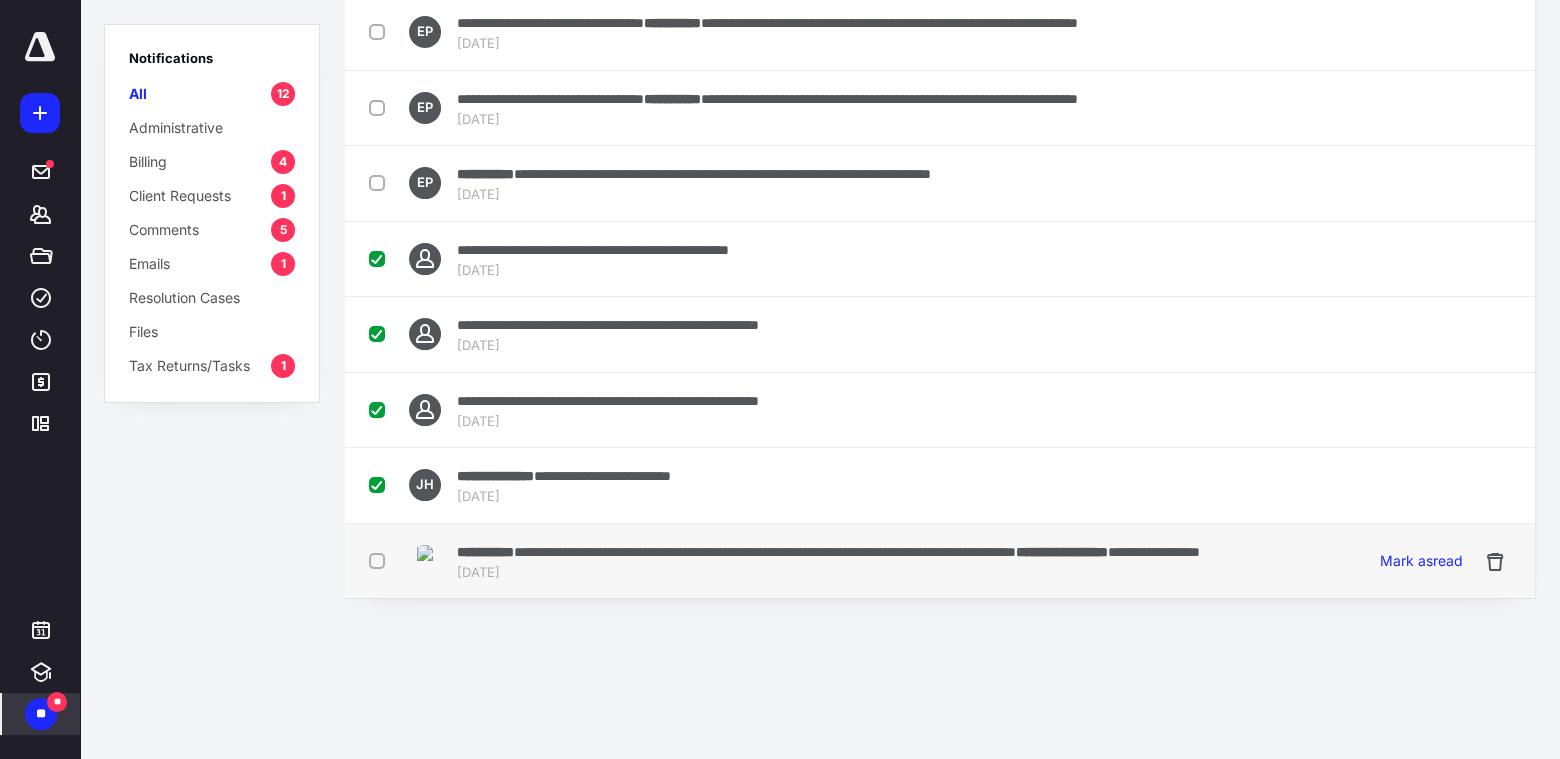 click at bounding box center (381, 560) 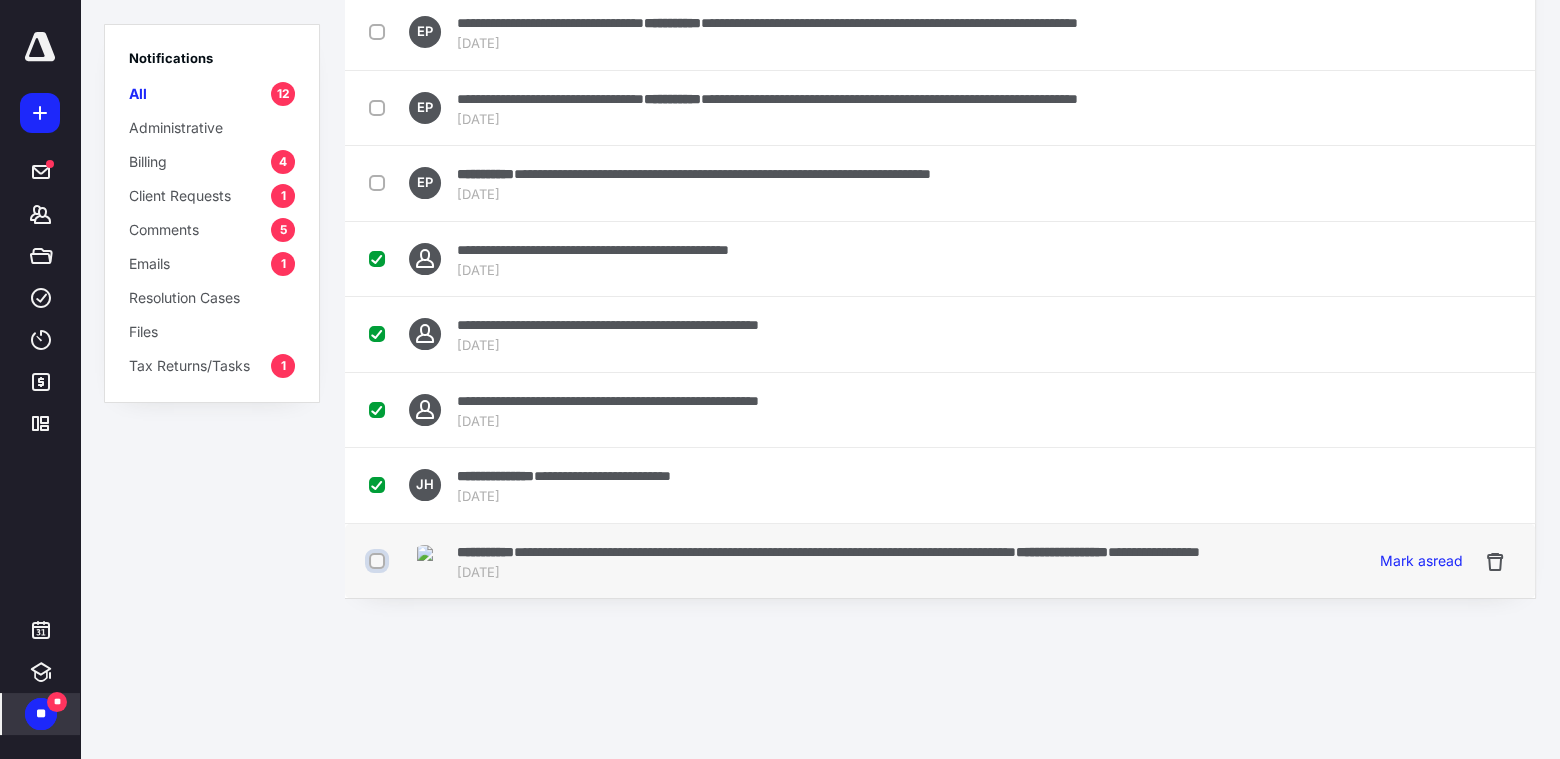 checkbox on "true" 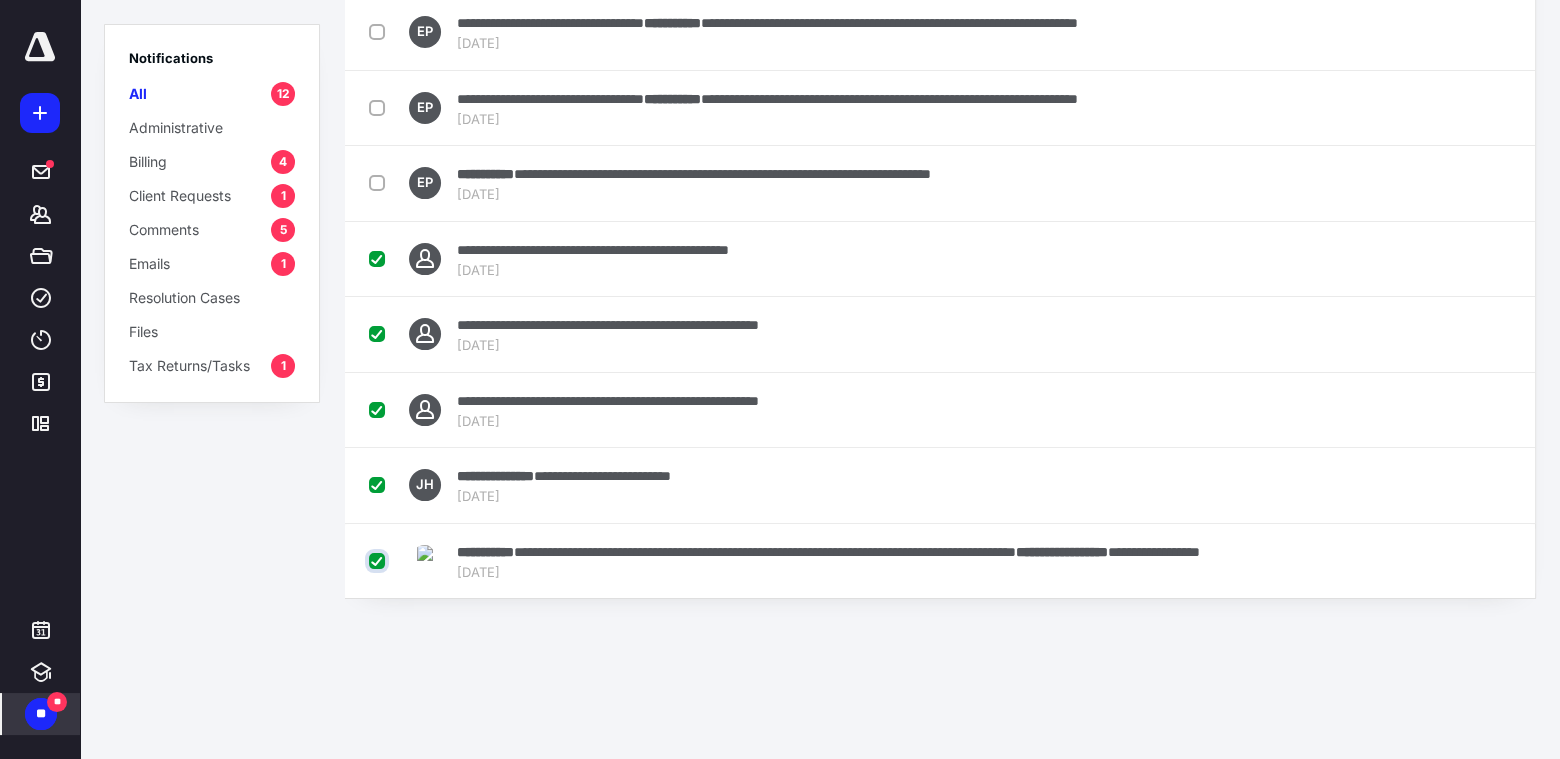 scroll, scrollTop: 0, scrollLeft: 0, axis: both 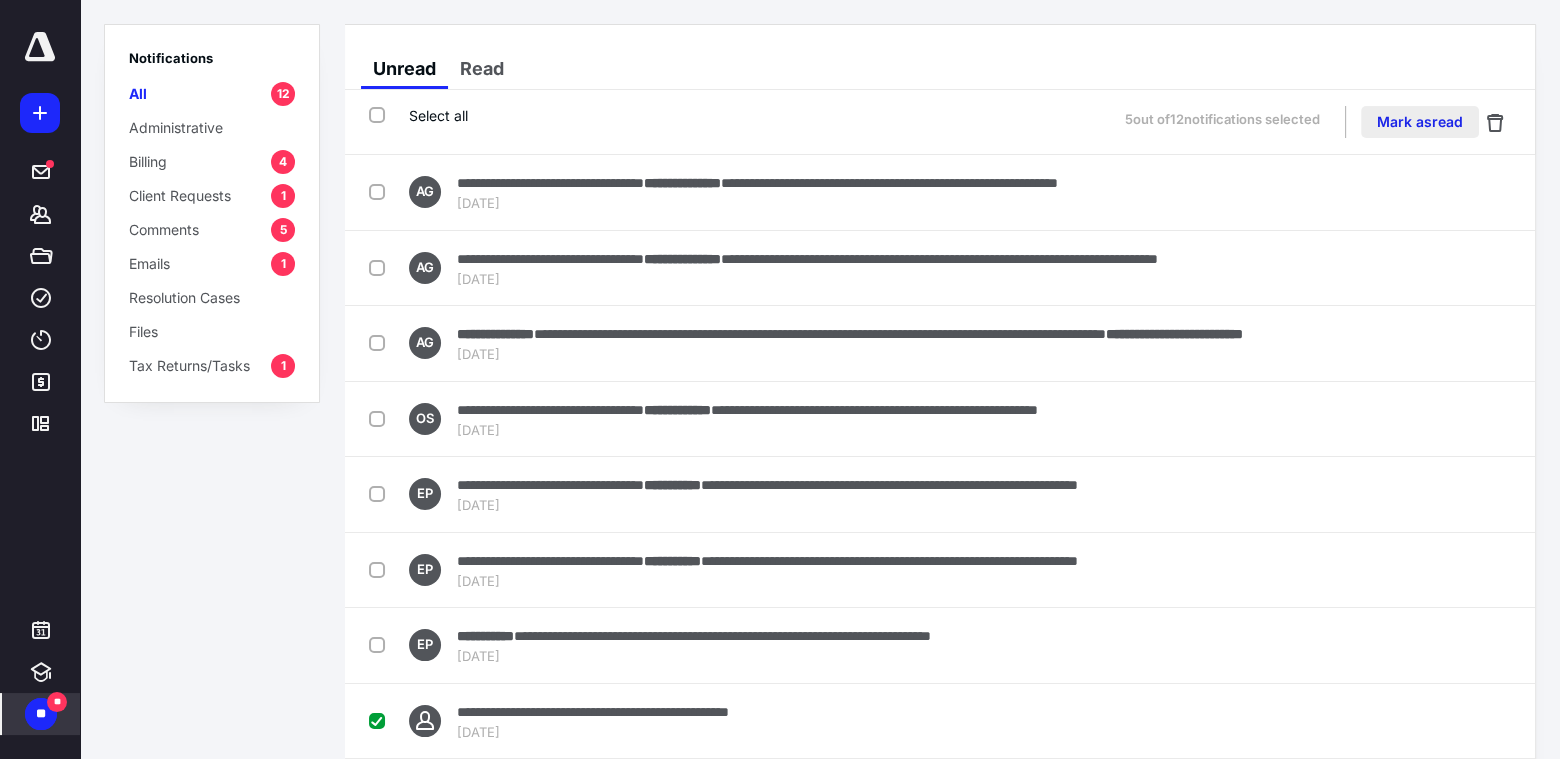 click on "Mark as  read" at bounding box center [1420, 122] 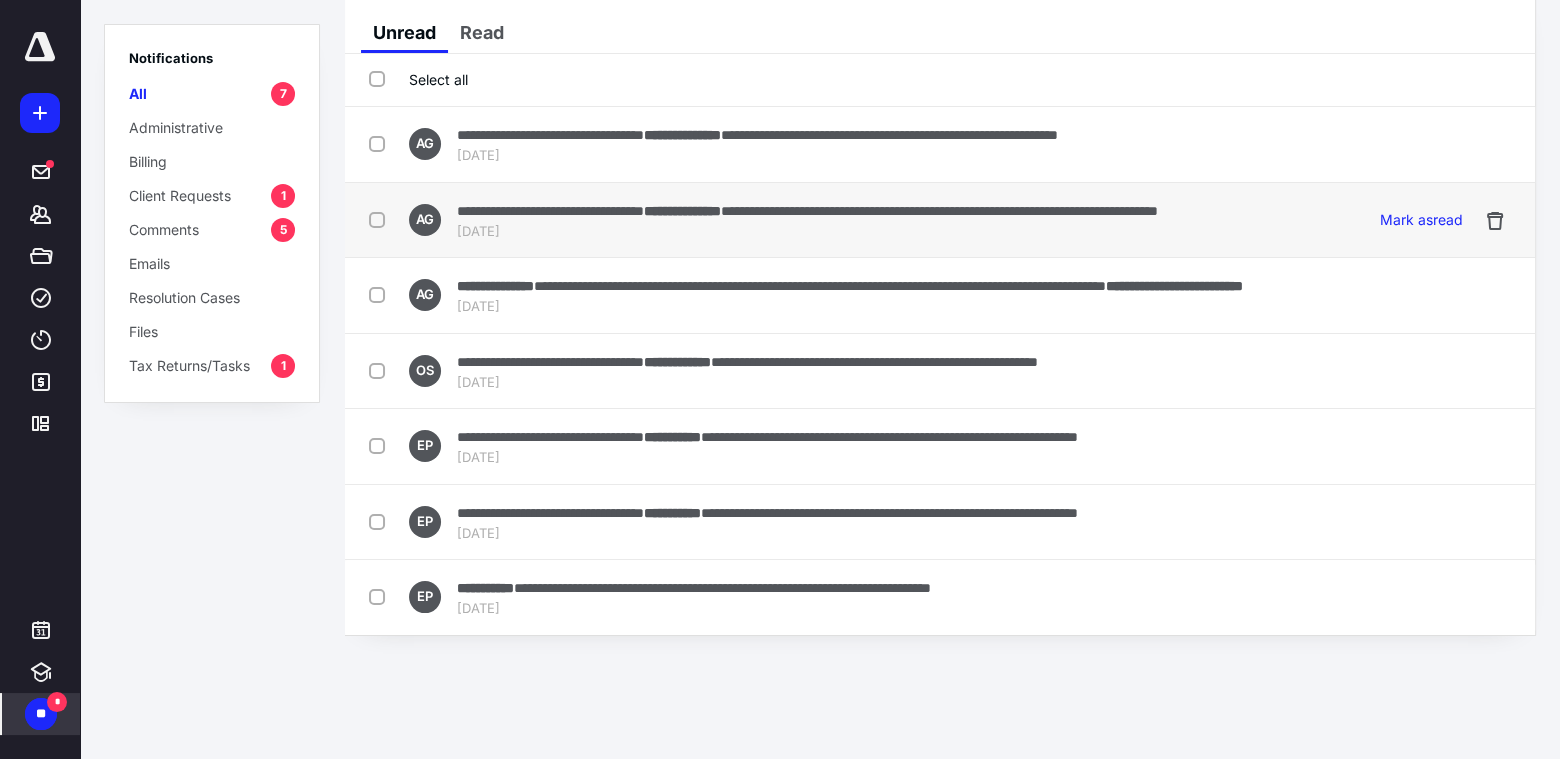 scroll, scrollTop: 63, scrollLeft: 0, axis: vertical 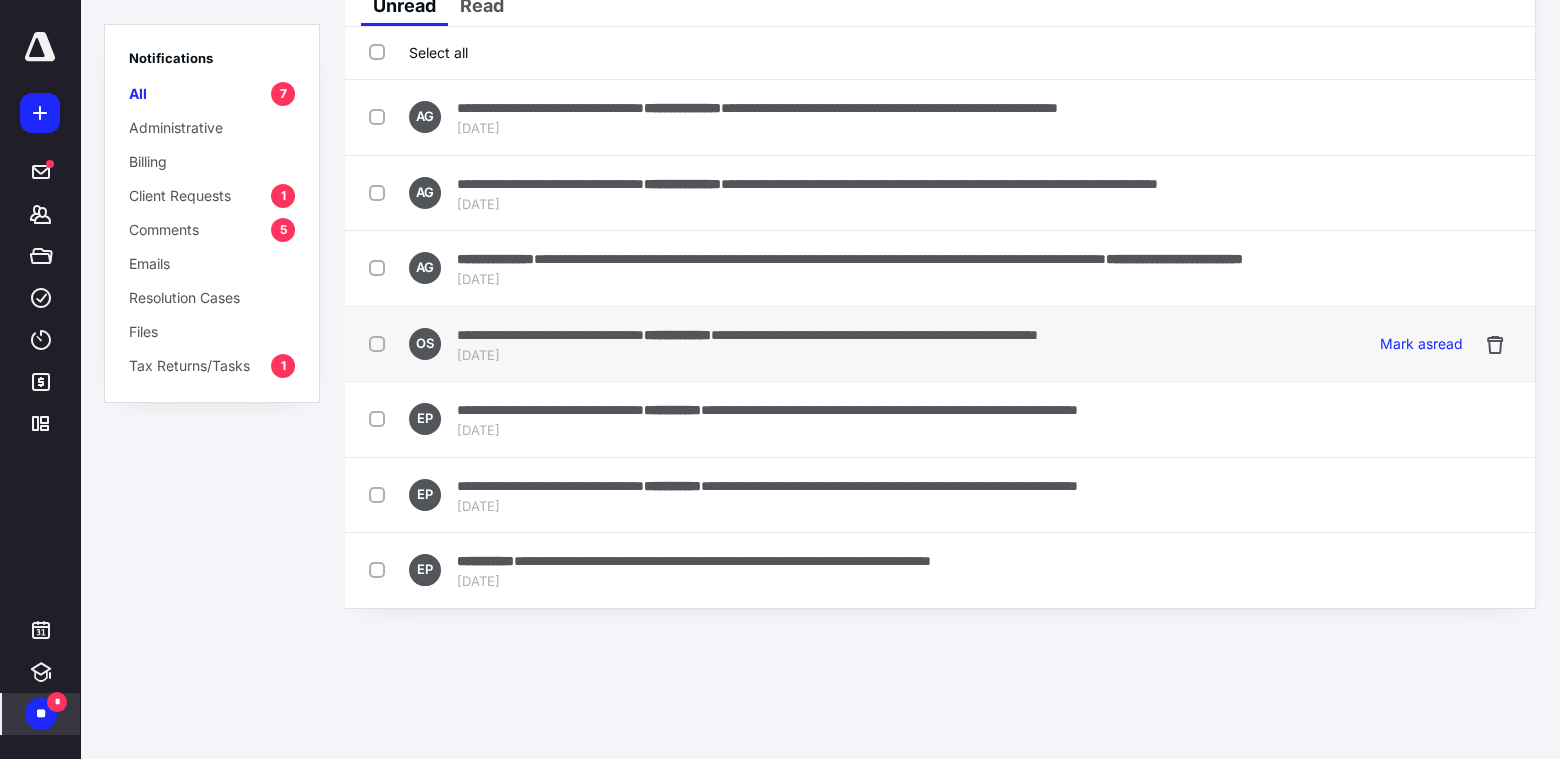 click at bounding box center [381, 343] 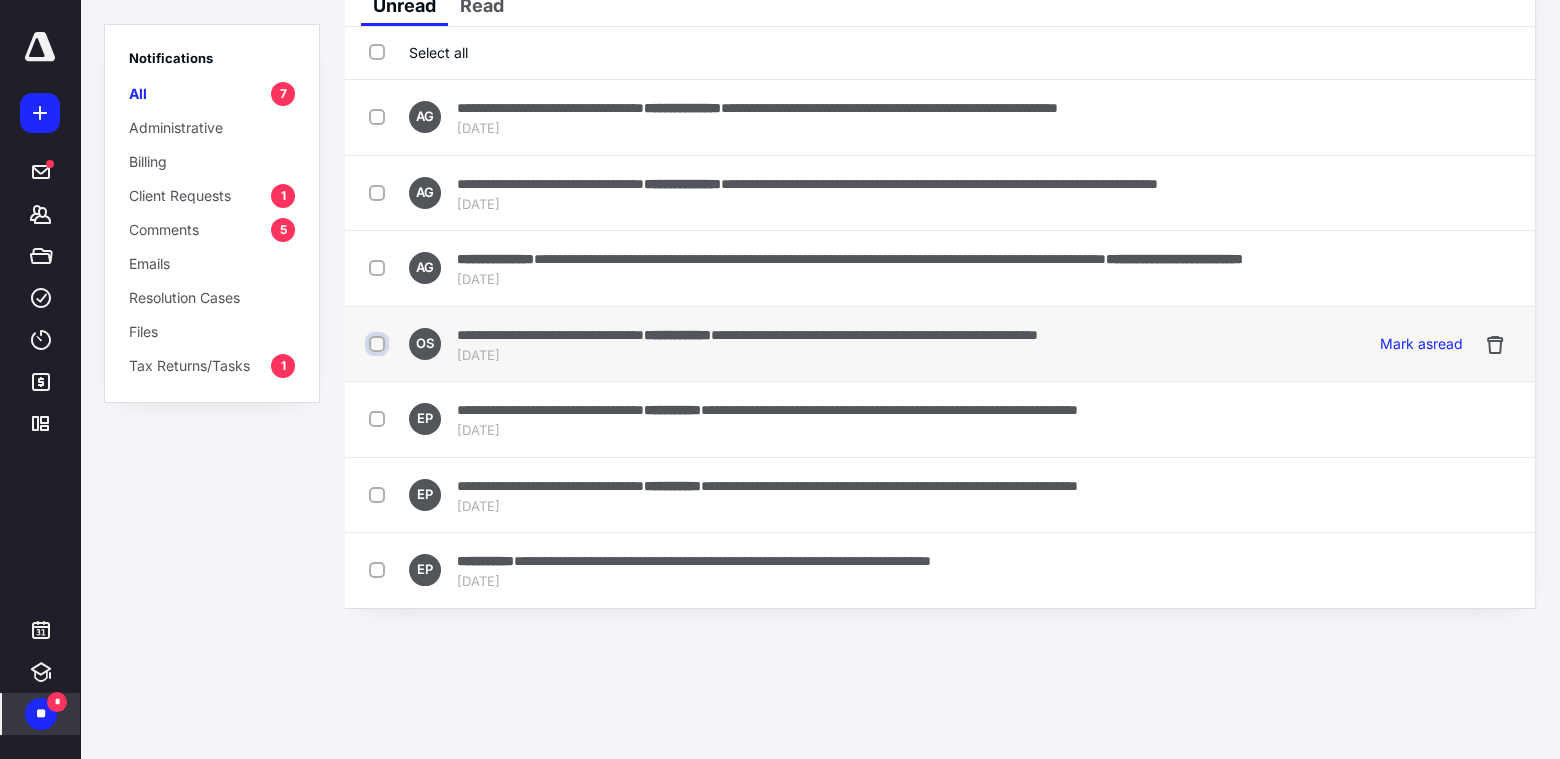checkbox on "true" 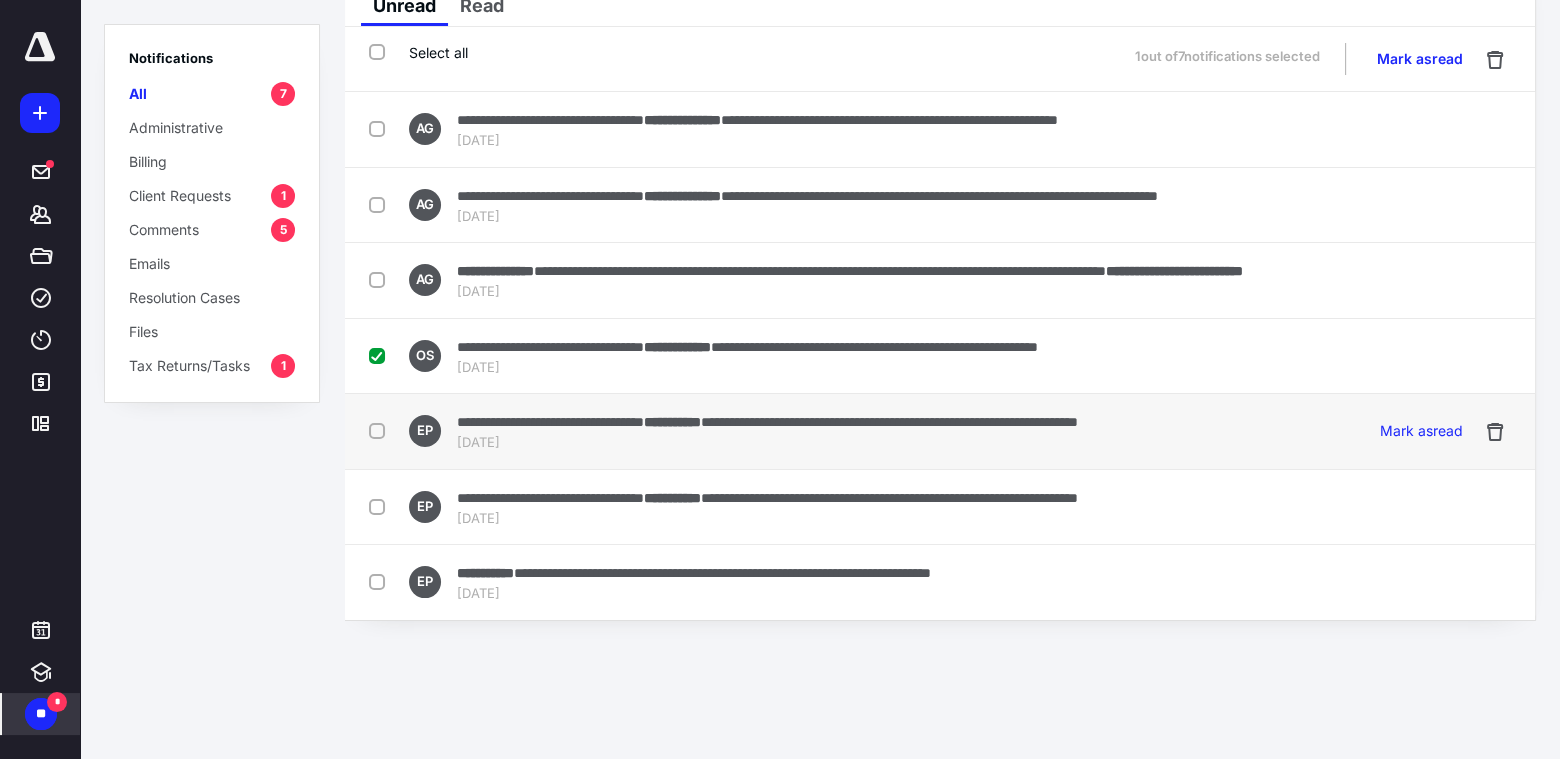 click at bounding box center (381, 430) 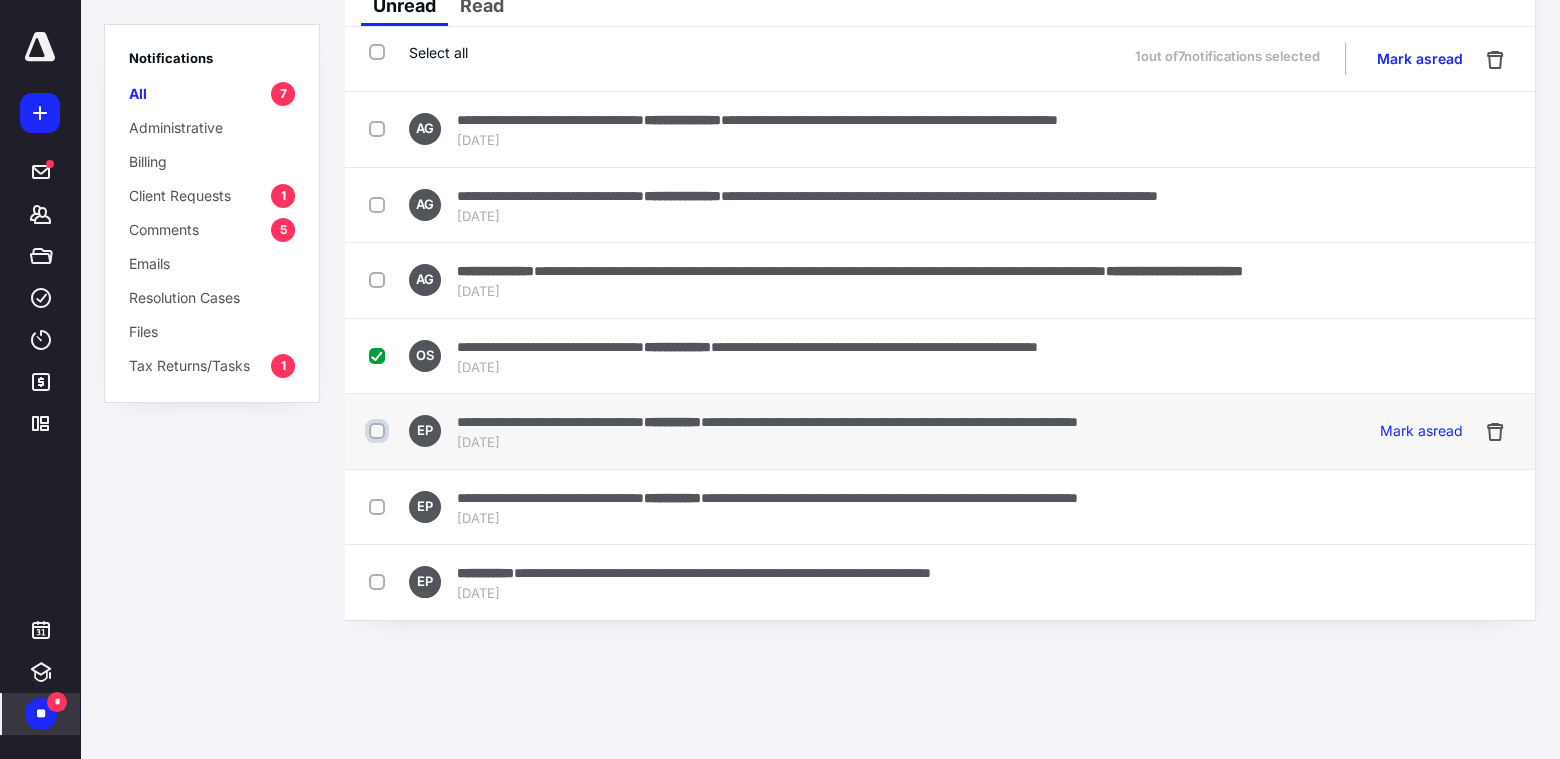 click at bounding box center [379, 431] 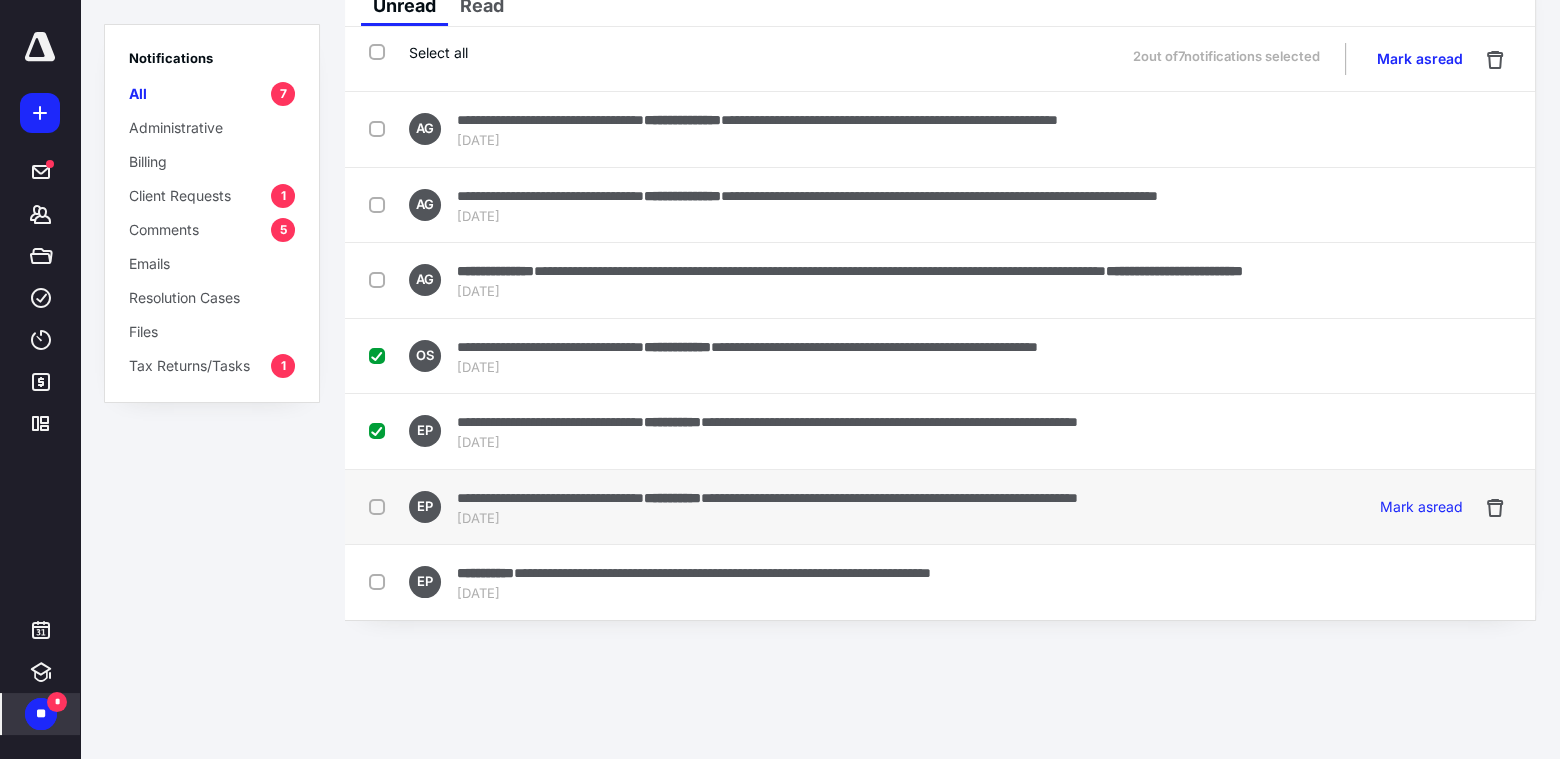 click at bounding box center [381, 506] 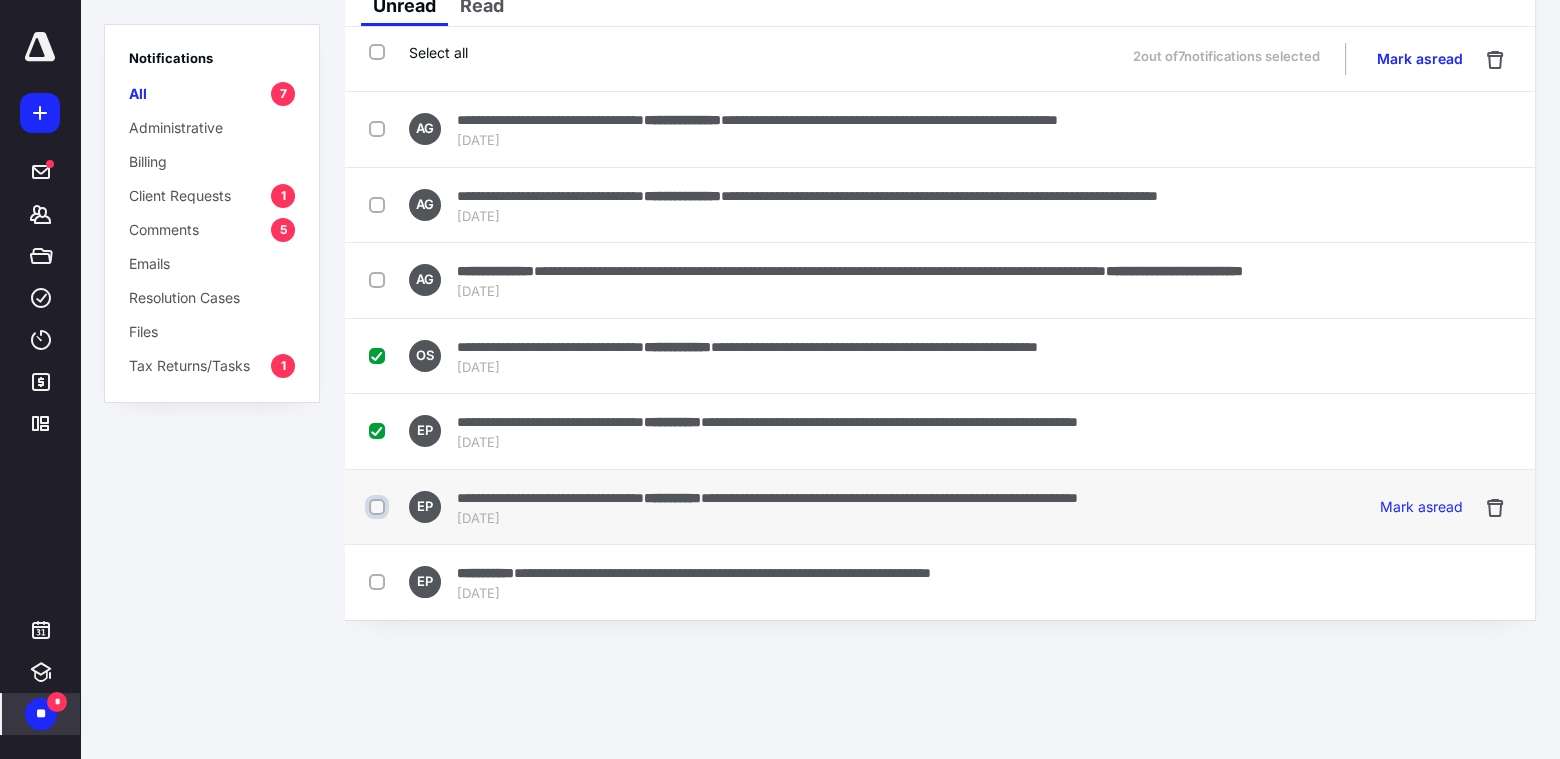 checkbox on "true" 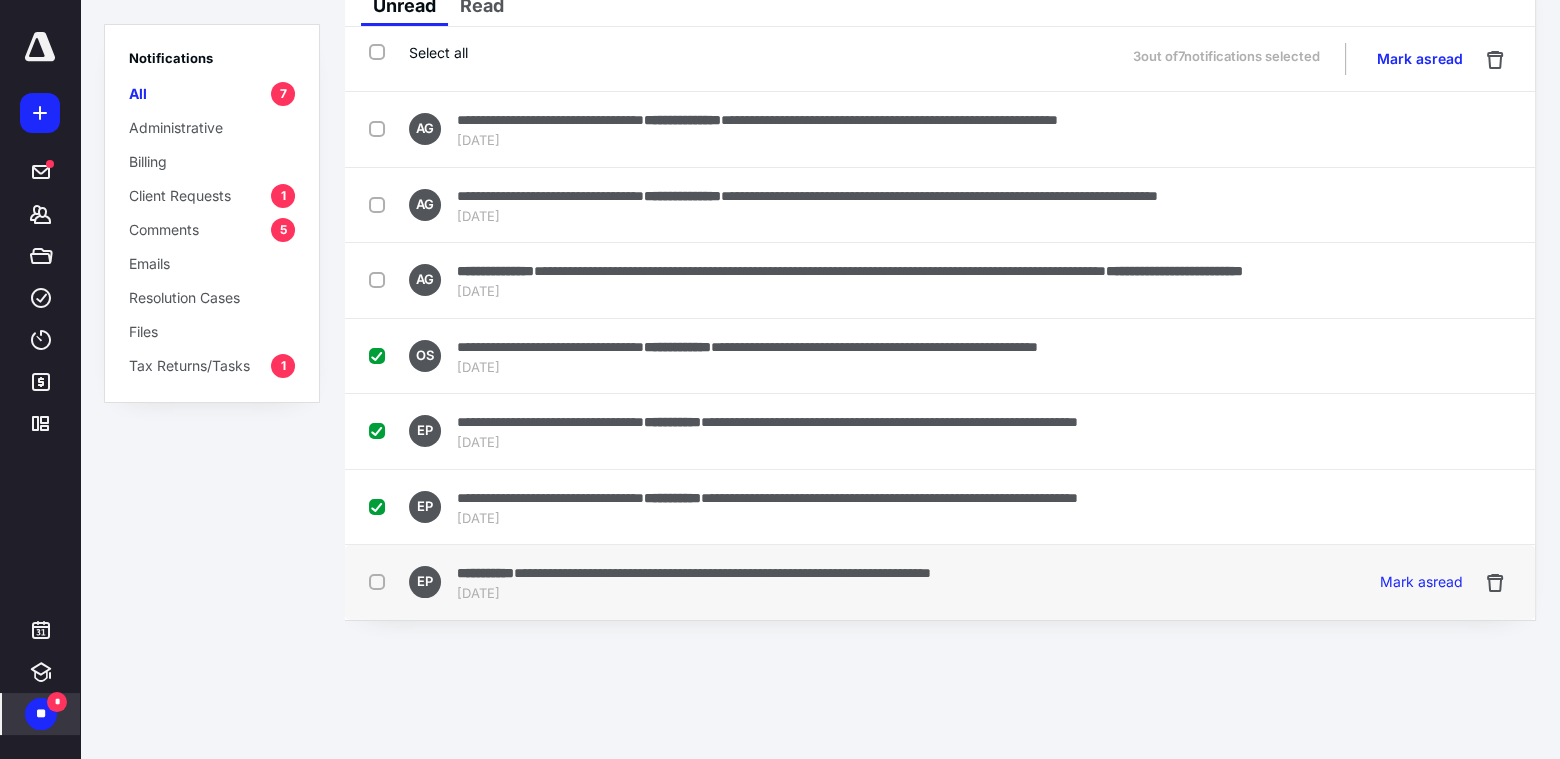 click at bounding box center (381, 581) 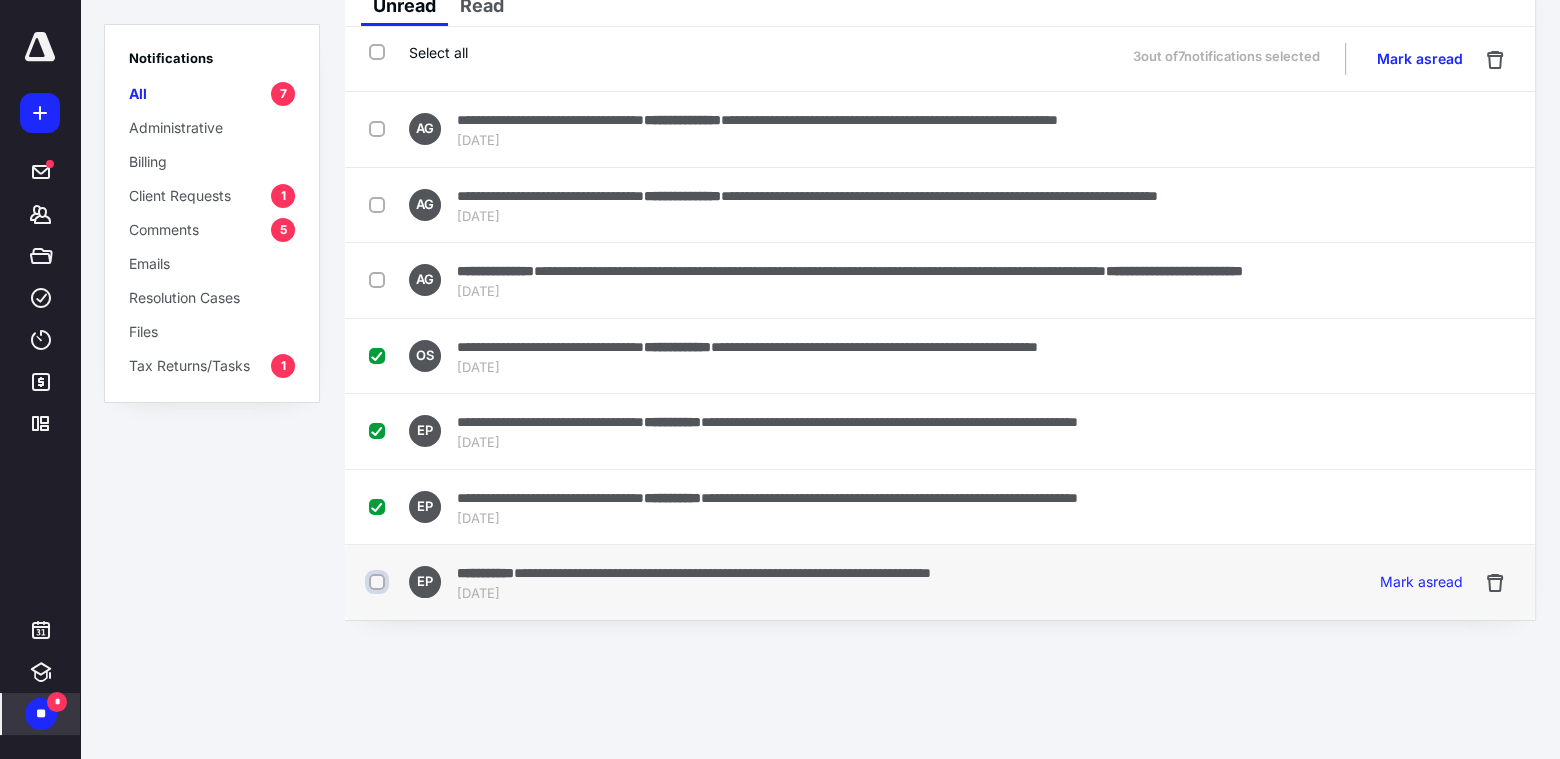 checkbox on "true" 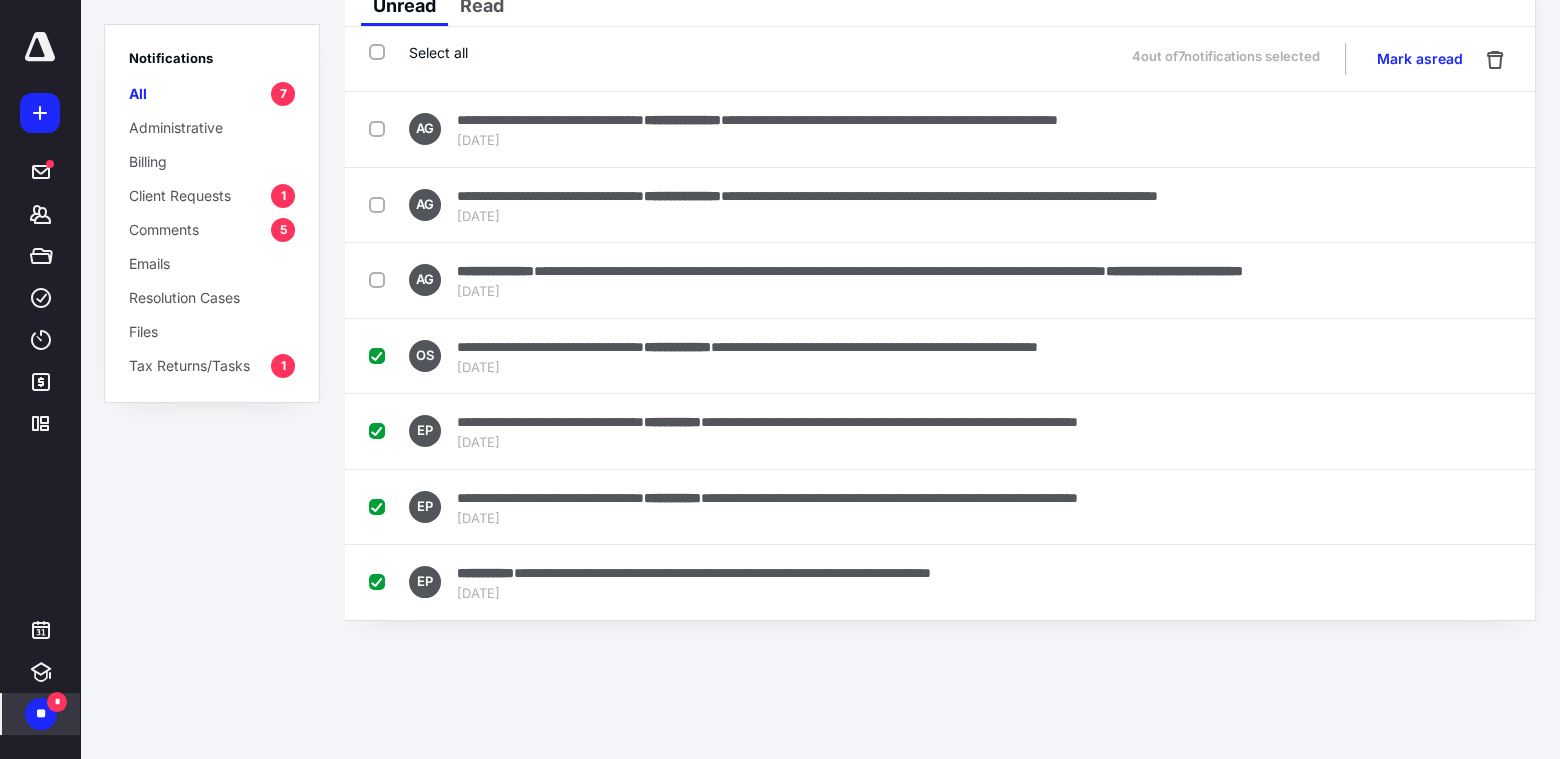 drag, startPoint x: 1422, startPoint y: 55, endPoint x: 1322, endPoint y: 44, distance: 100.60318 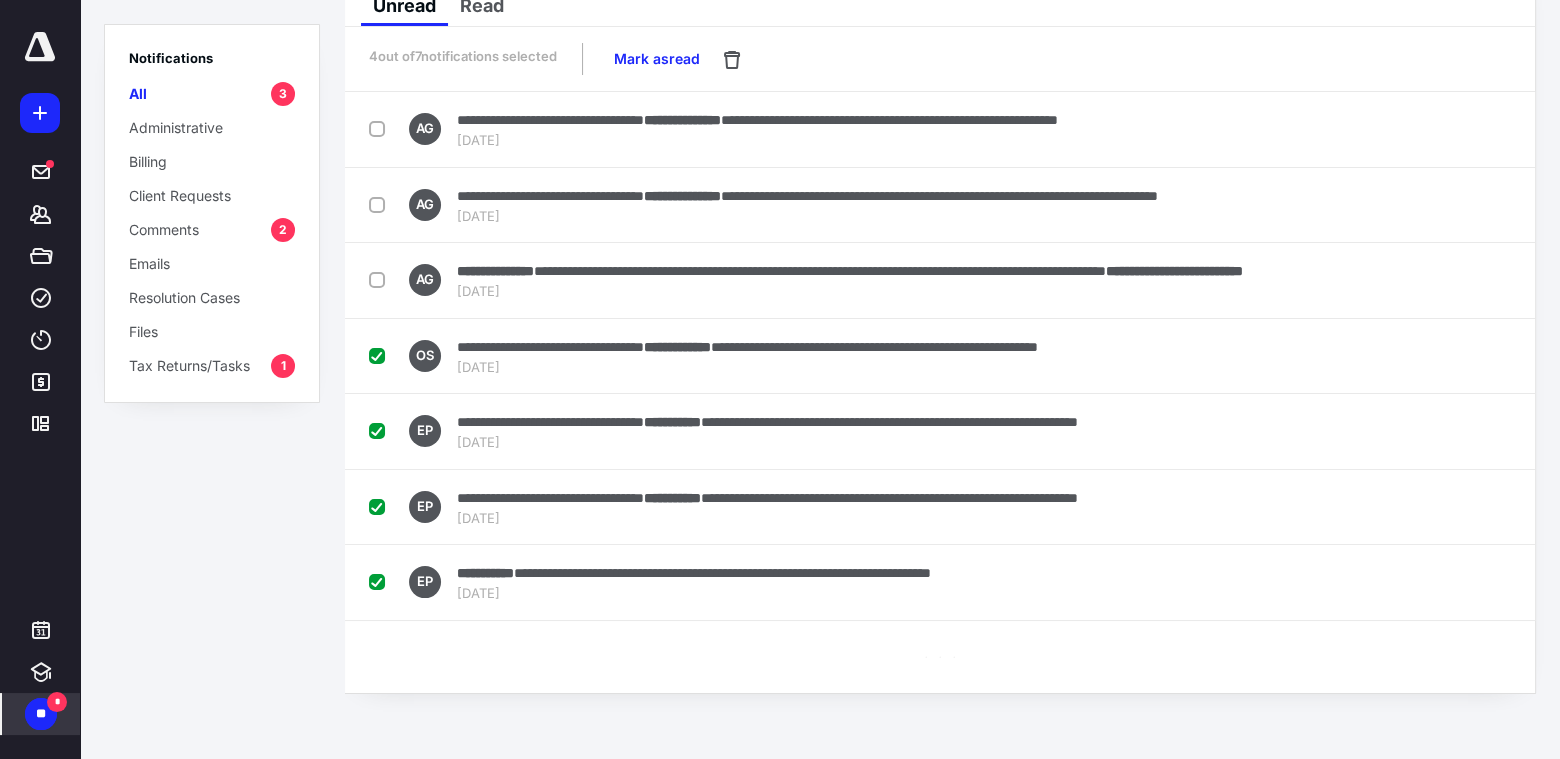 scroll, scrollTop: 0, scrollLeft: 0, axis: both 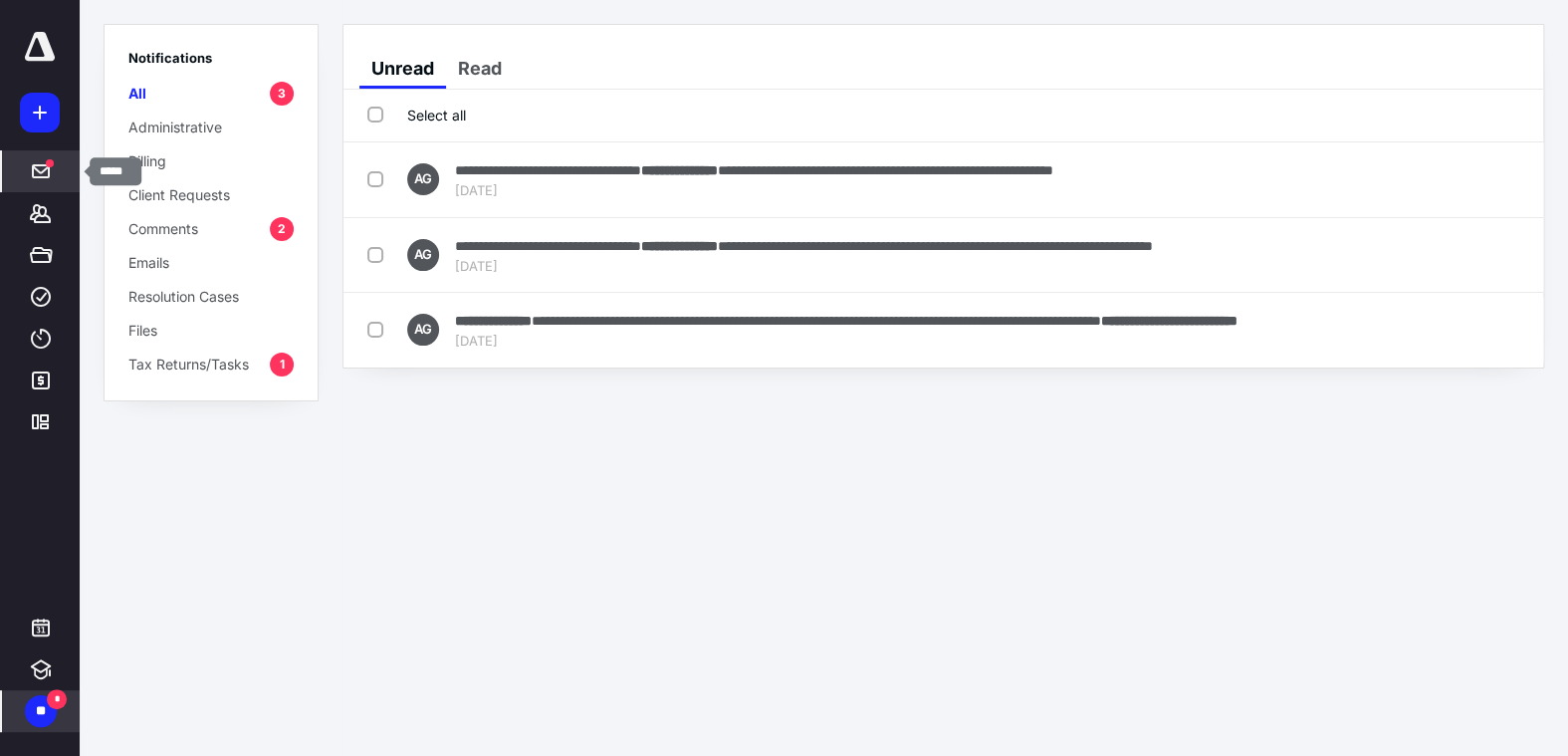 click 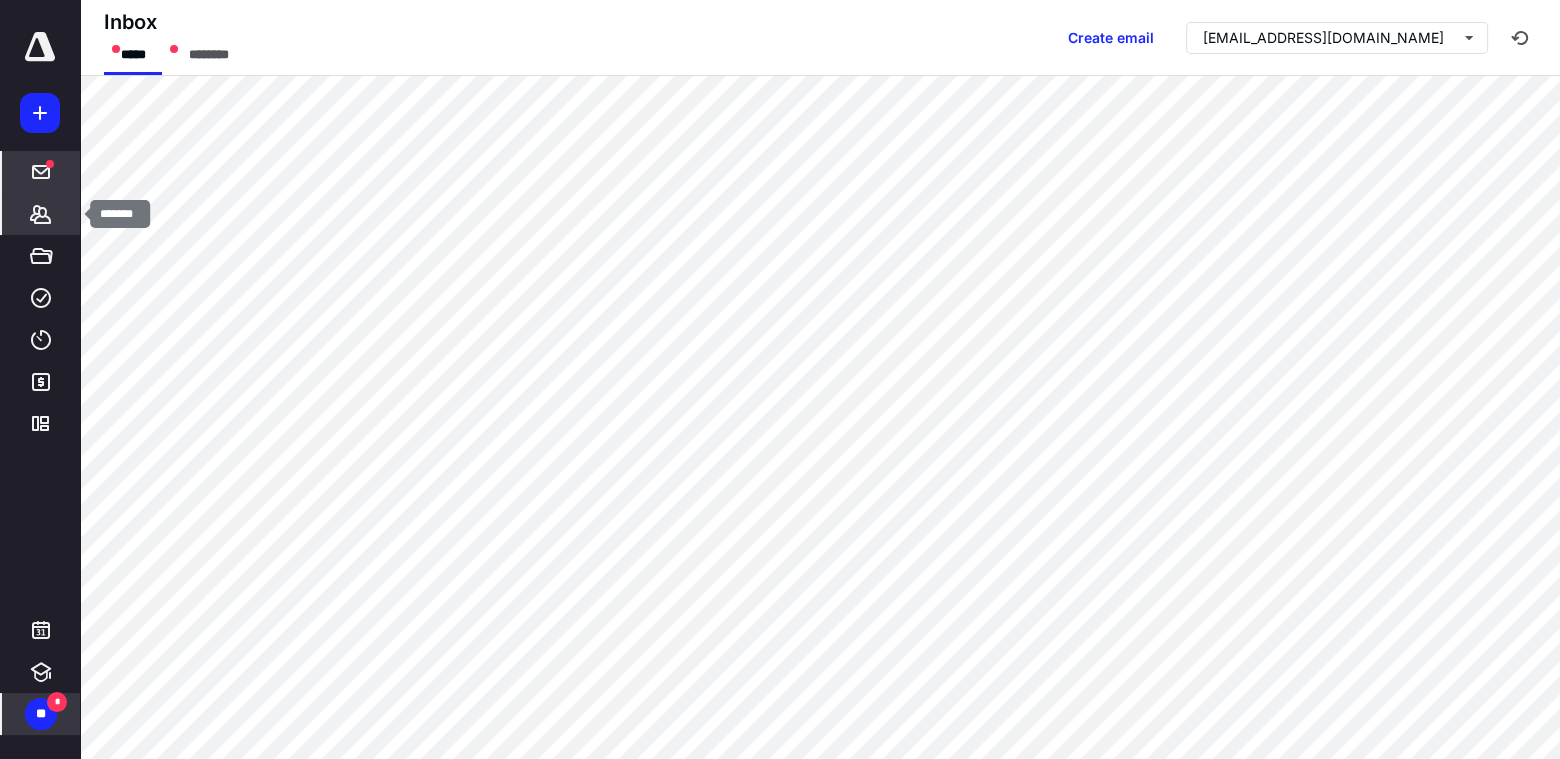 click 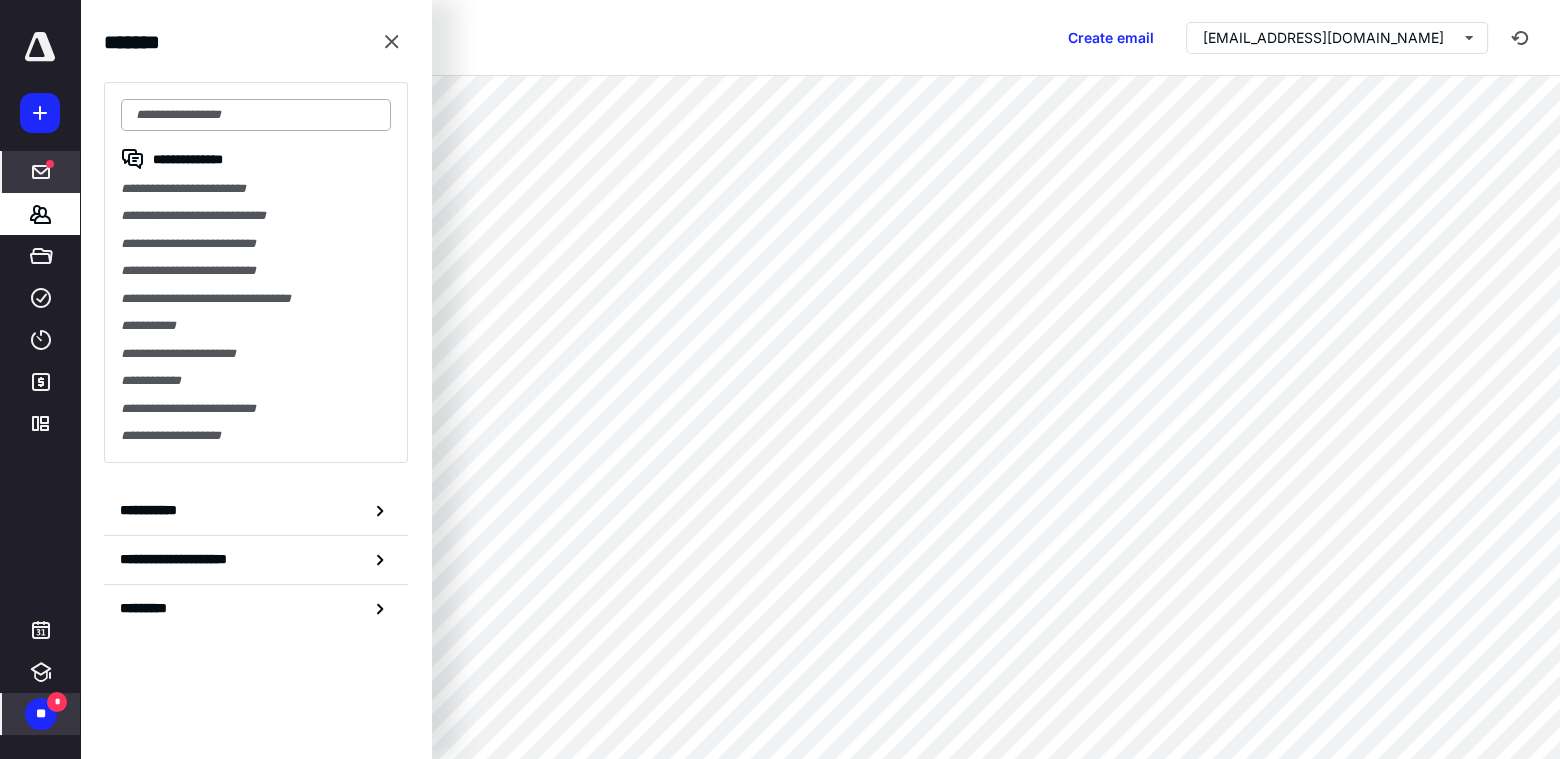click at bounding box center [256, 115] 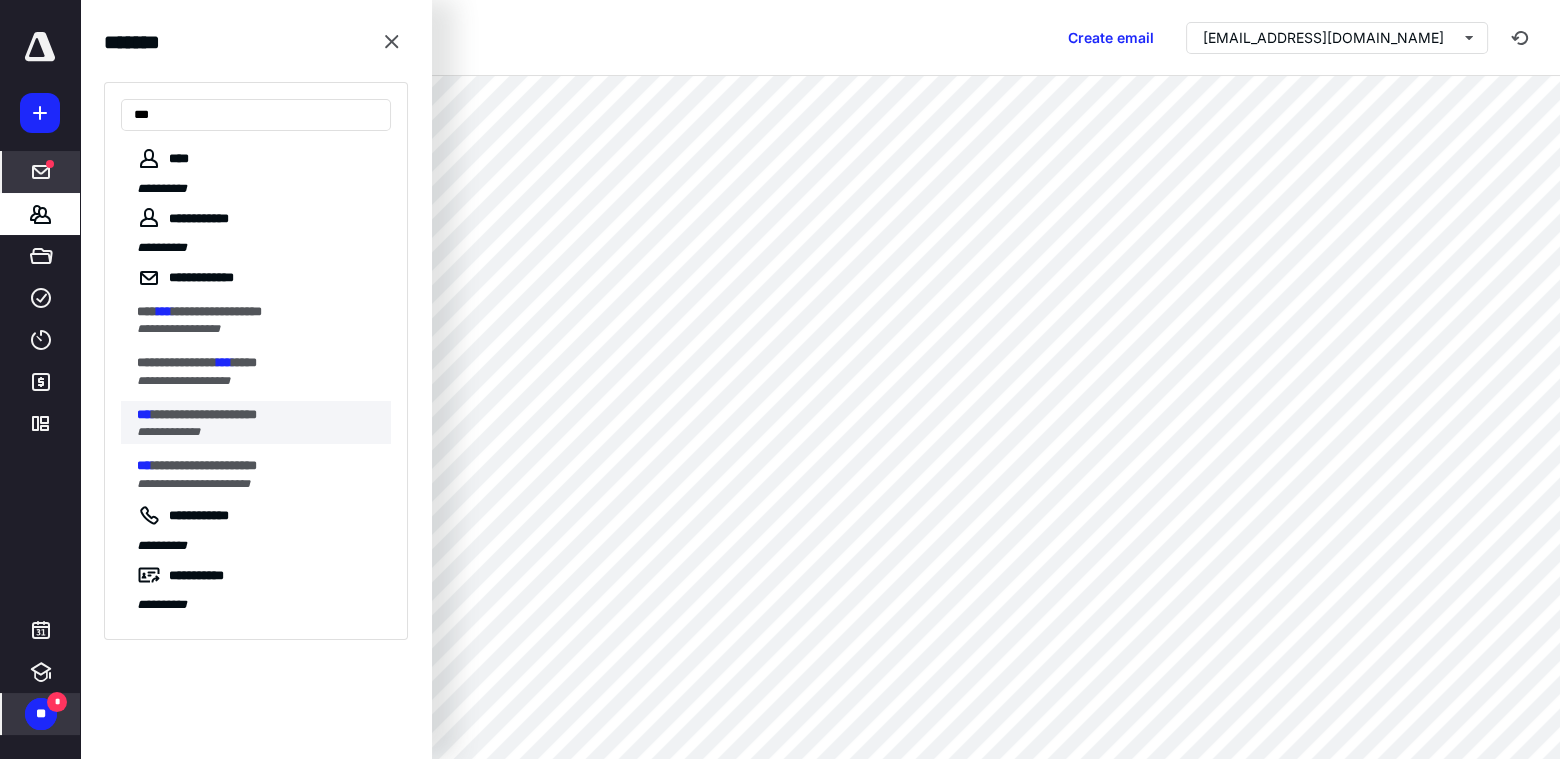 type on "***" 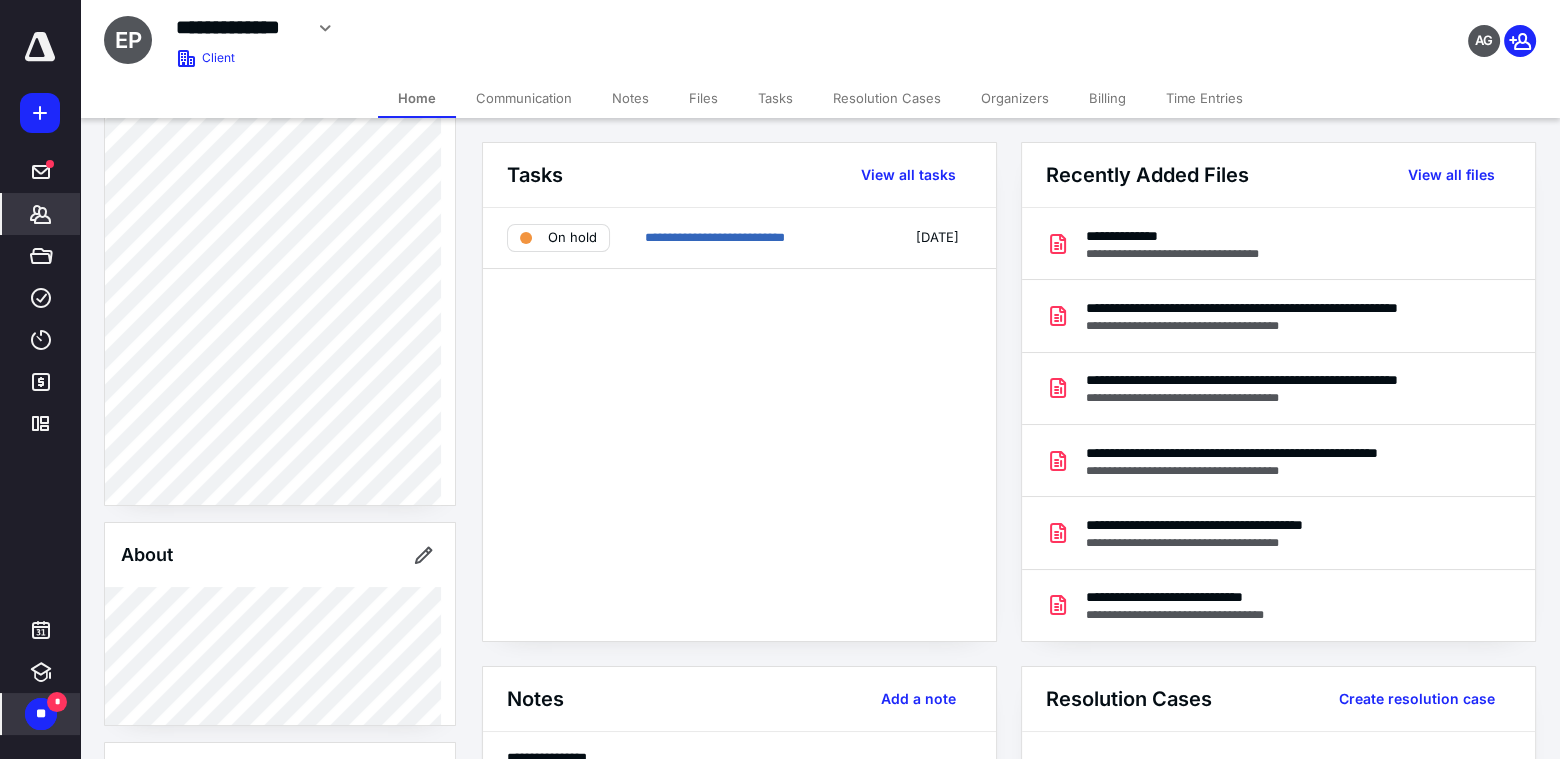 scroll, scrollTop: 300, scrollLeft: 0, axis: vertical 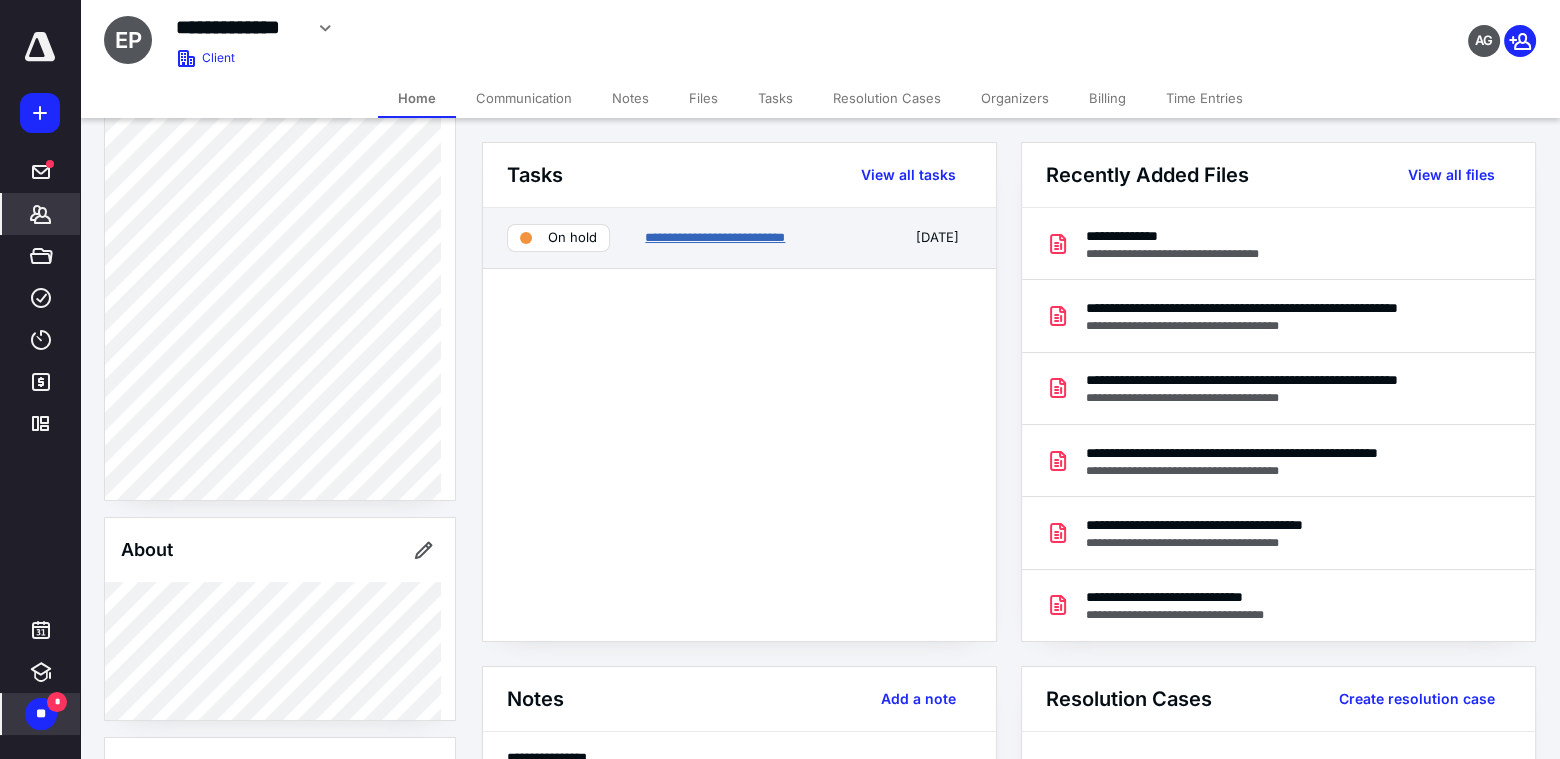 click on "**********" at bounding box center [715, 237] 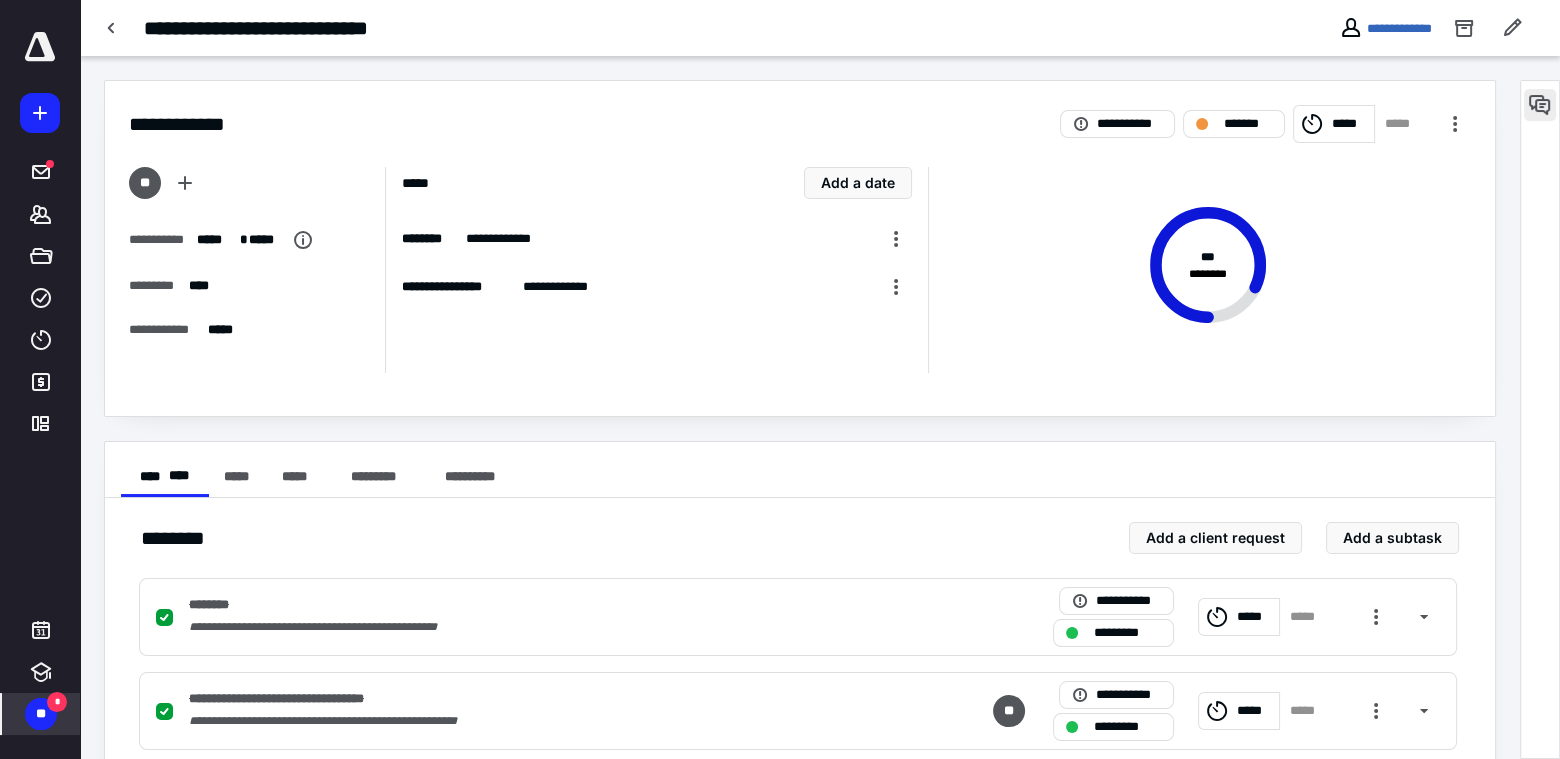 click at bounding box center [1540, 105] 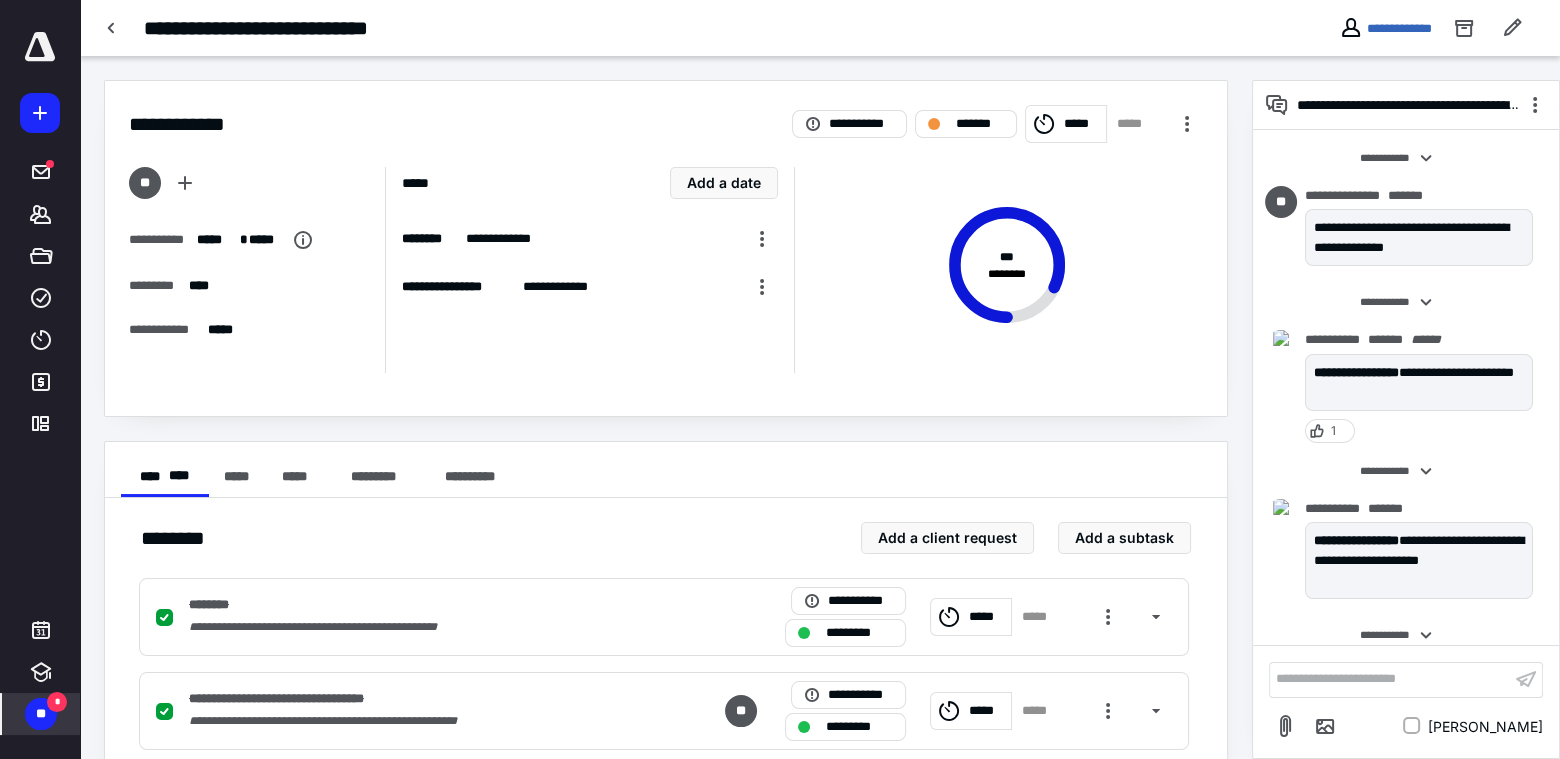 scroll, scrollTop: 617, scrollLeft: 0, axis: vertical 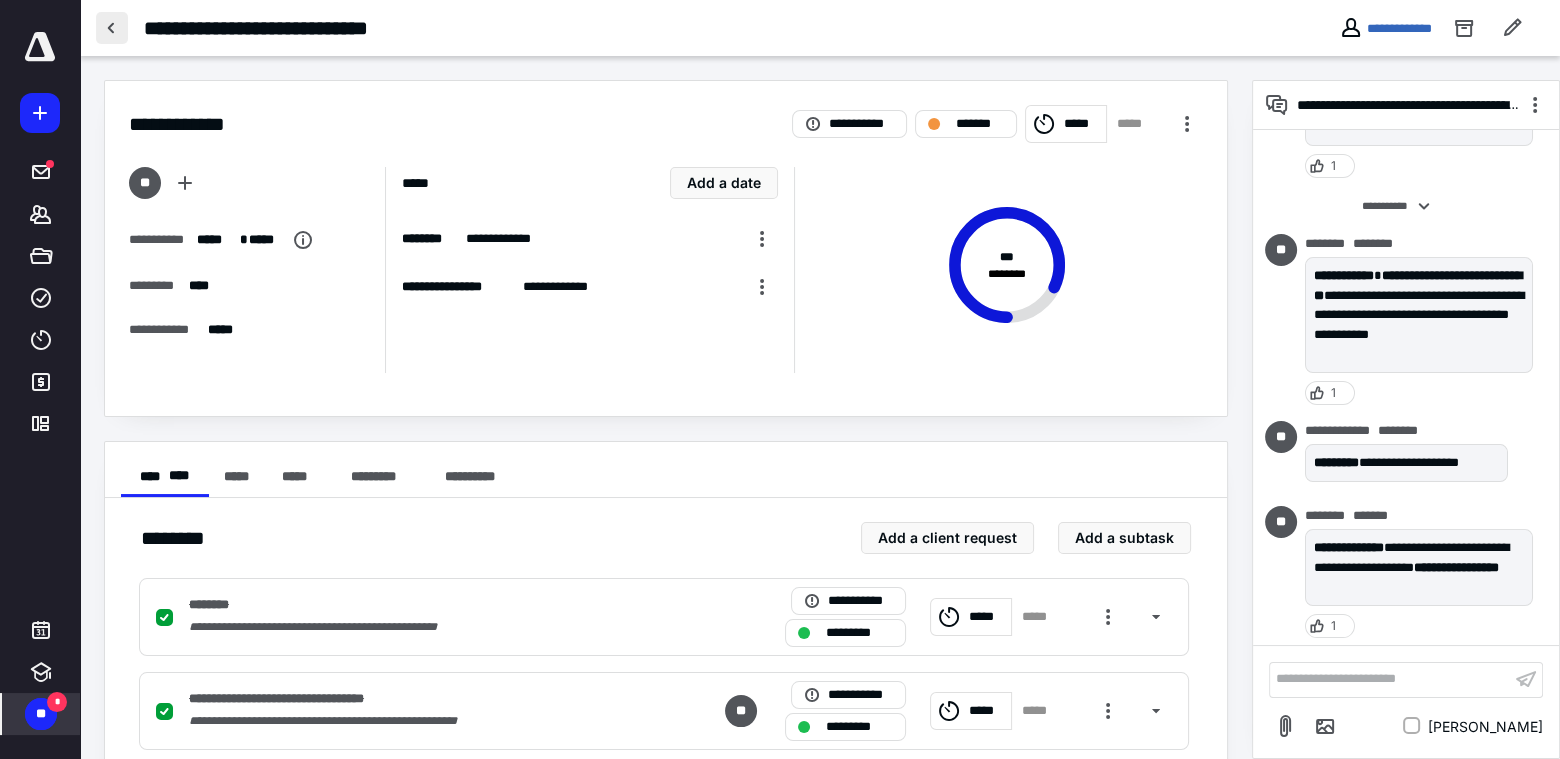 click at bounding box center (112, 28) 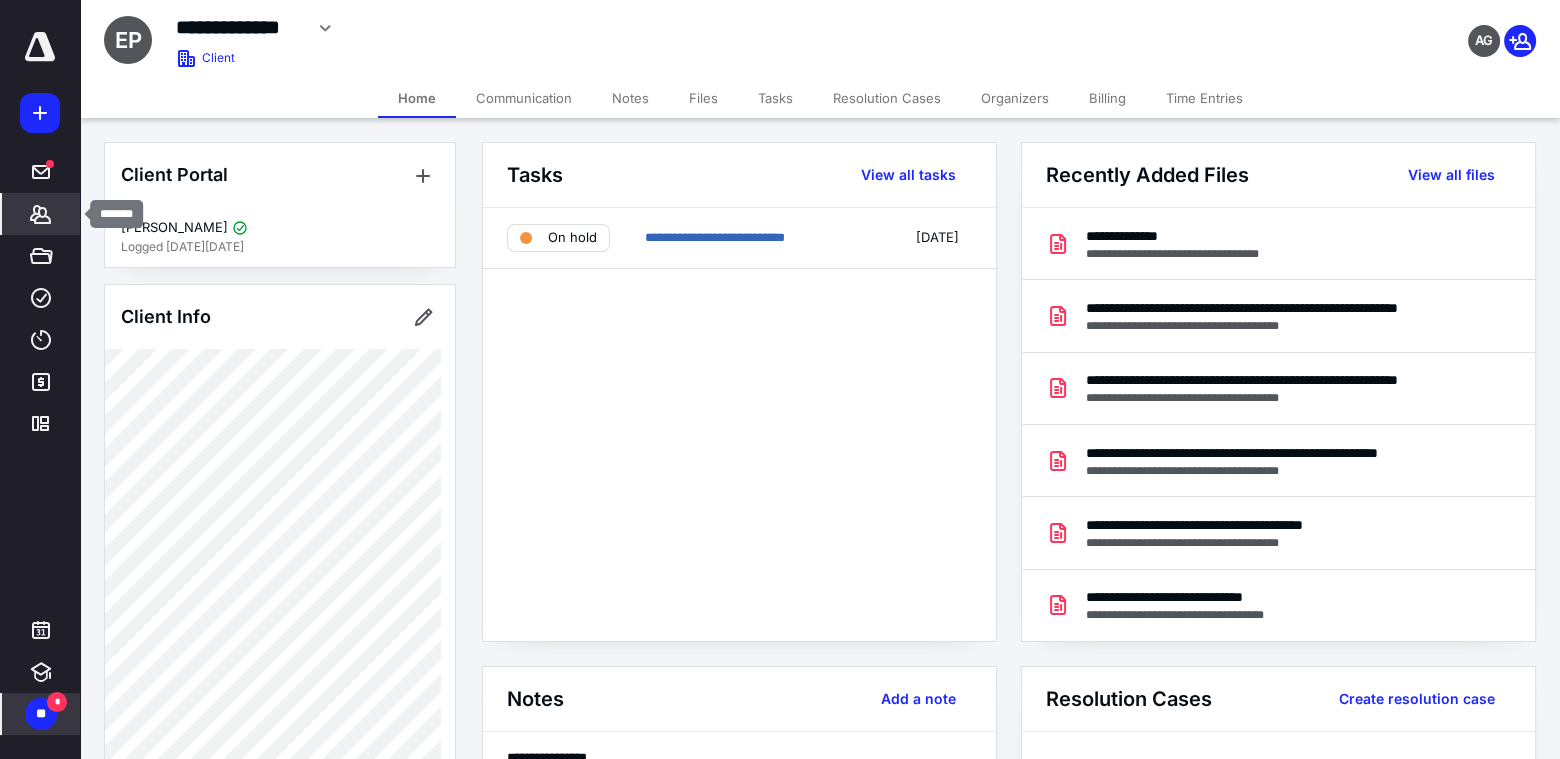 click 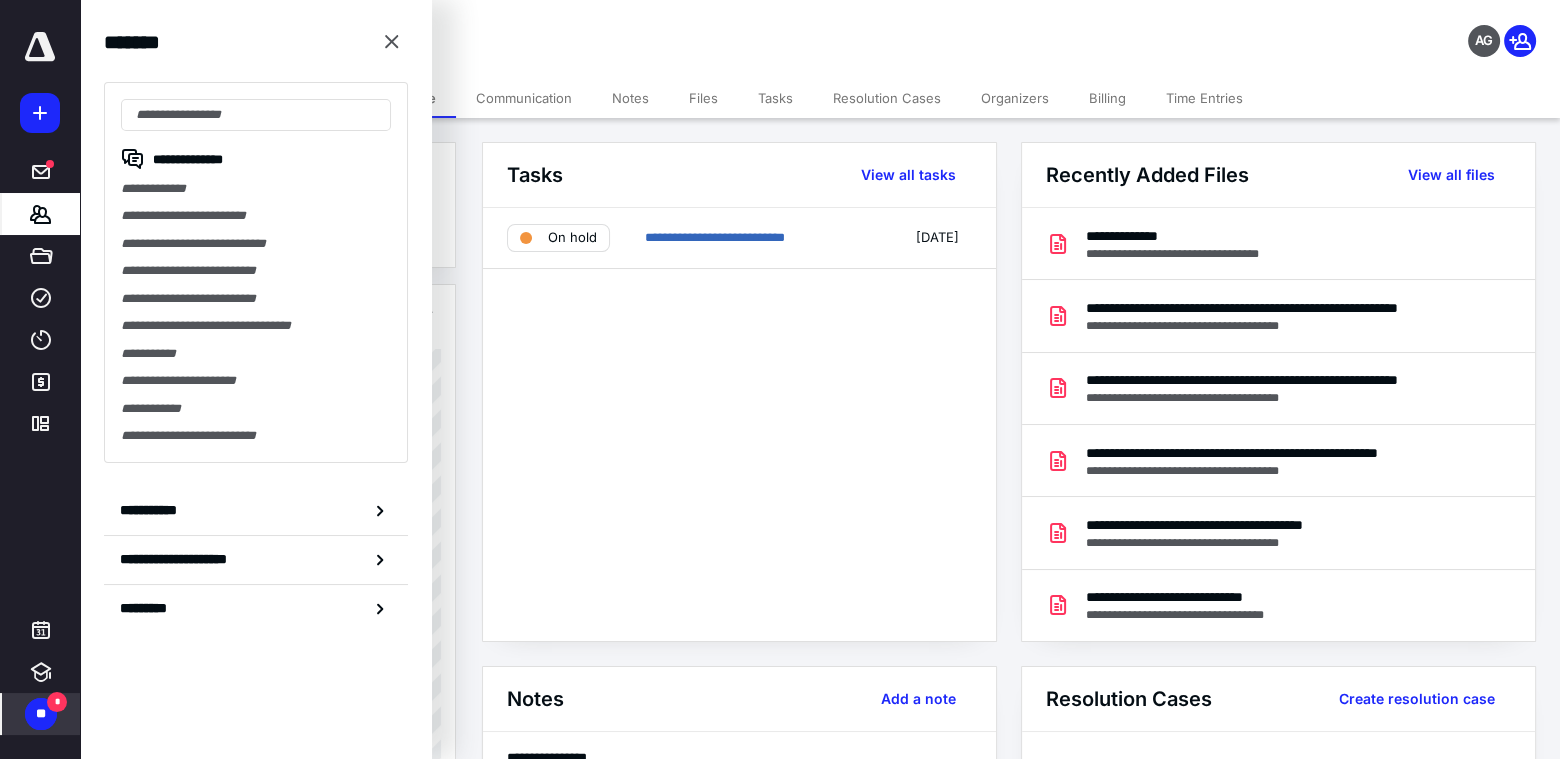 click on "*" at bounding box center (57, 702) 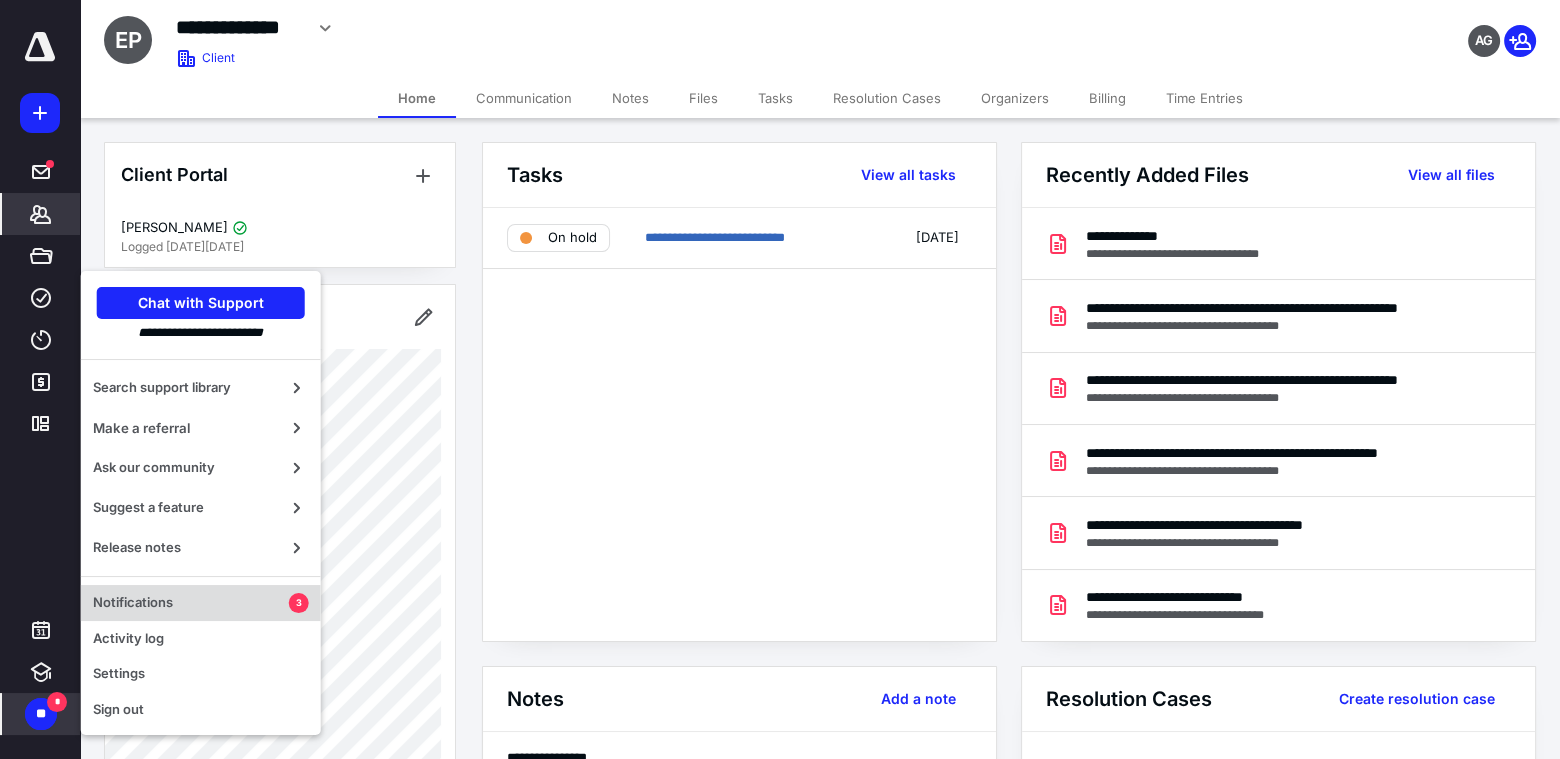 click on "Notifications" at bounding box center [191, 603] 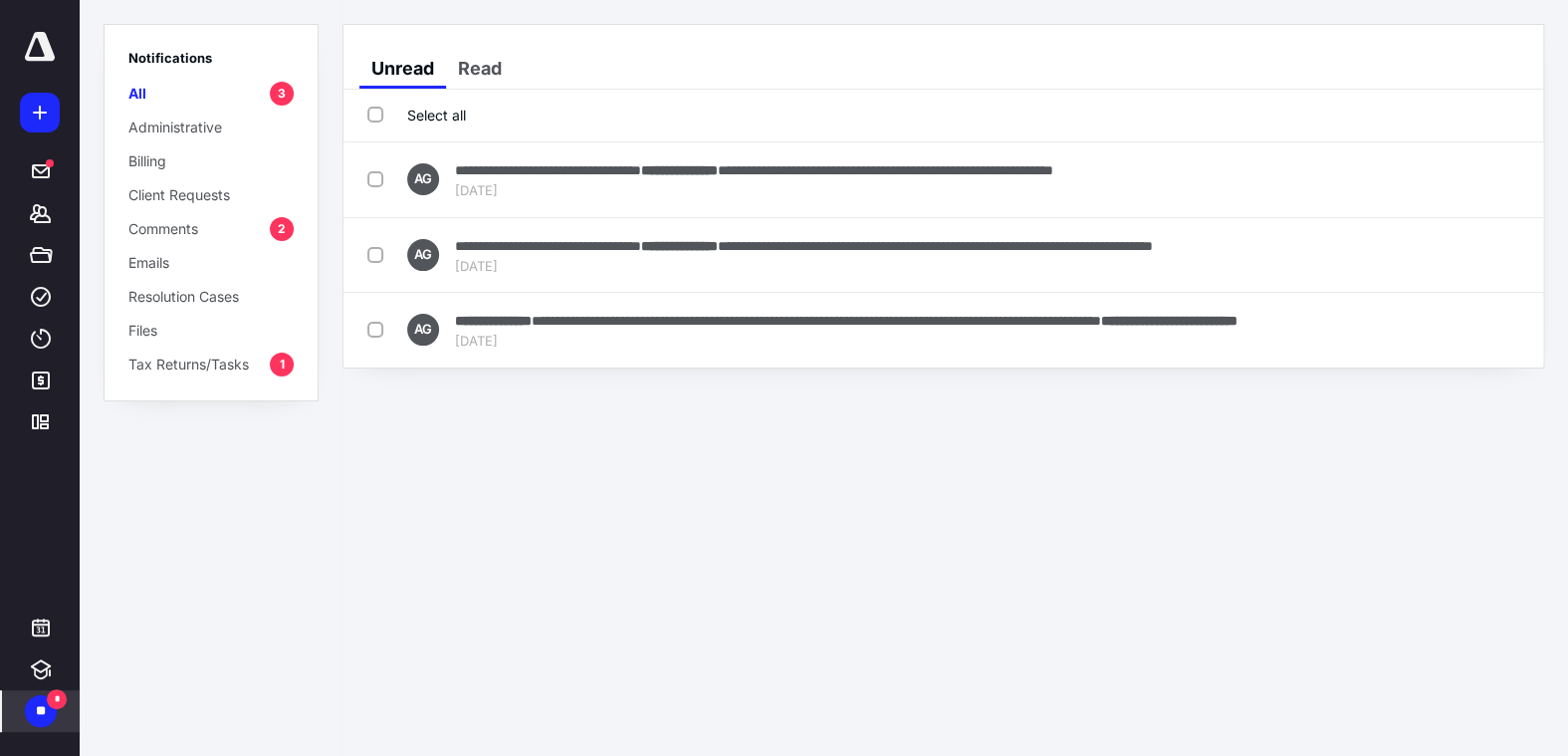 click on "Comments" at bounding box center (163, 228) 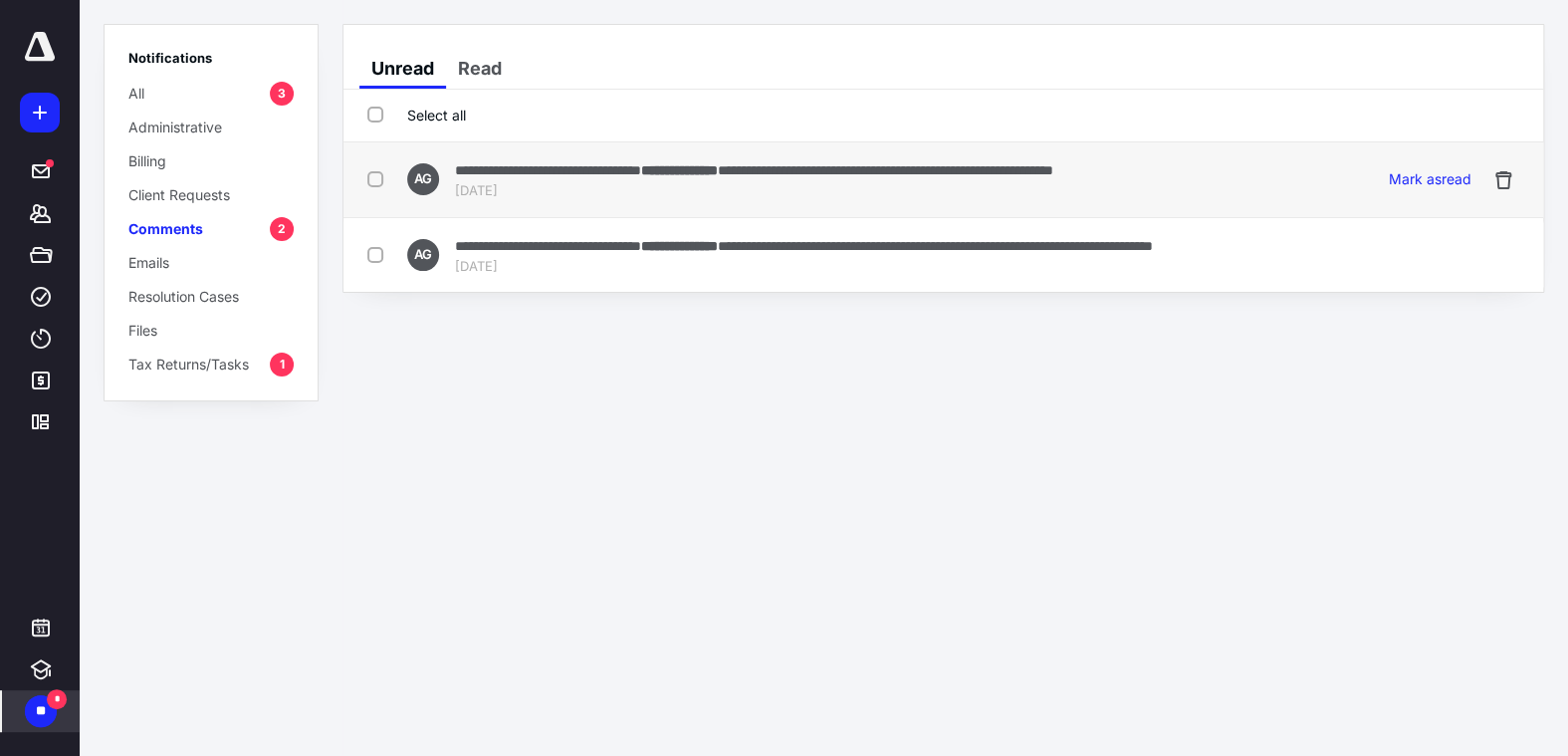 click on "[DATE]" at bounding box center [754, 191] 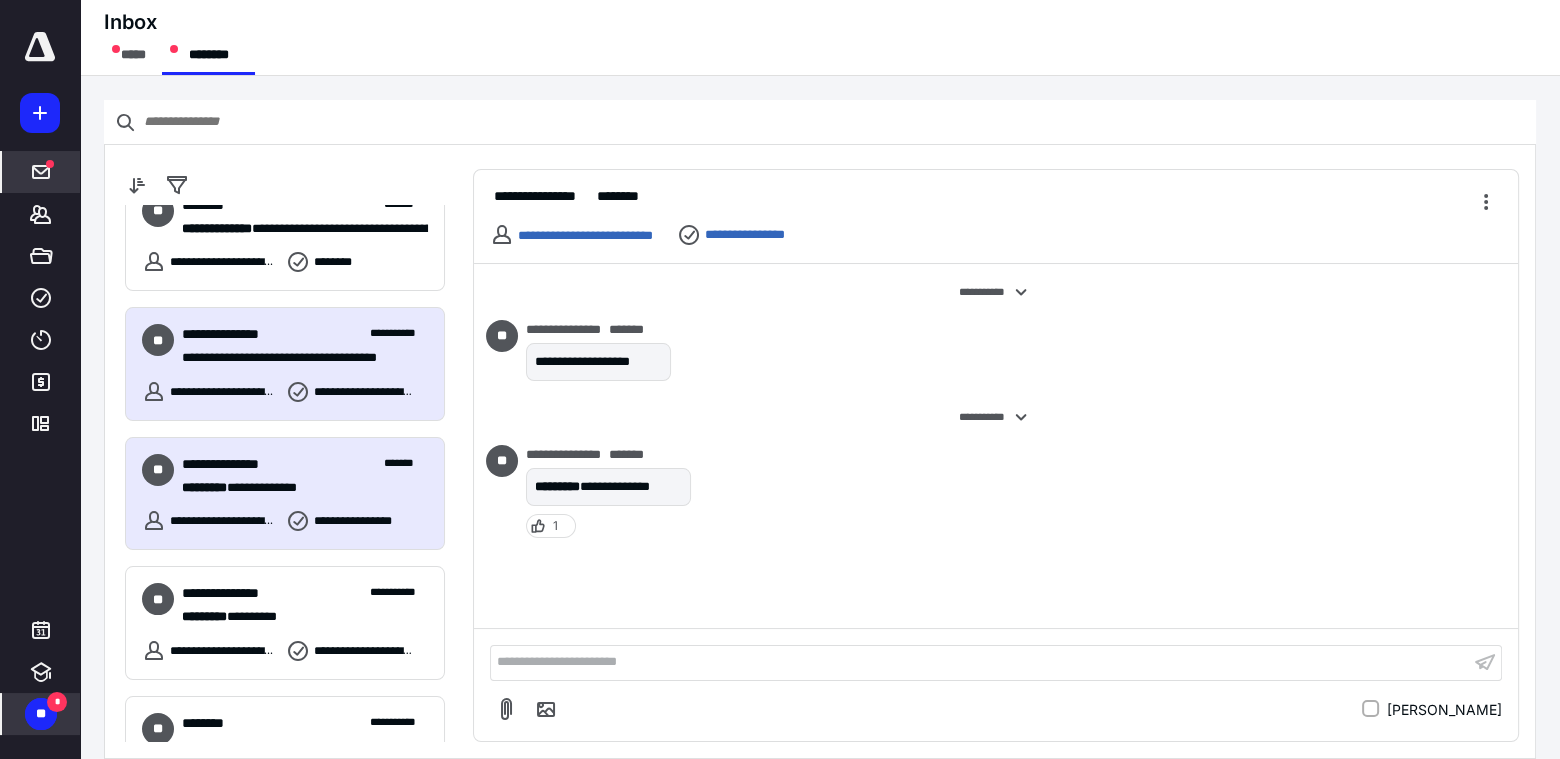 scroll, scrollTop: 0, scrollLeft: 0, axis: both 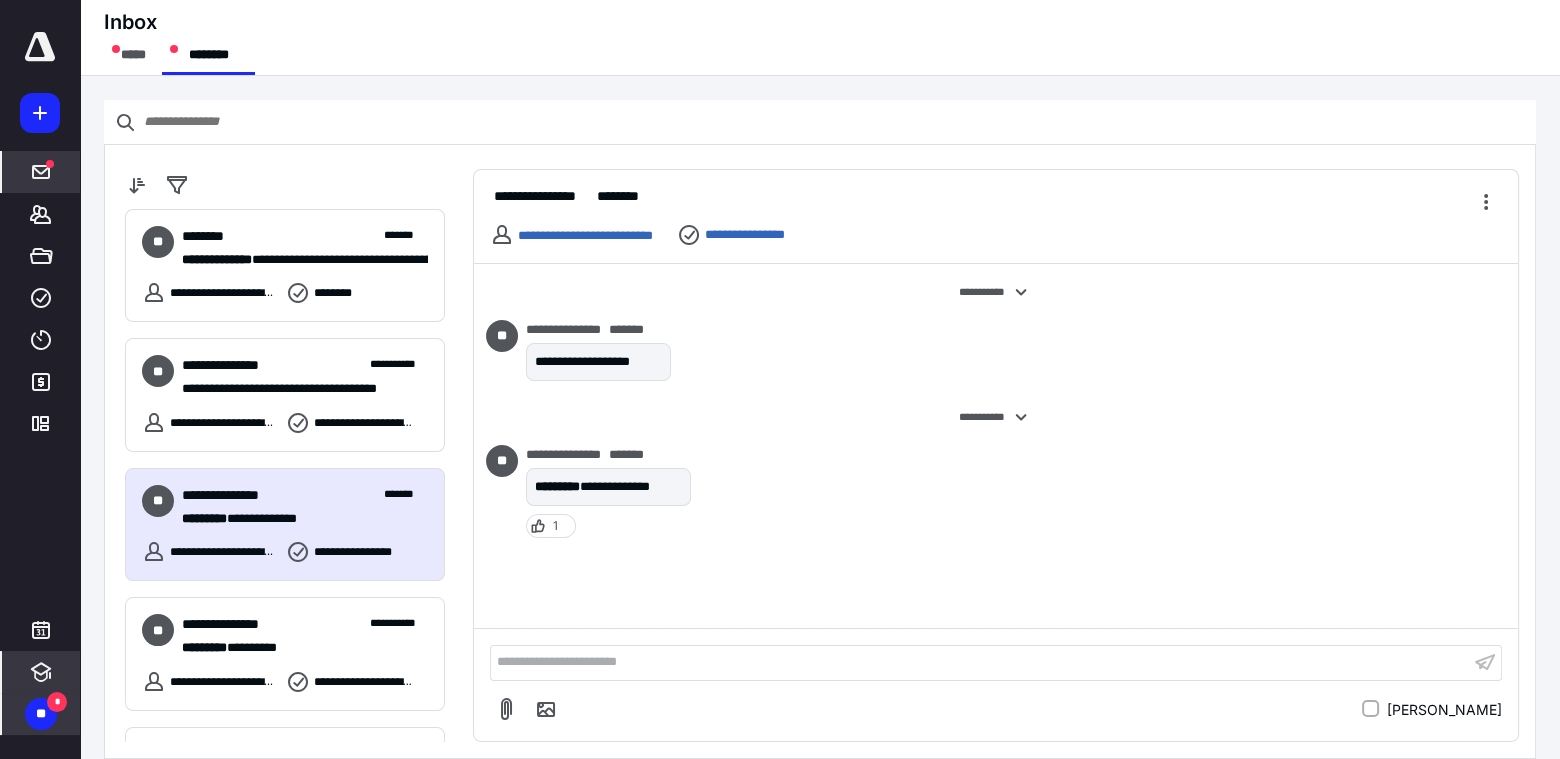 drag, startPoint x: 41, startPoint y: 708, endPoint x: 57, endPoint y: 684, distance: 28.84441 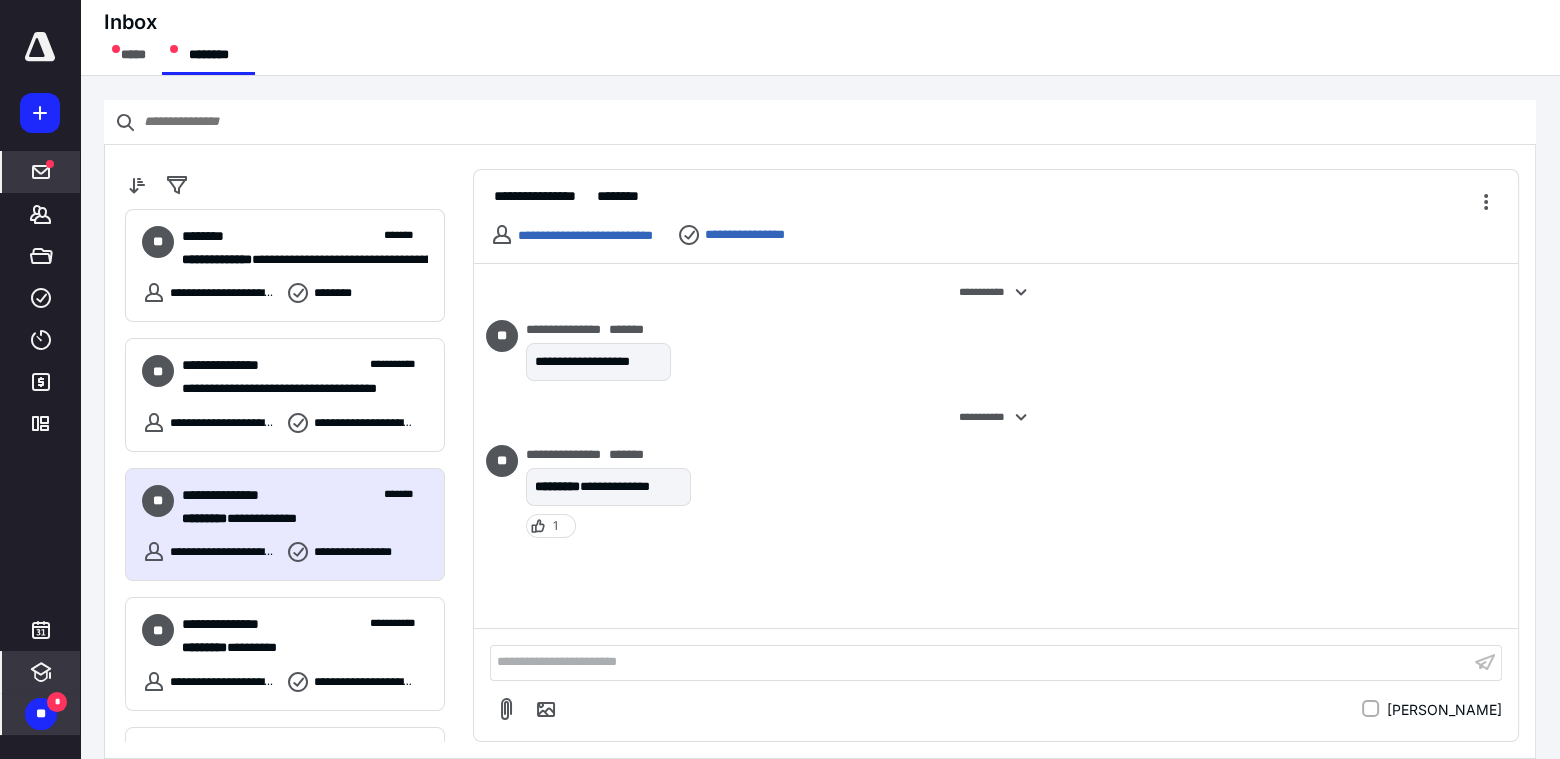 click on "**" at bounding box center (41, 714) 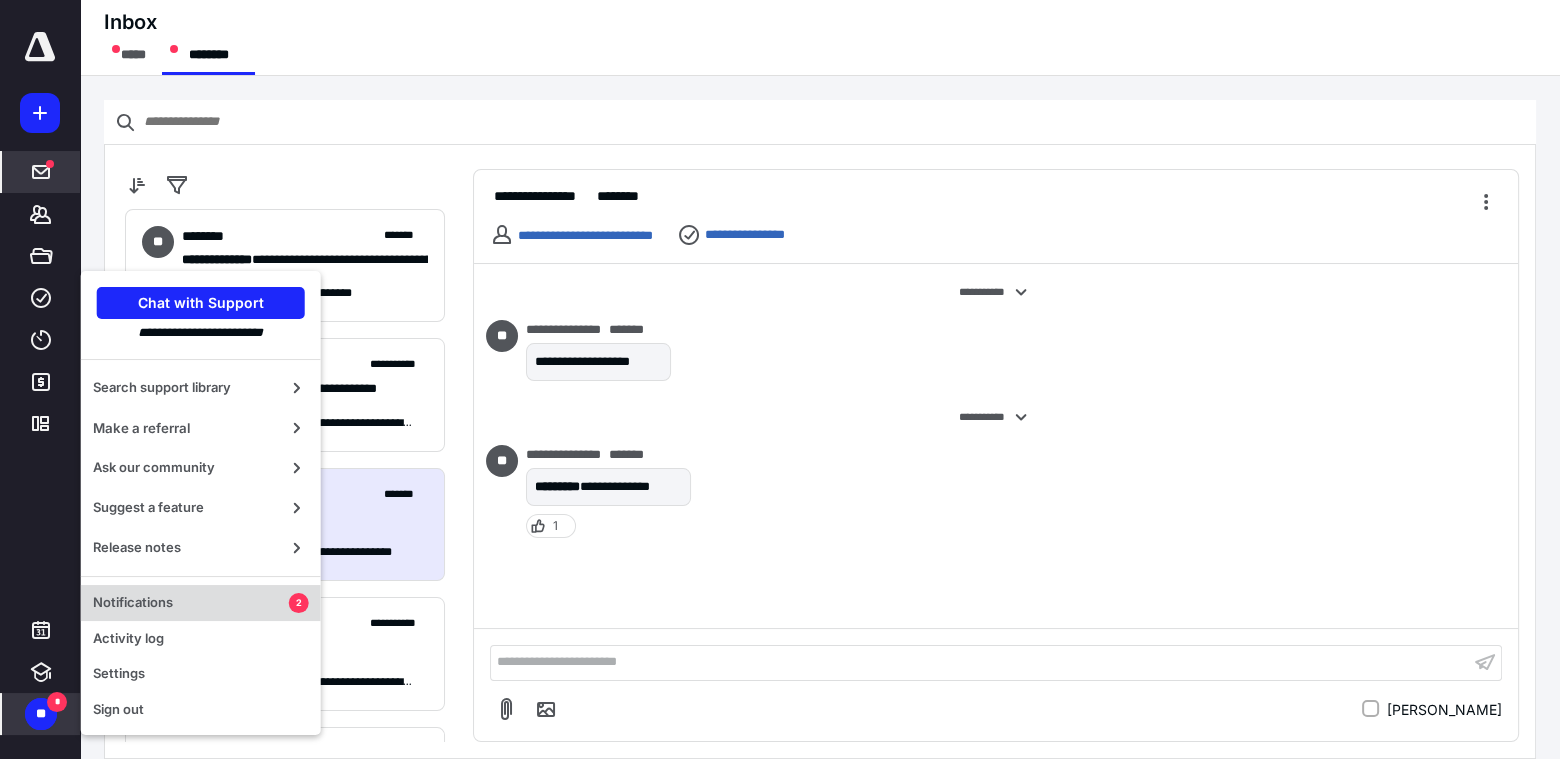 click on "Notifications 2" at bounding box center (201, 603) 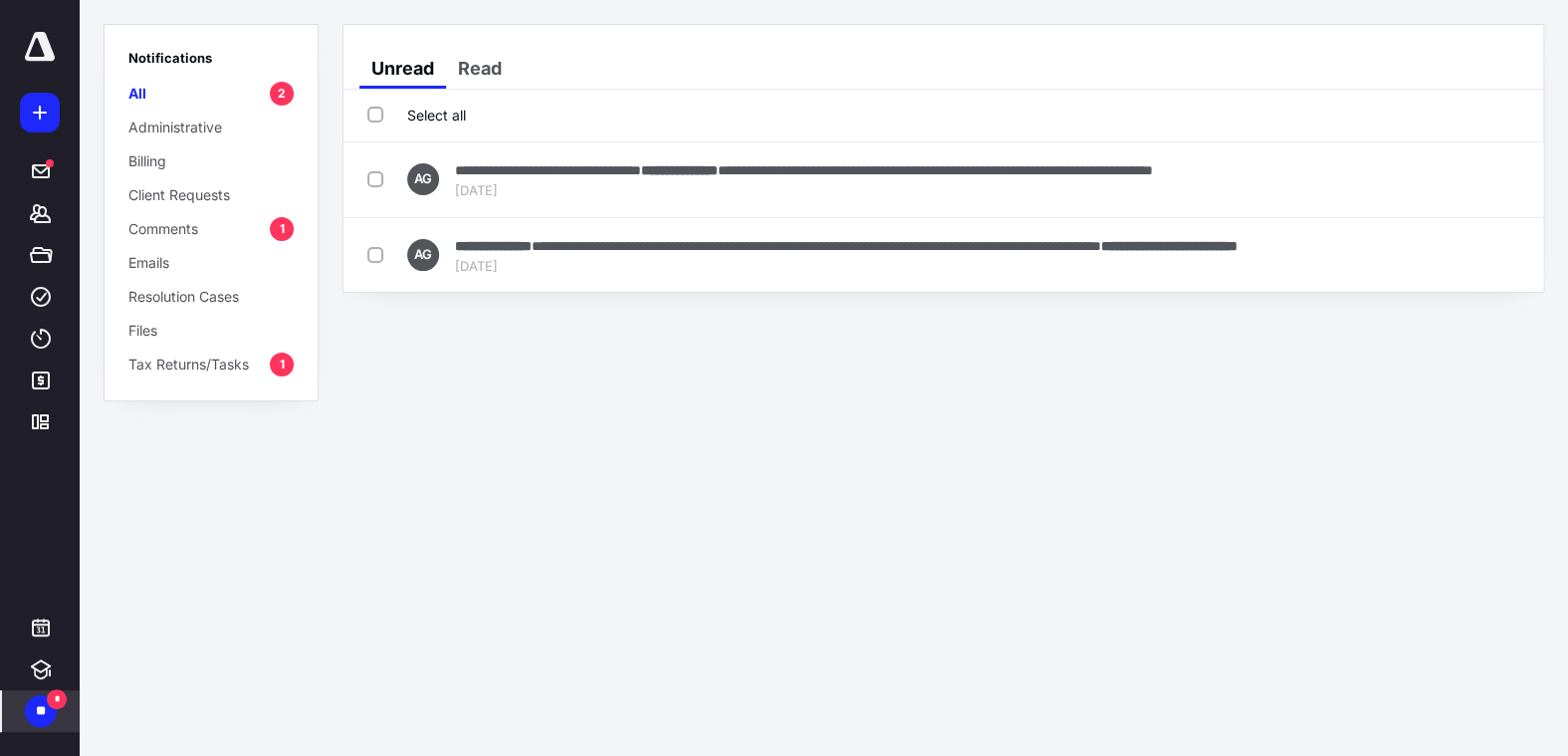 drag, startPoint x: 366, startPoint y: 119, endPoint x: 386, endPoint y: 113, distance: 20.880613 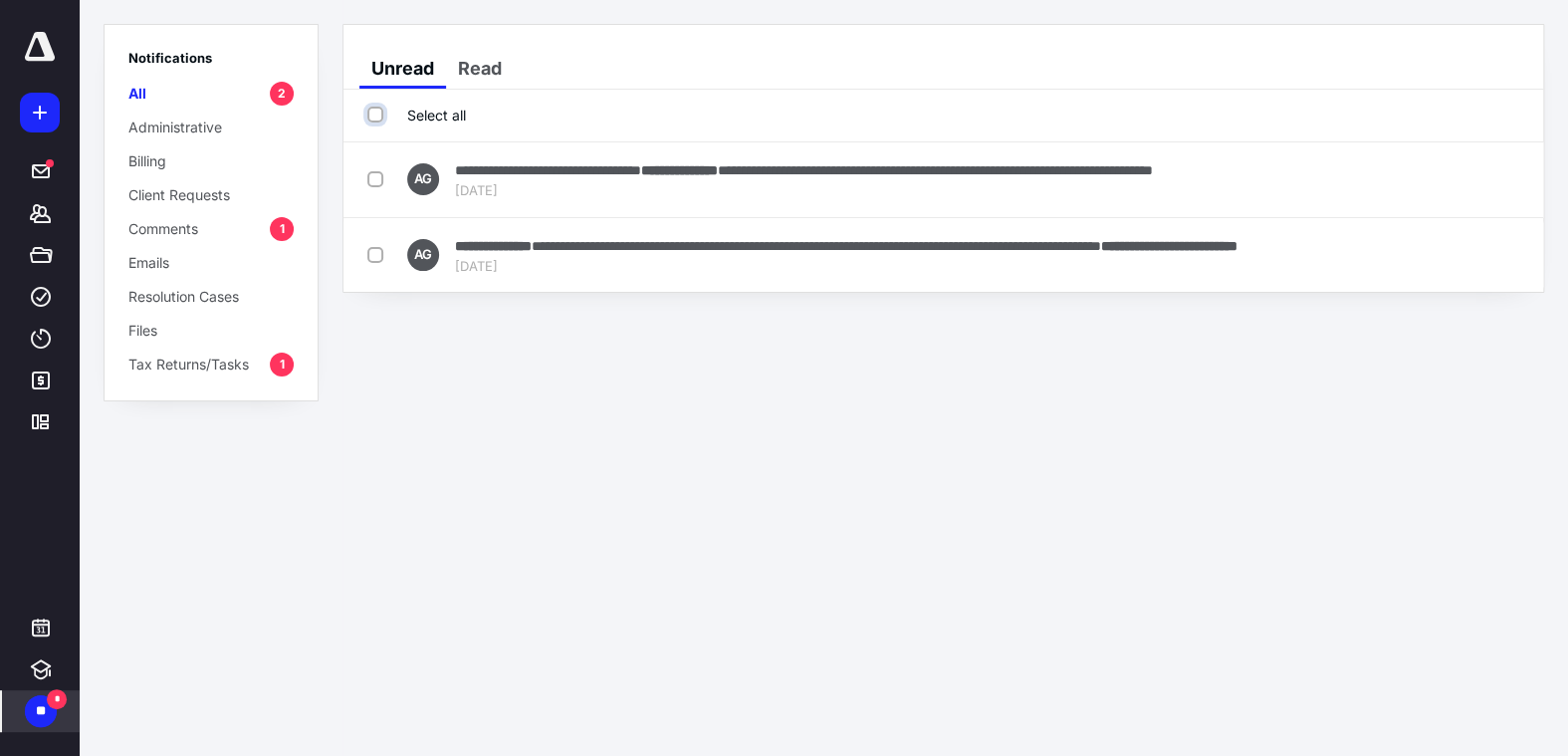 click on "Select all" at bounding box center [377, 115] 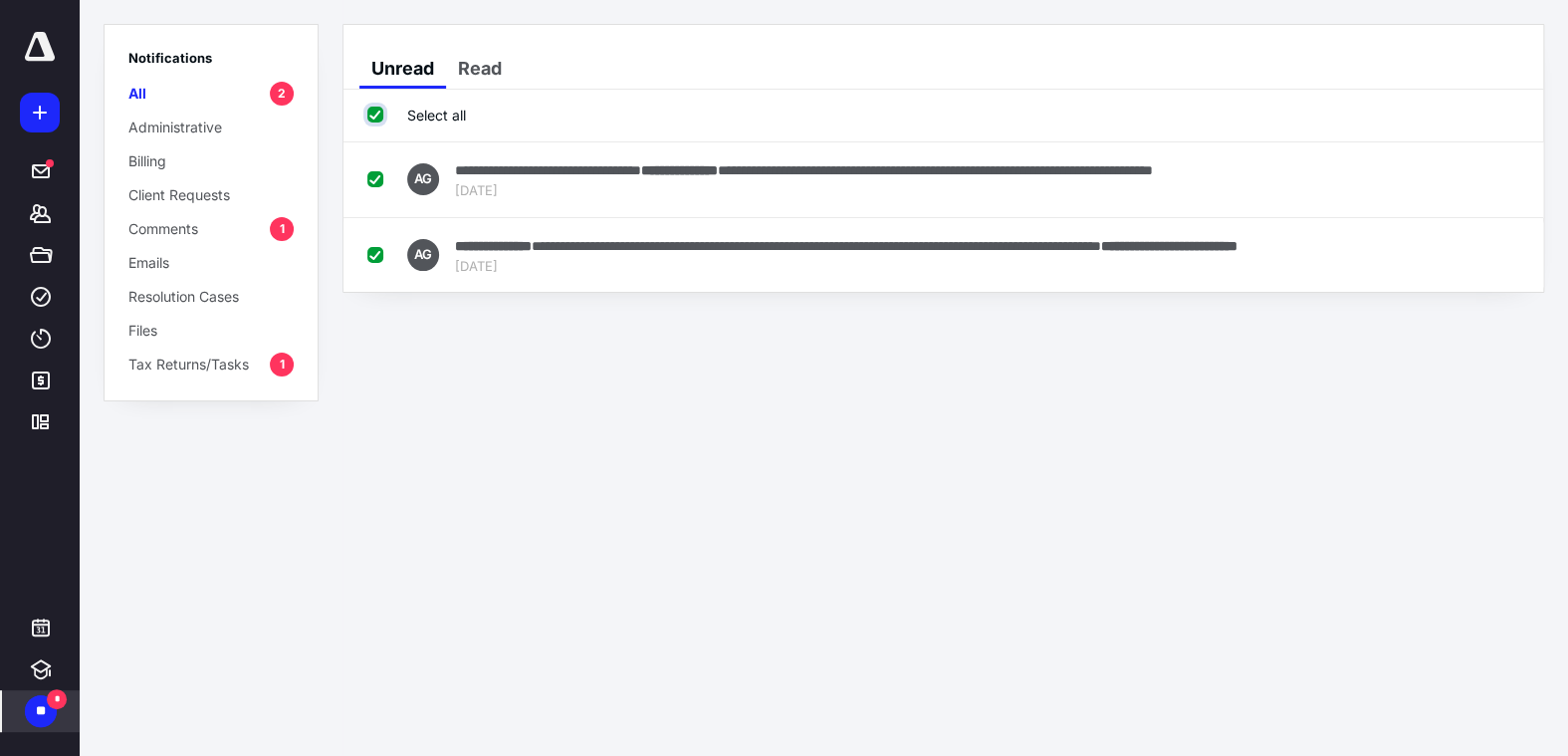 checkbox on "true" 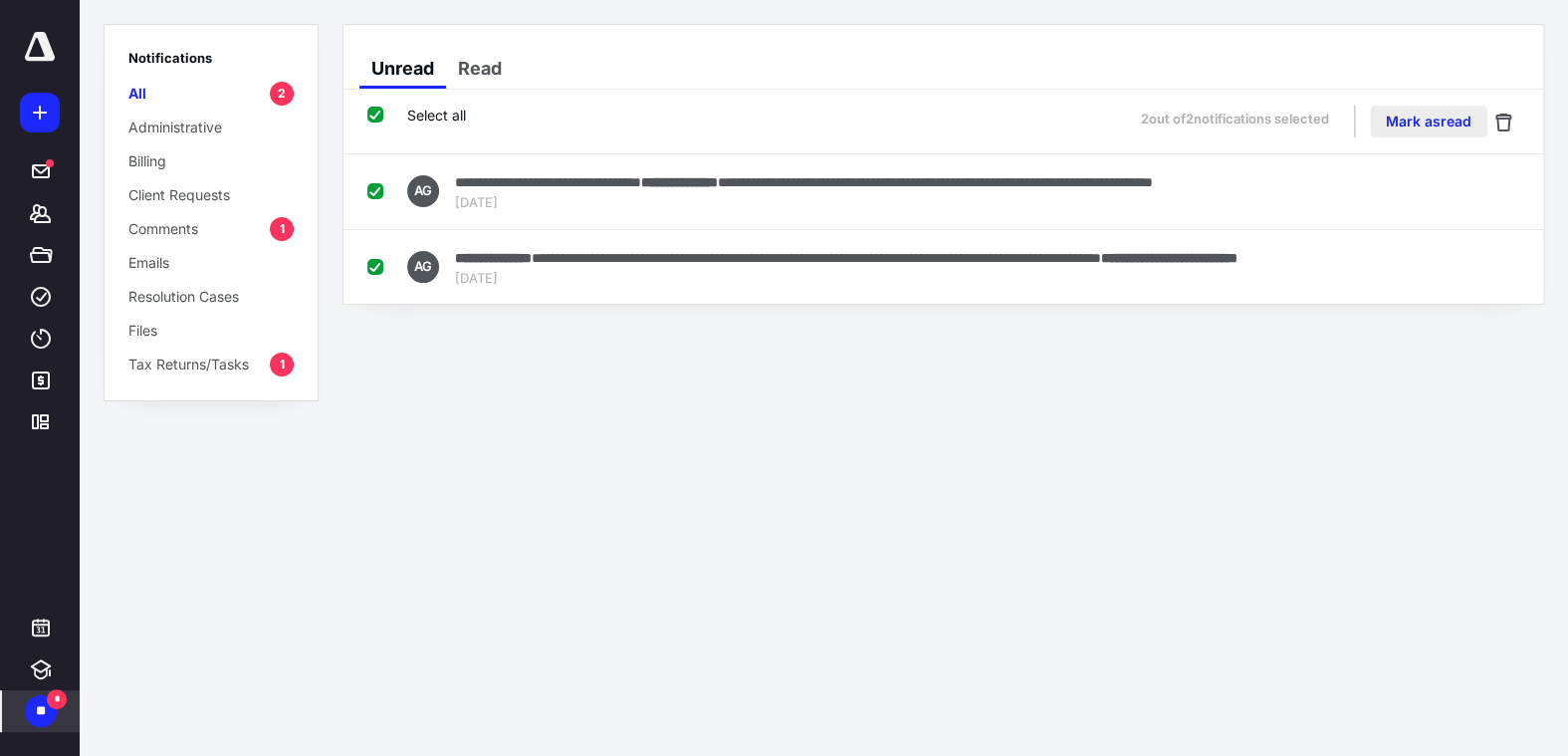 click on "Mark as  read" at bounding box center [1429, 122] 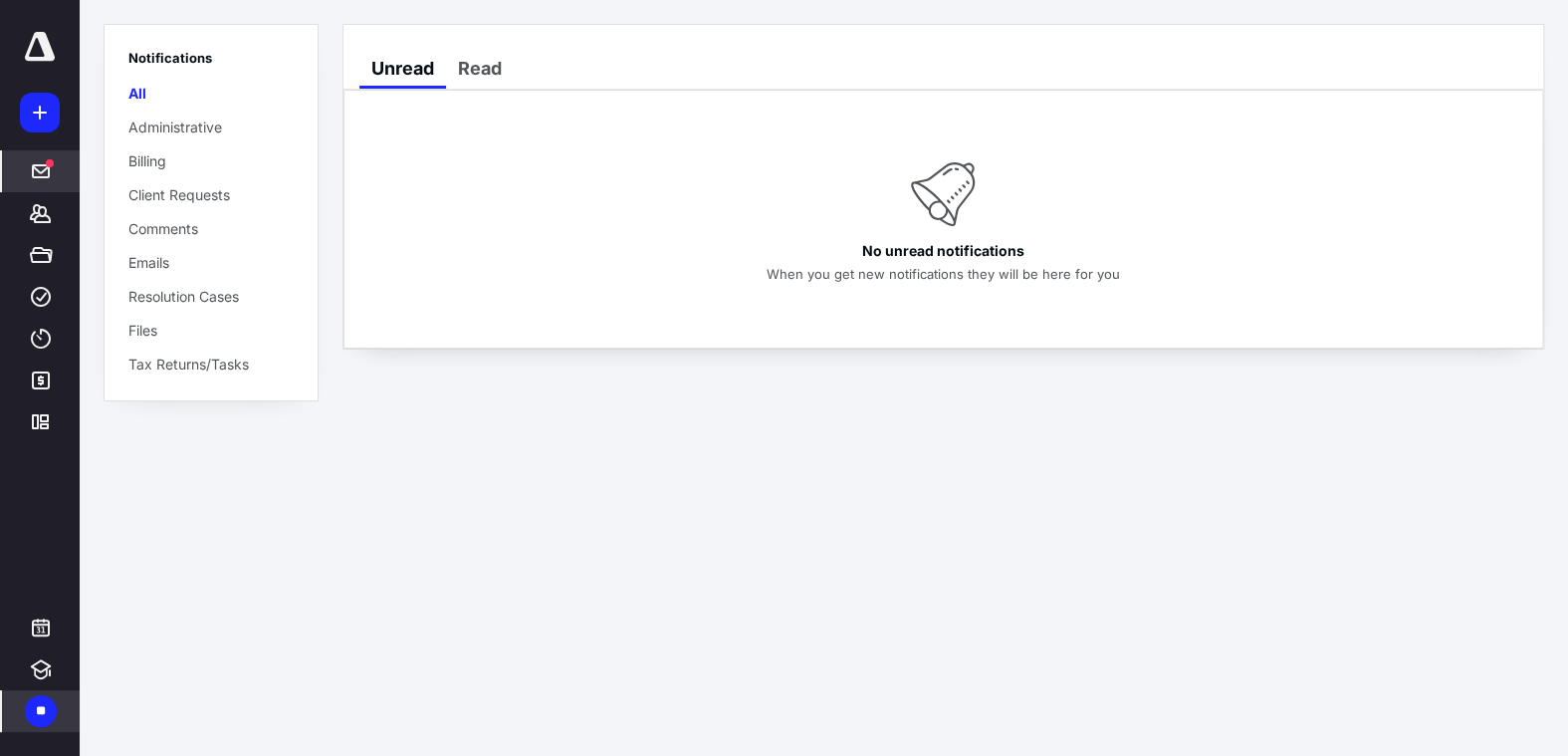 click 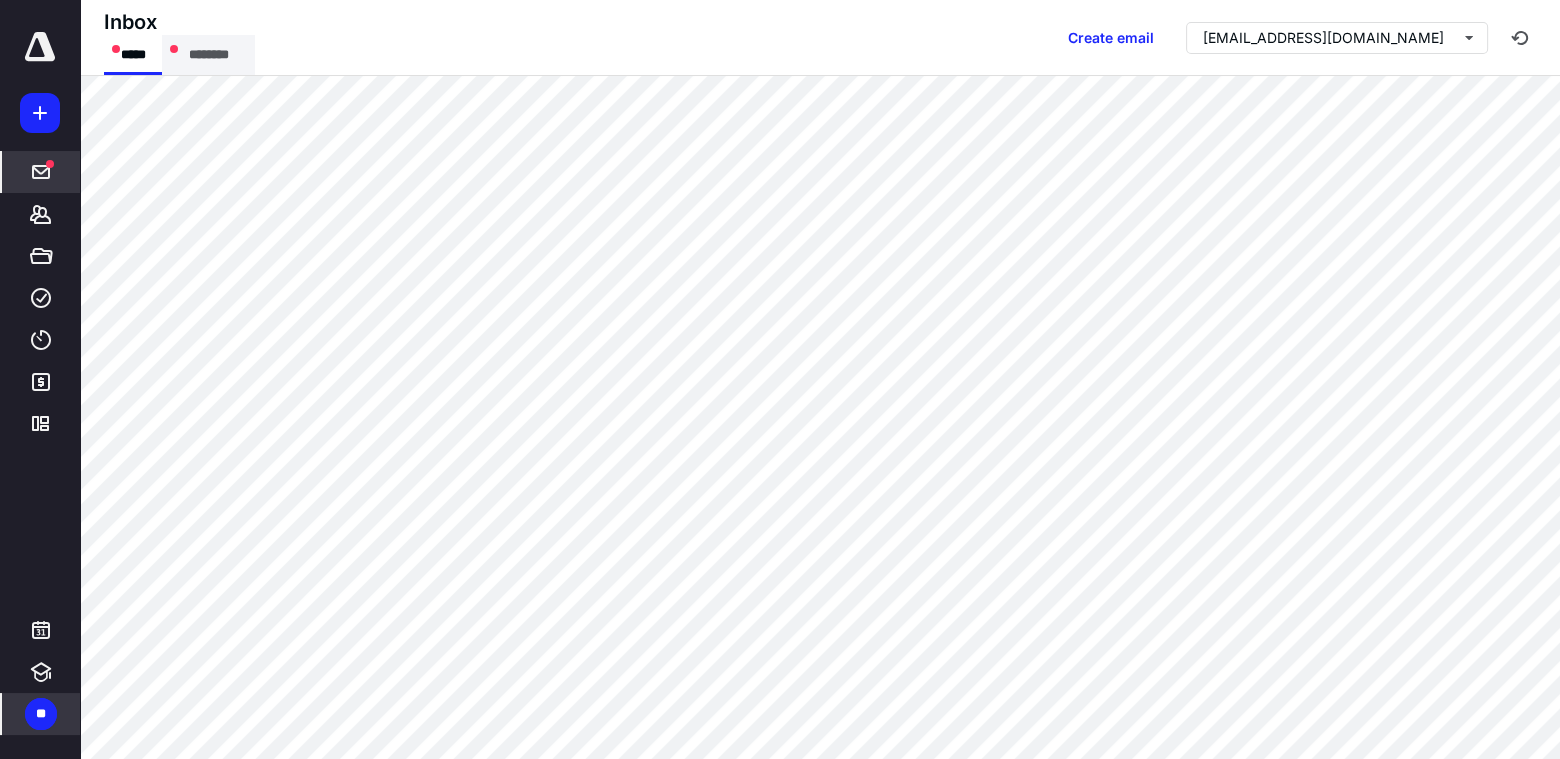 click on "********" at bounding box center [208, 55] 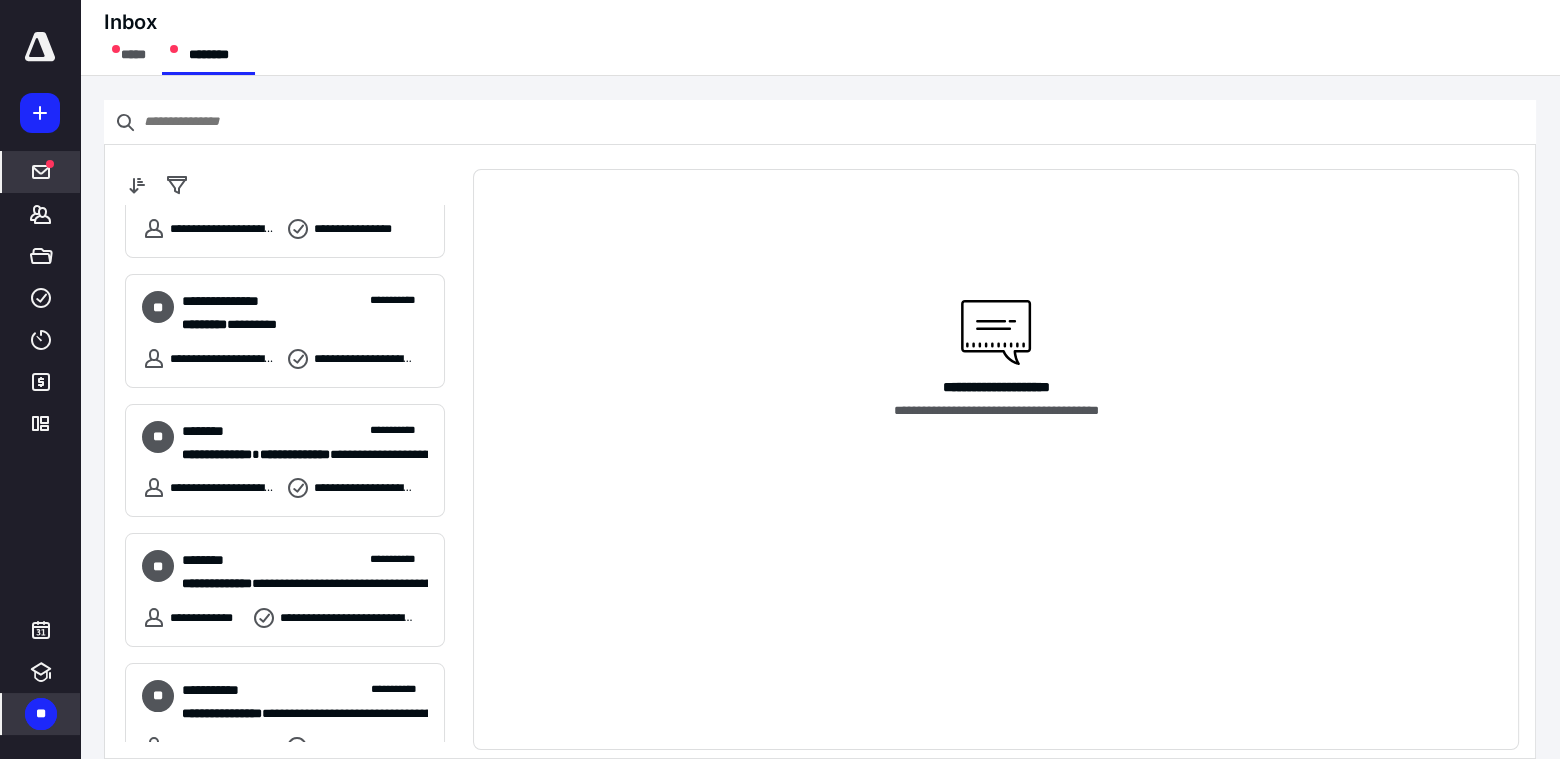 scroll, scrollTop: 0, scrollLeft: 0, axis: both 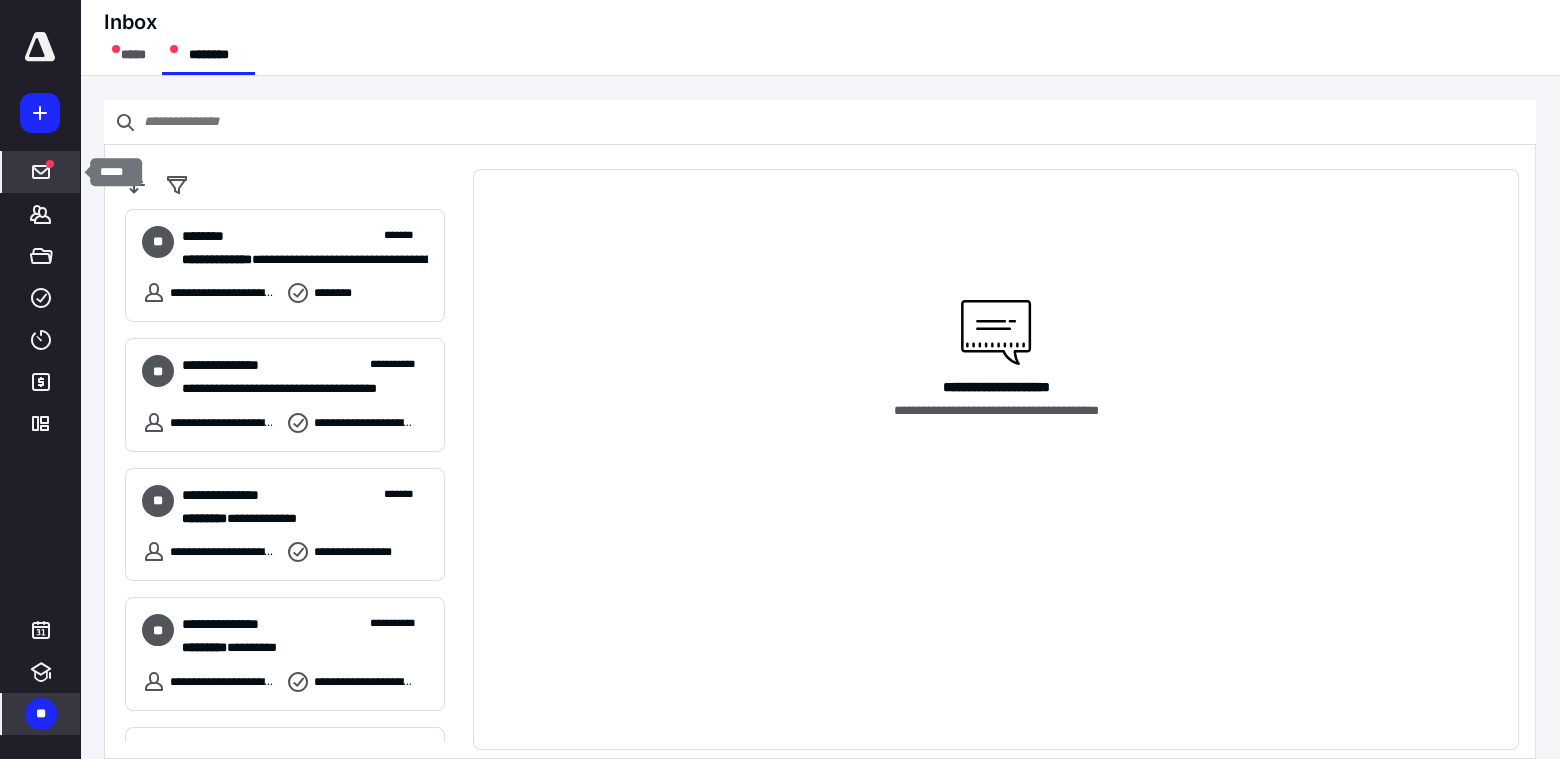 click on "*****" at bounding box center (41, 172) 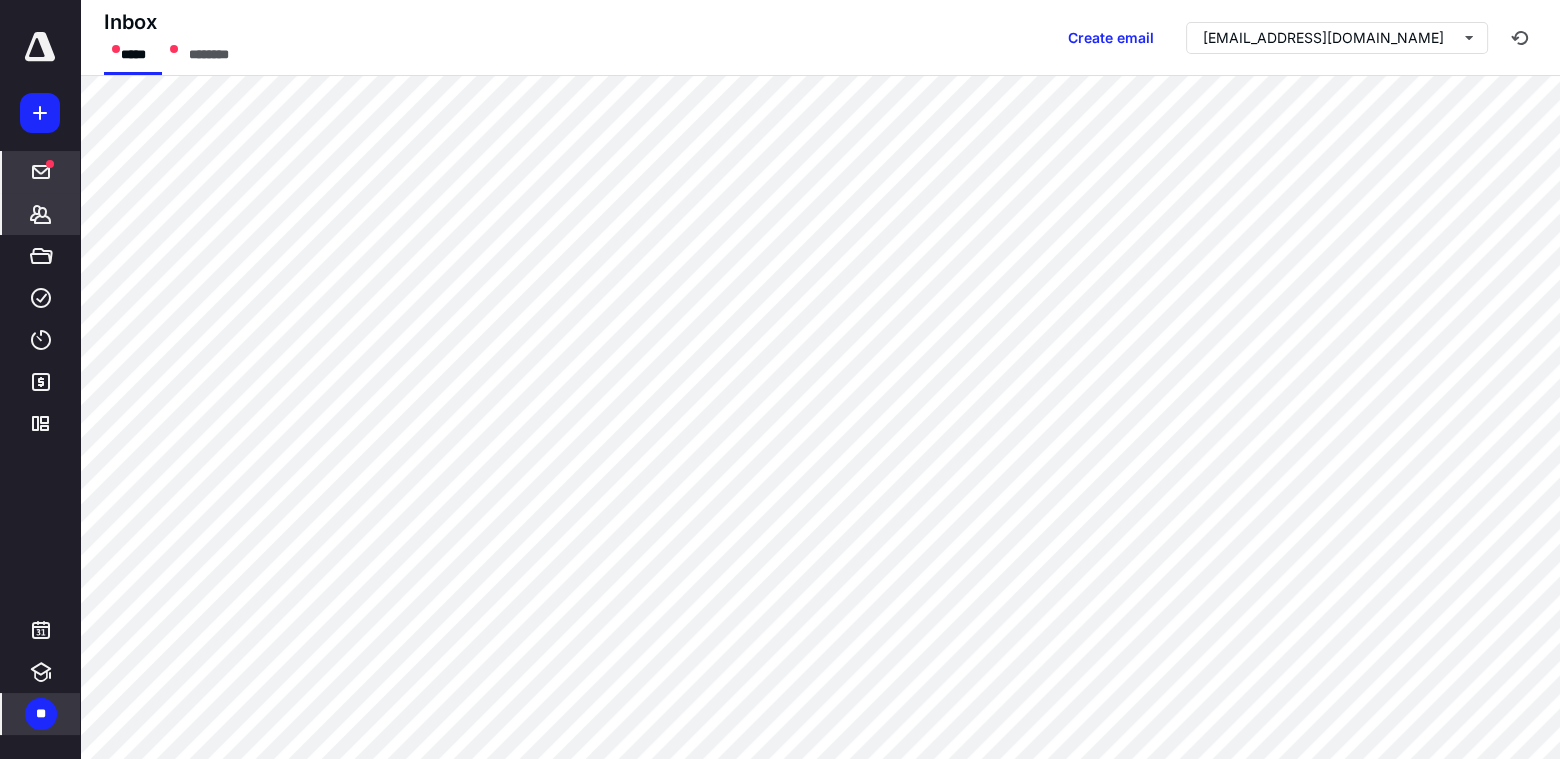 click on "*******" at bounding box center [41, 214] 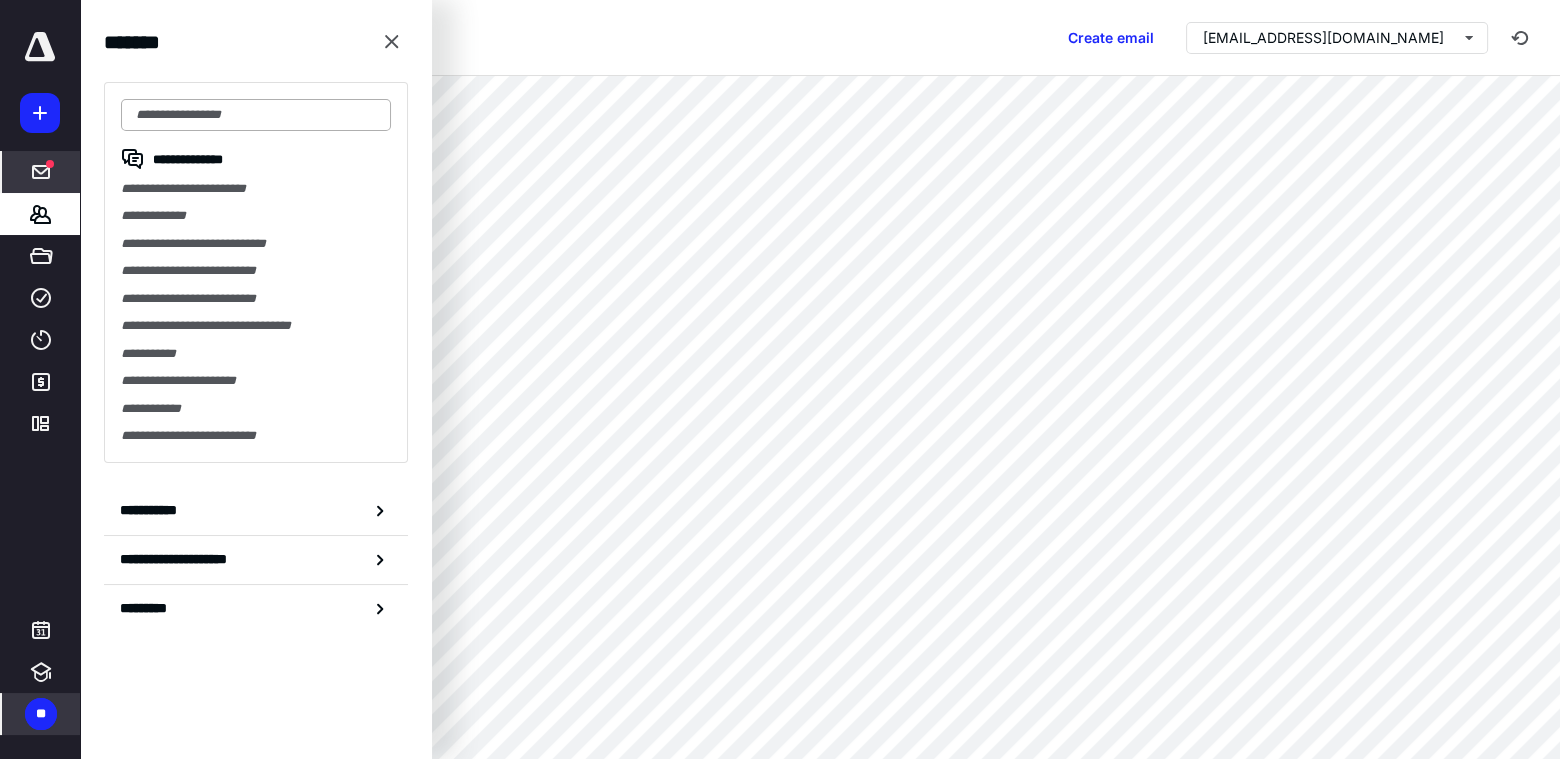 click at bounding box center [256, 115] 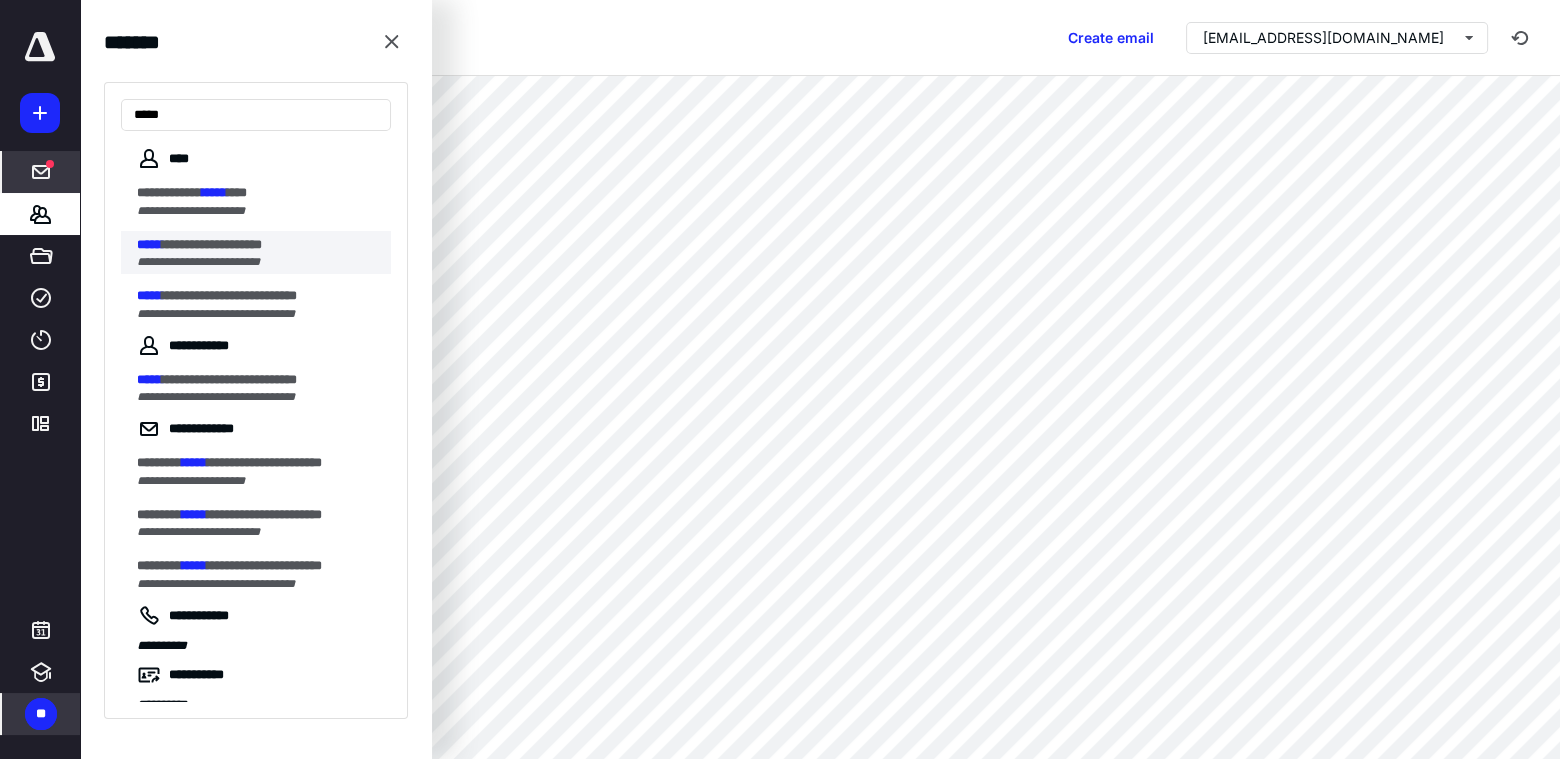 type on "*****" 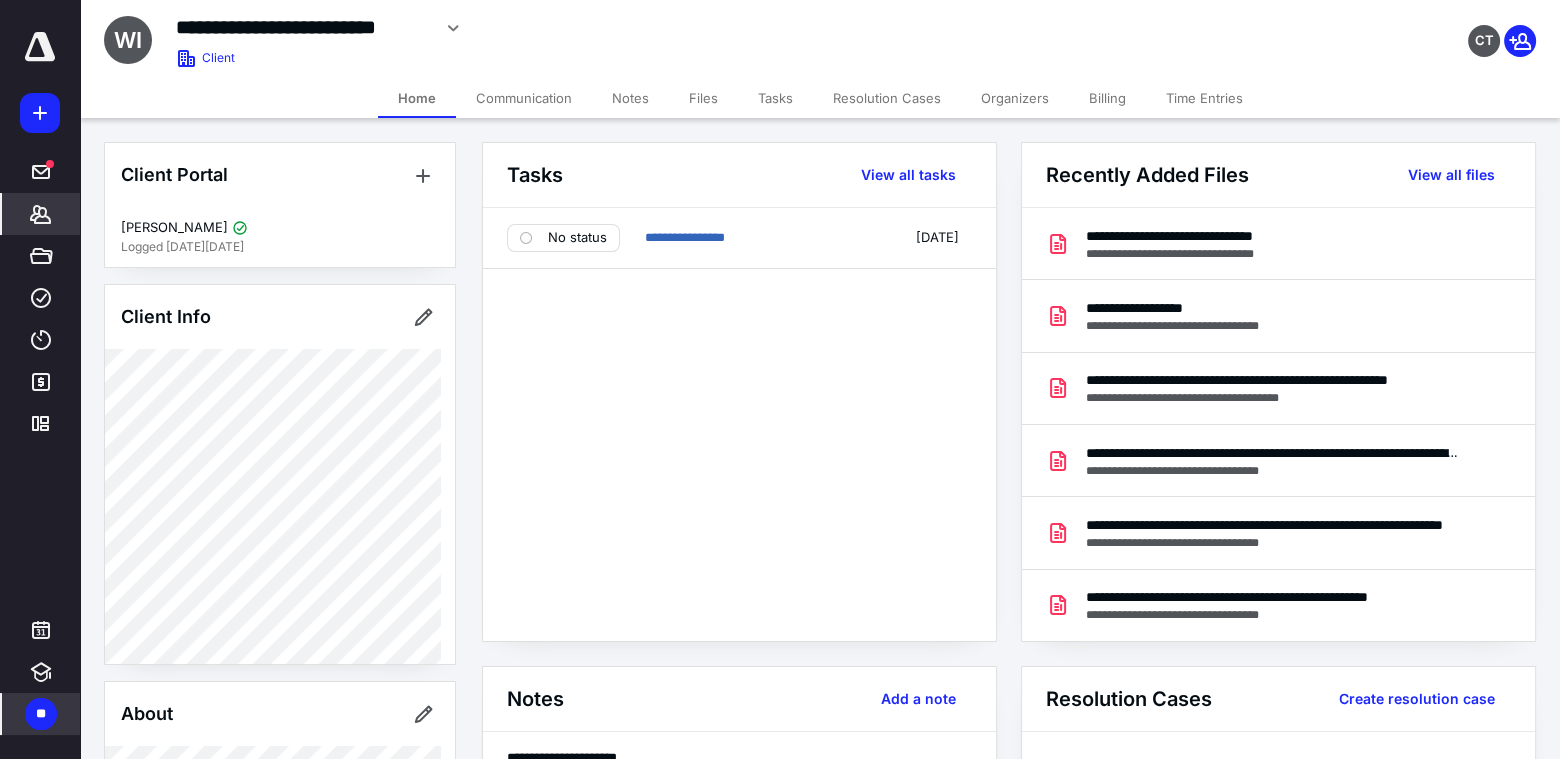click on "Billing" at bounding box center (1107, 98) 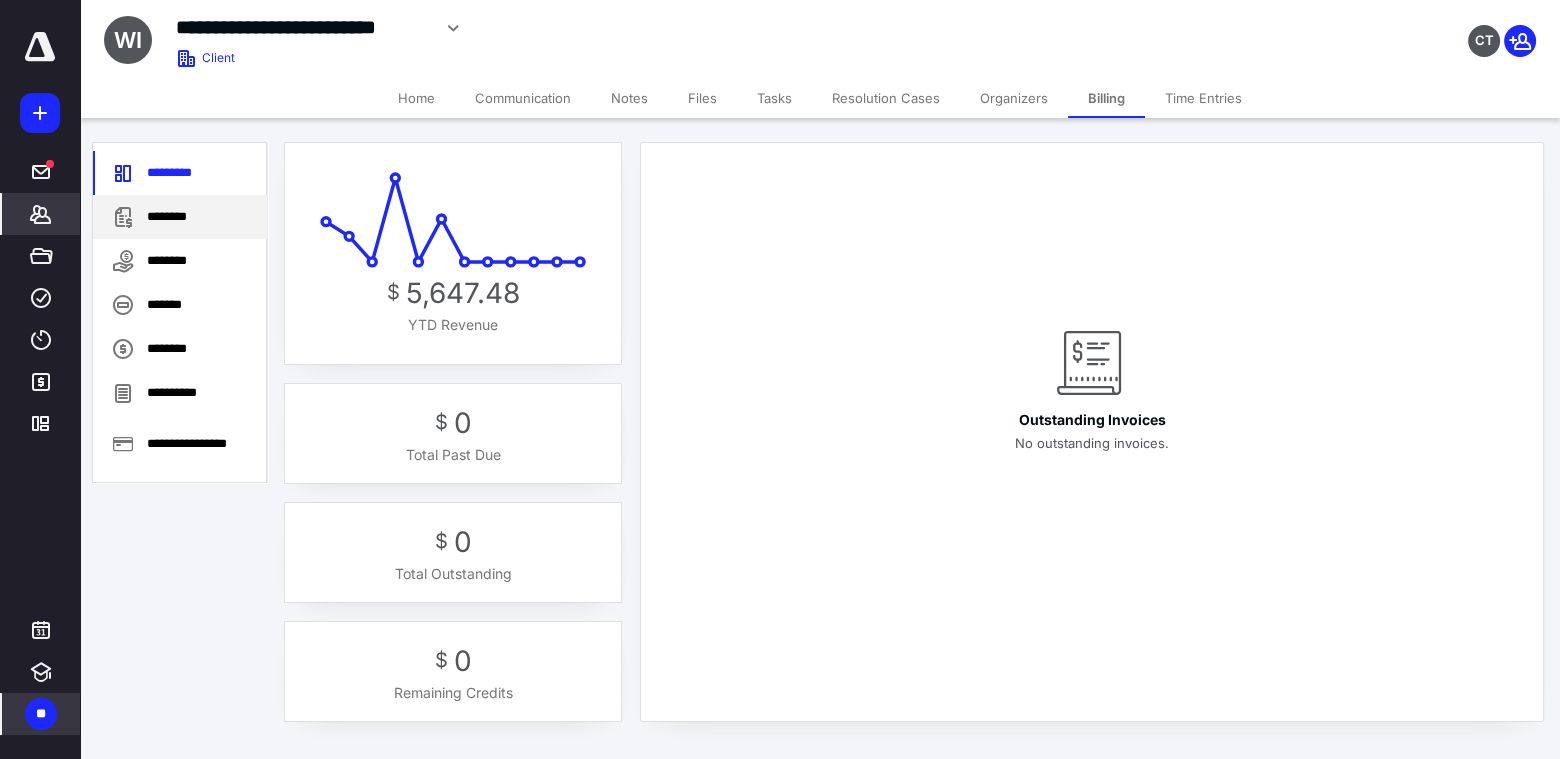 click on "********" at bounding box center (180, 217) 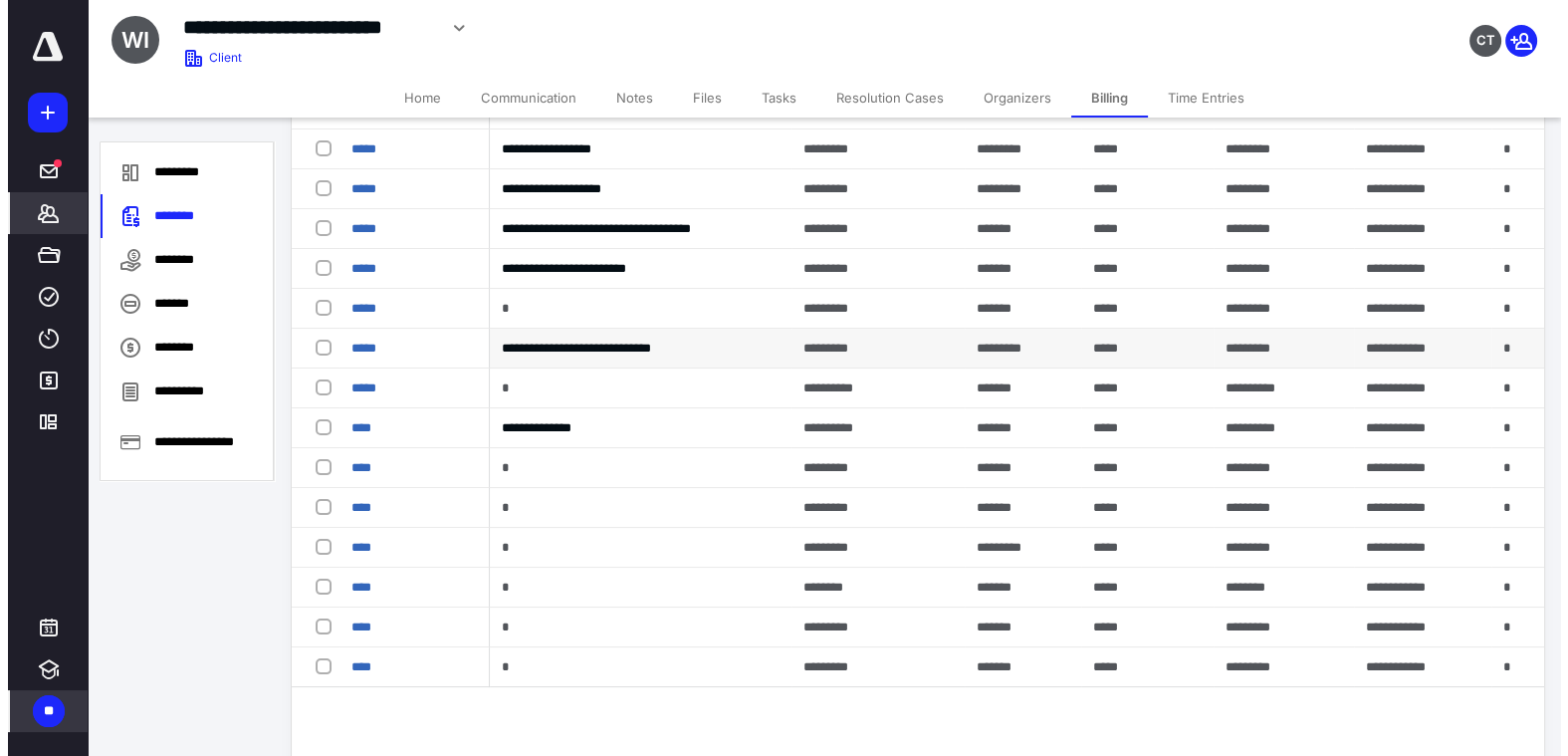 scroll, scrollTop: 398, scrollLeft: 0, axis: vertical 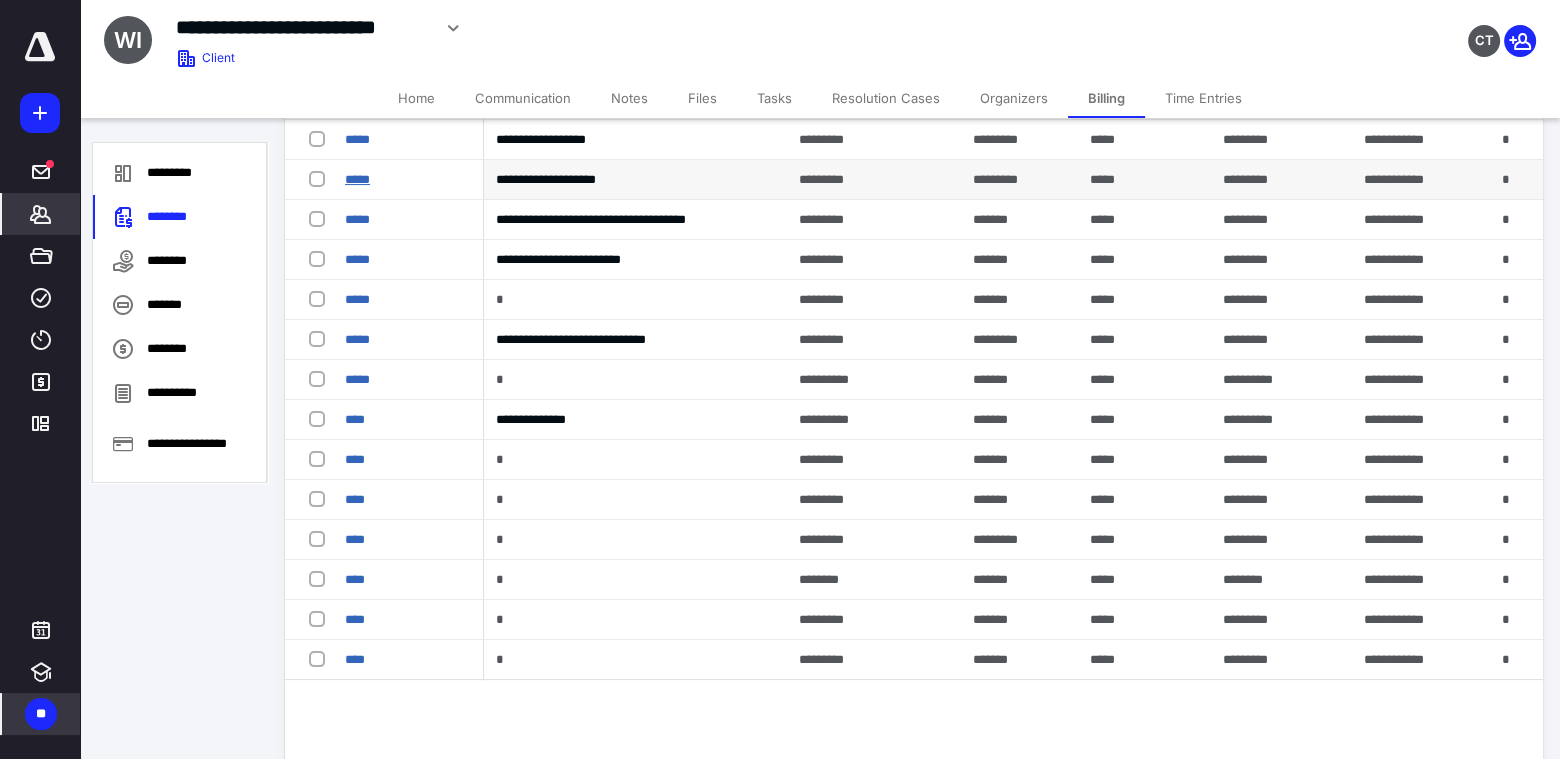 click on "*****" at bounding box center [357, 179] 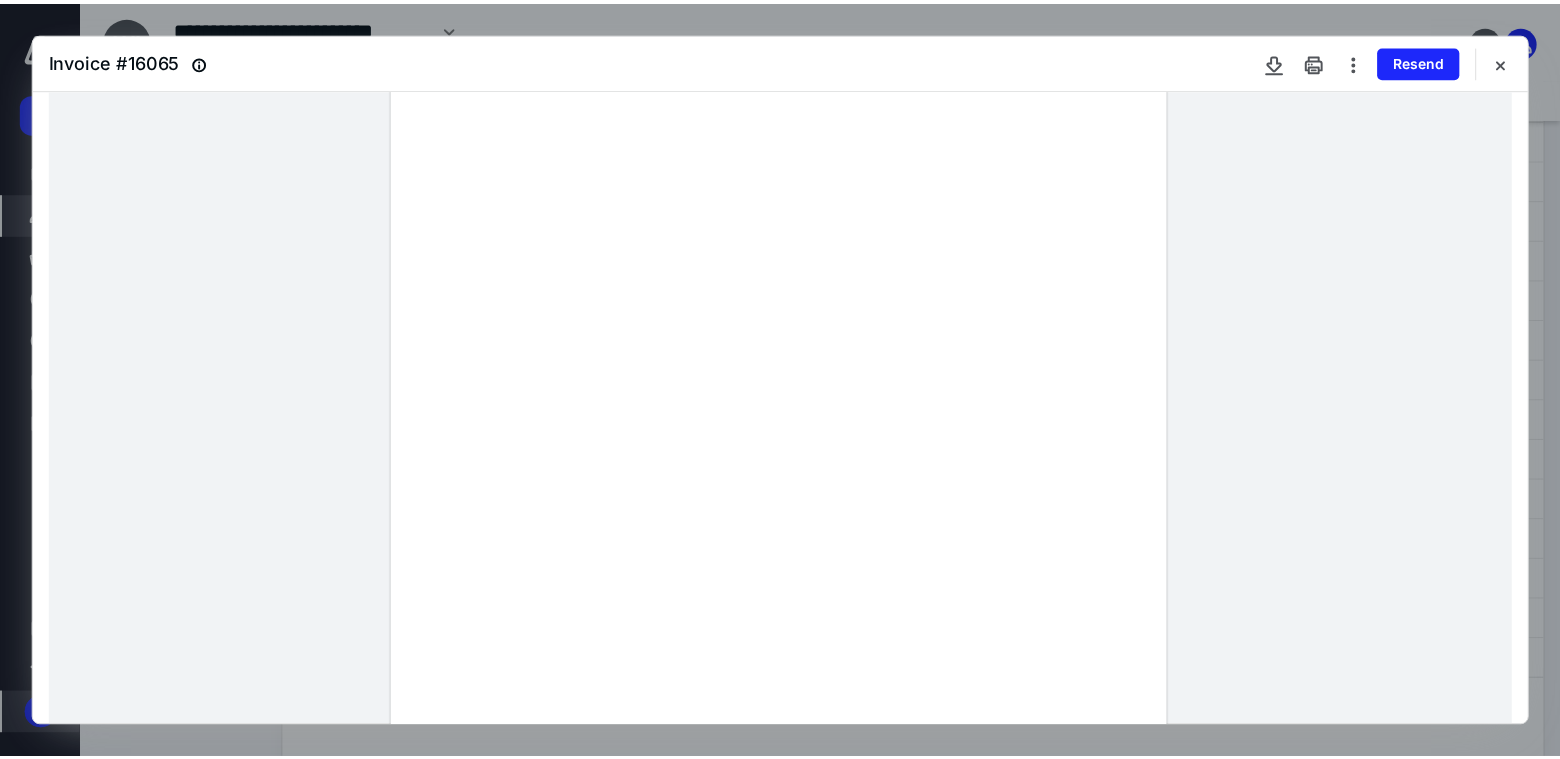 scroll, scrollTop: 200, scrollLeft: 0, axis: vertical 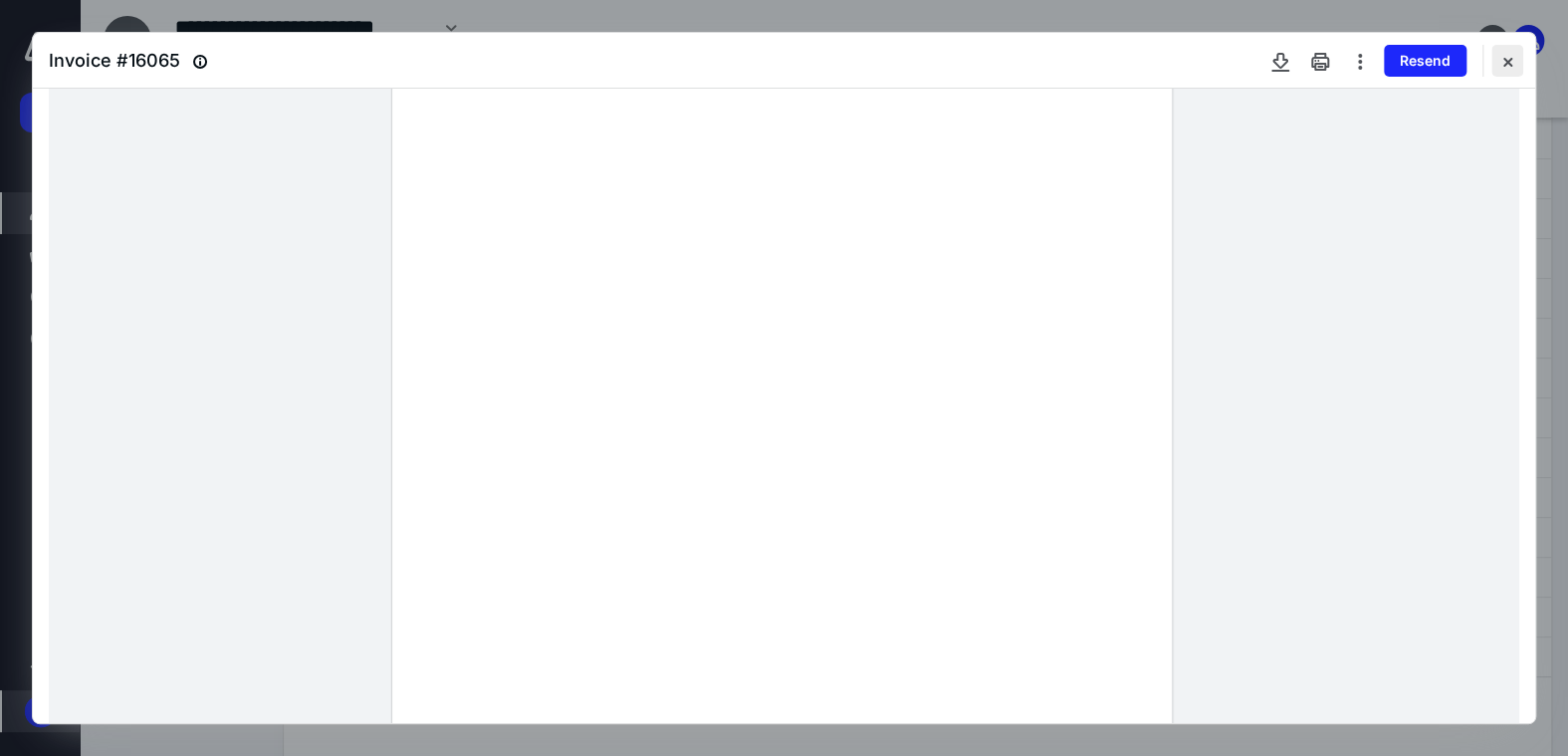 click at bounding box center (1507, 61) 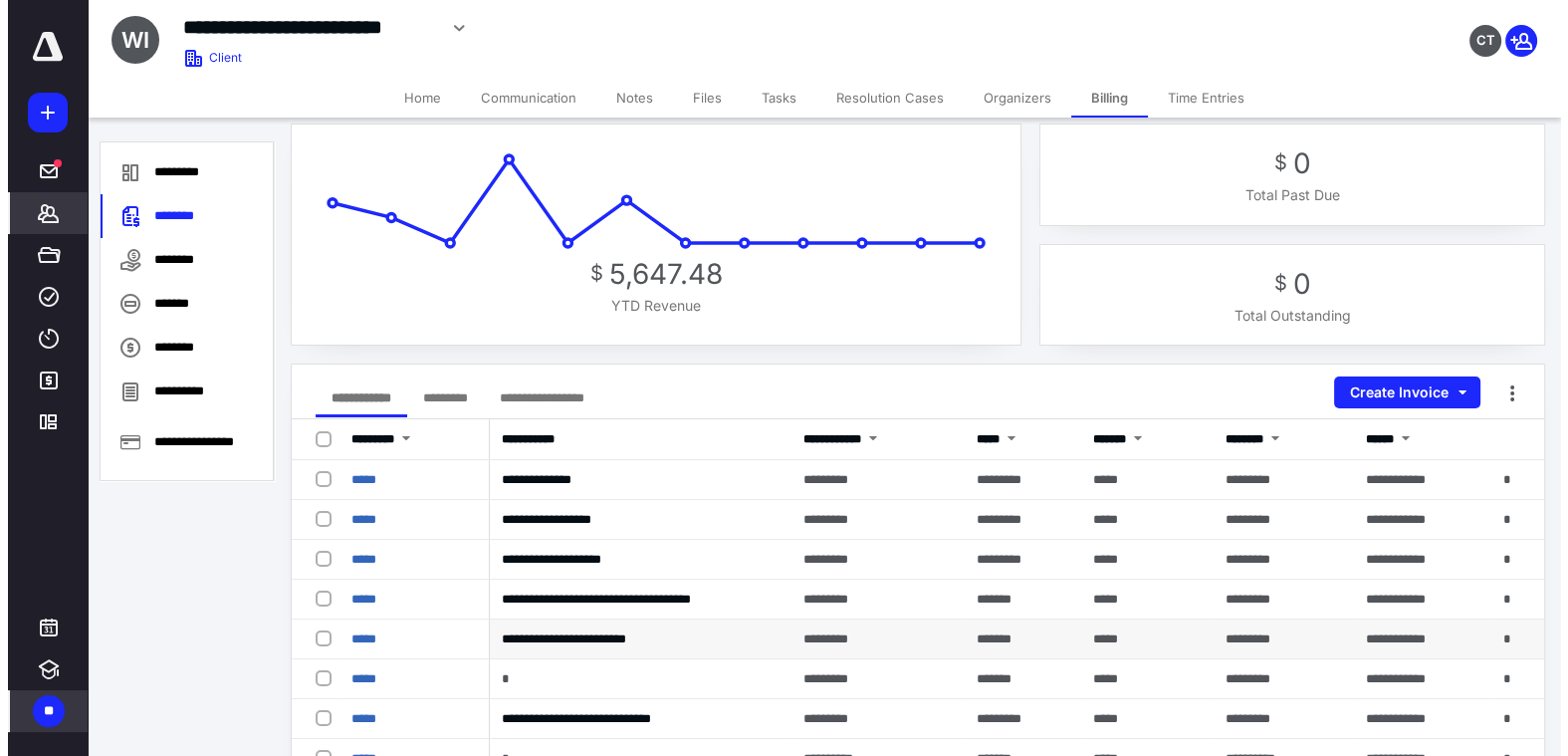 scroll, scrollTop: 0, scrollLeft: 0, axis: both 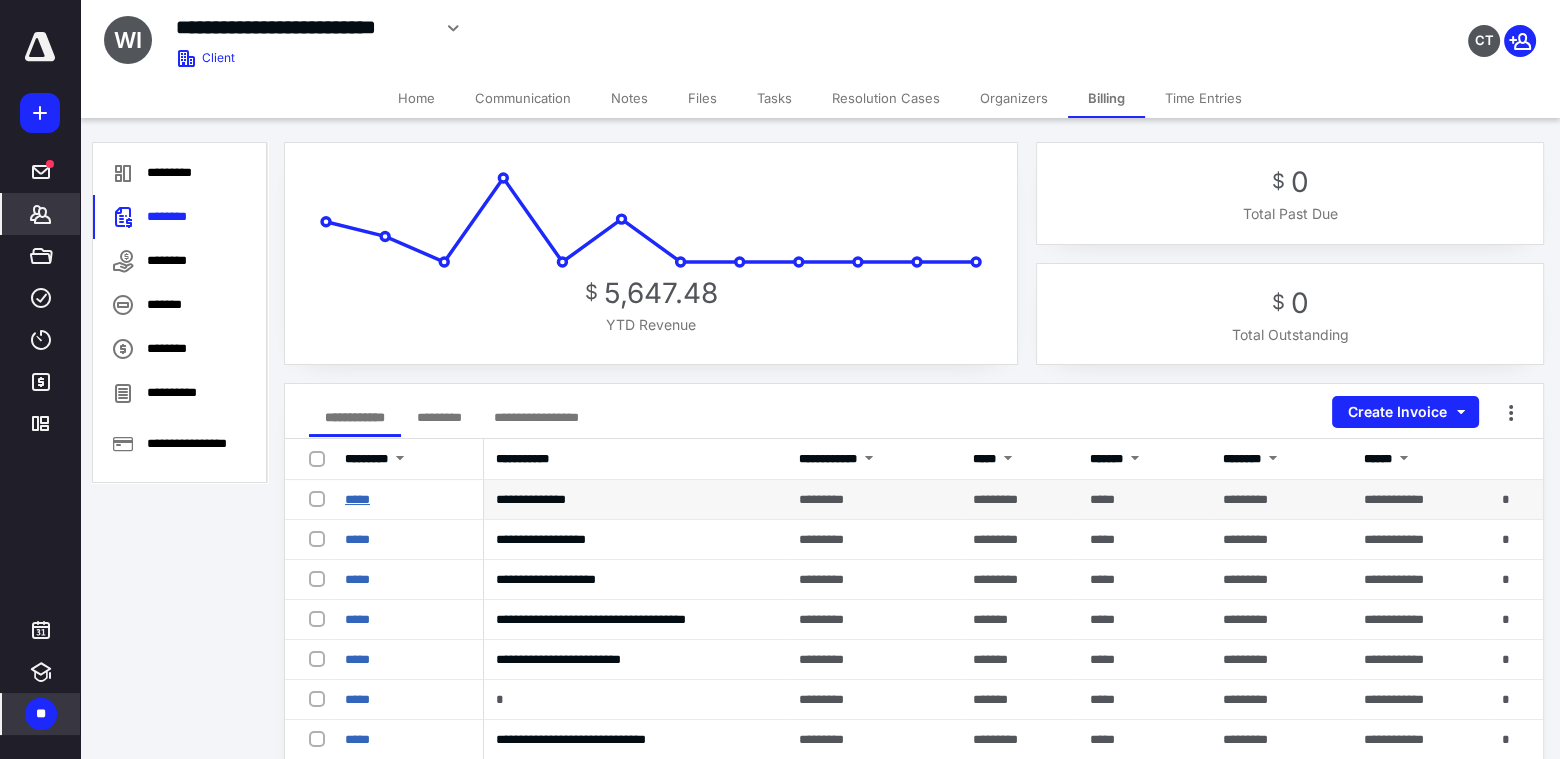 click on "*****" at bounding box center (357, 499) 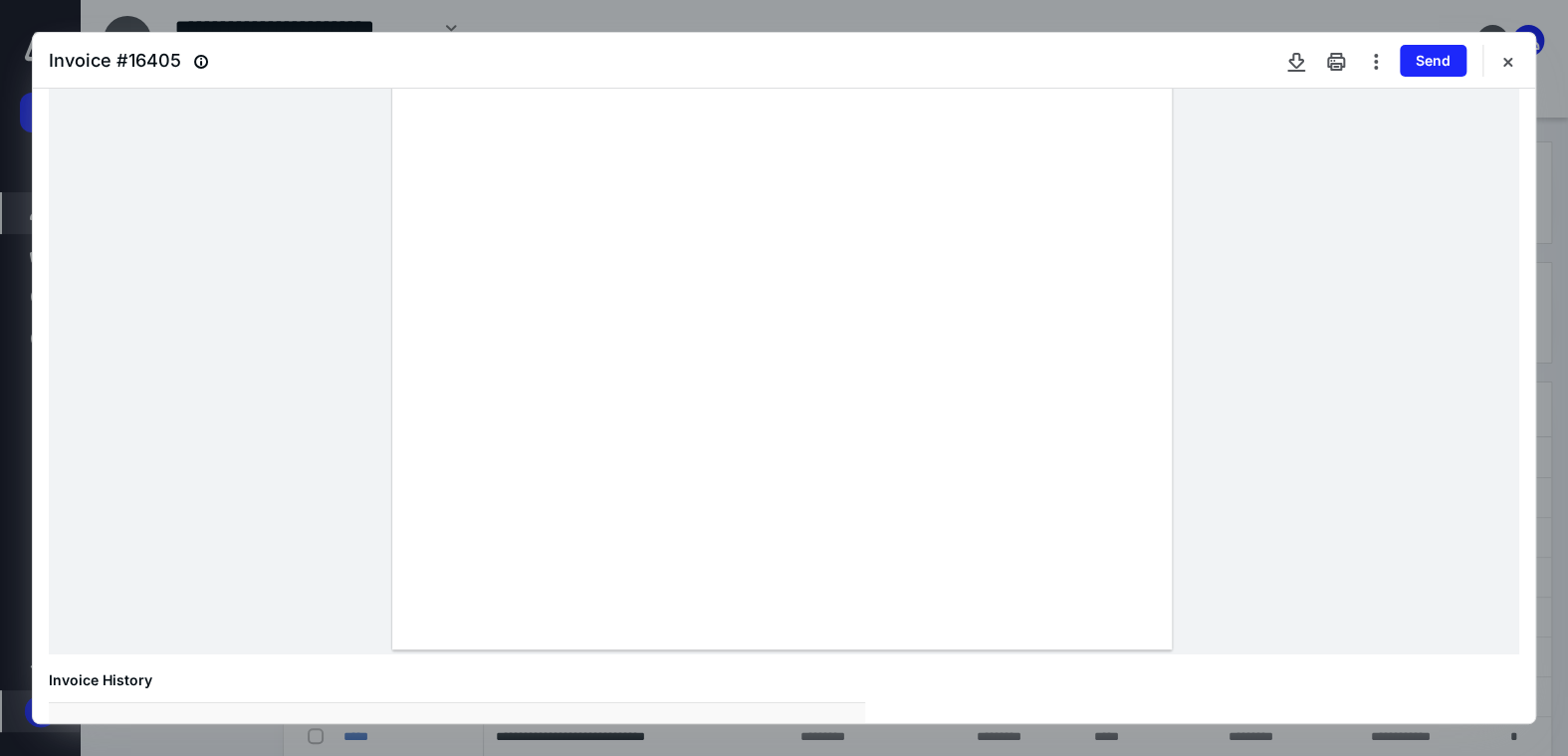 scroll, scrollTop: 199, scrollLeft: 0, axis: vertical 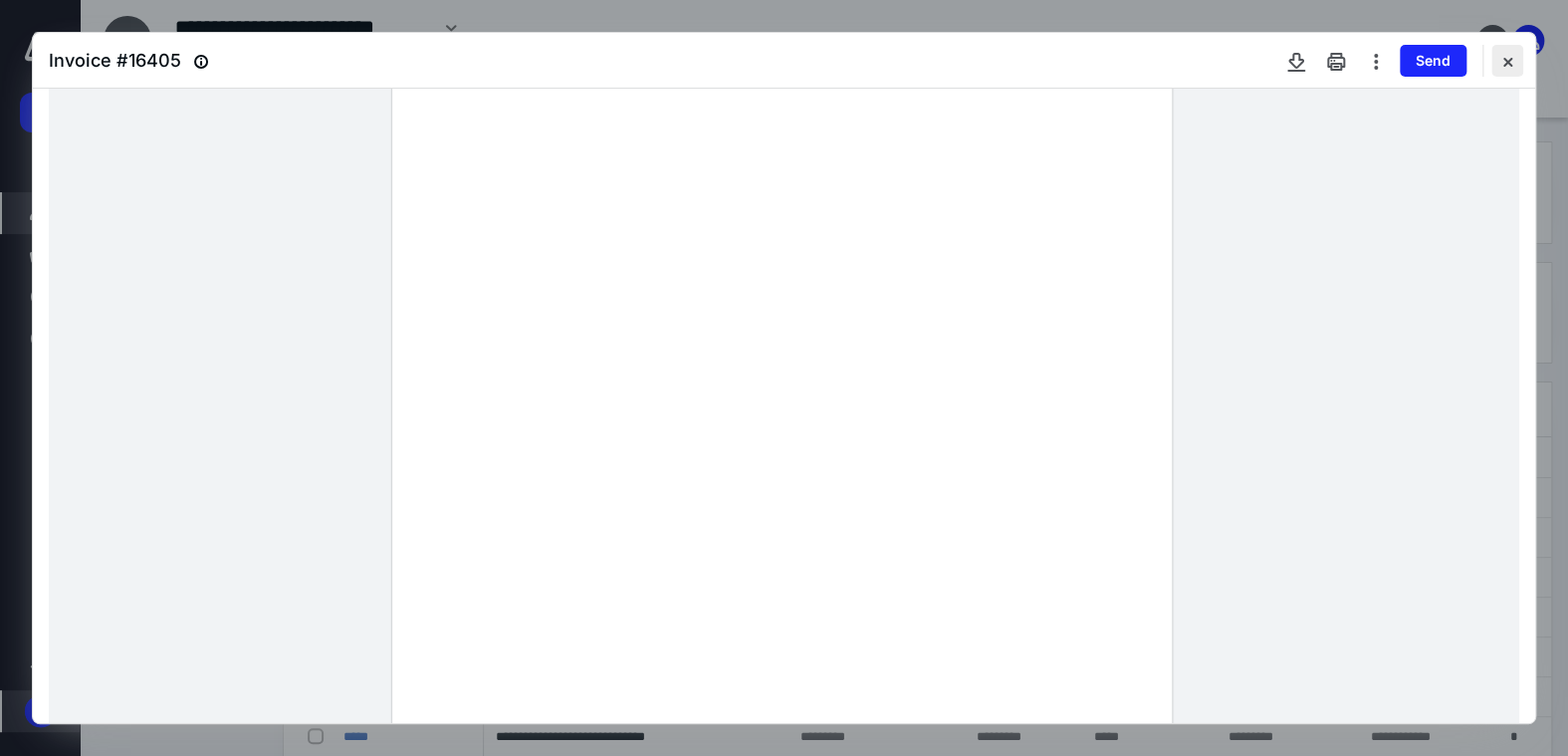 click at bounding box center [1507, 61] 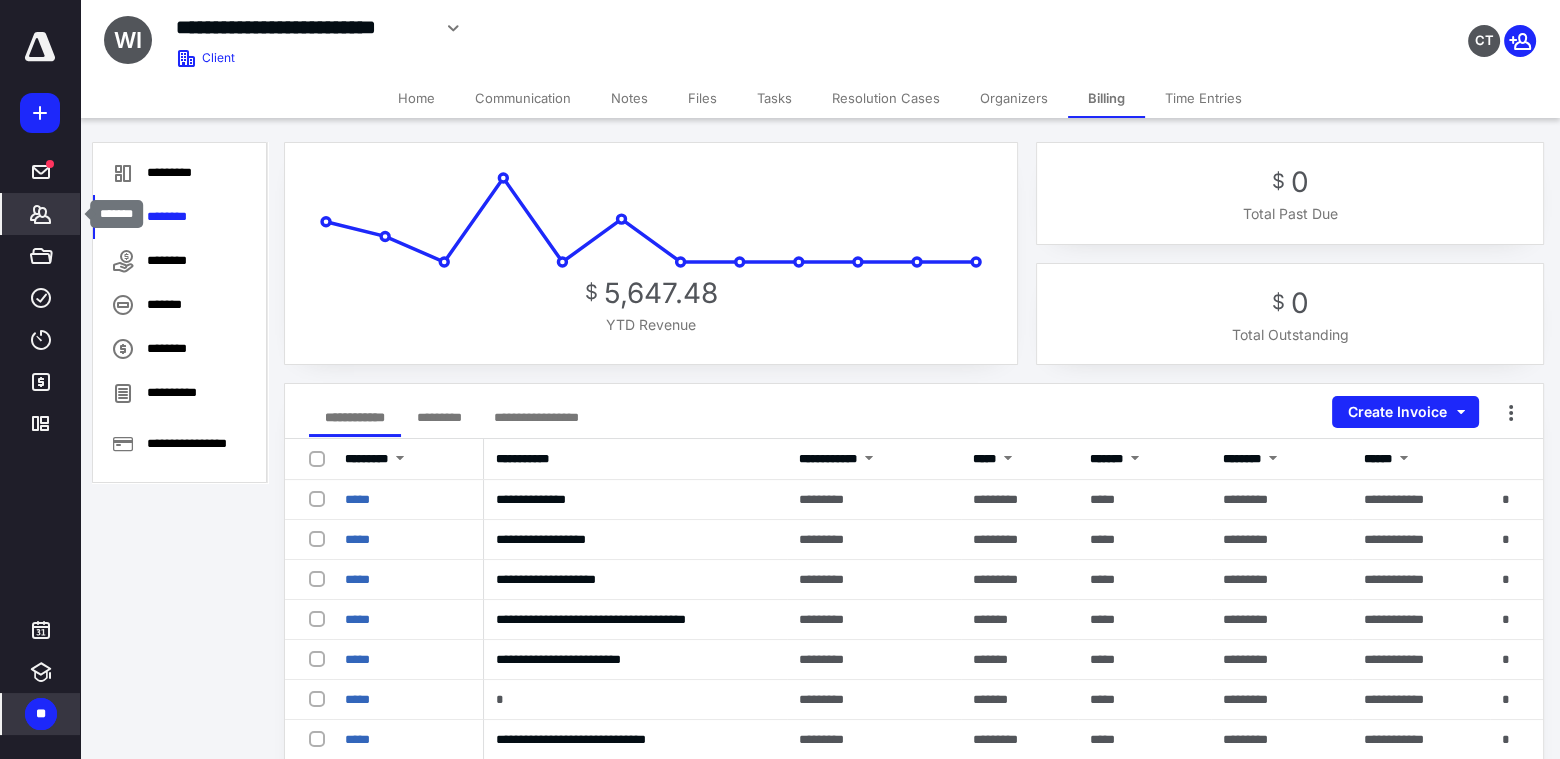 click 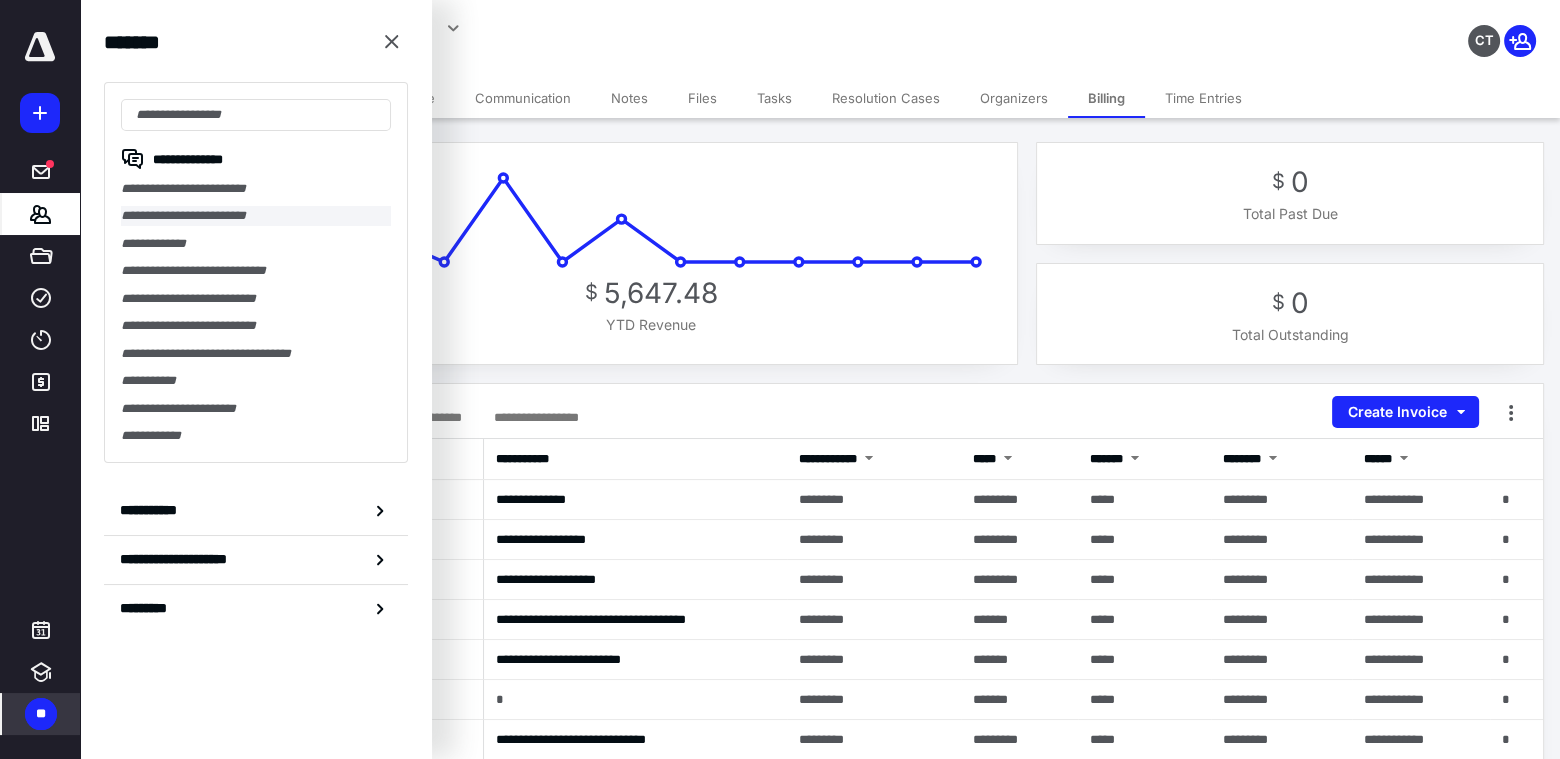 click on "**********" at bounding box center [256, 215] 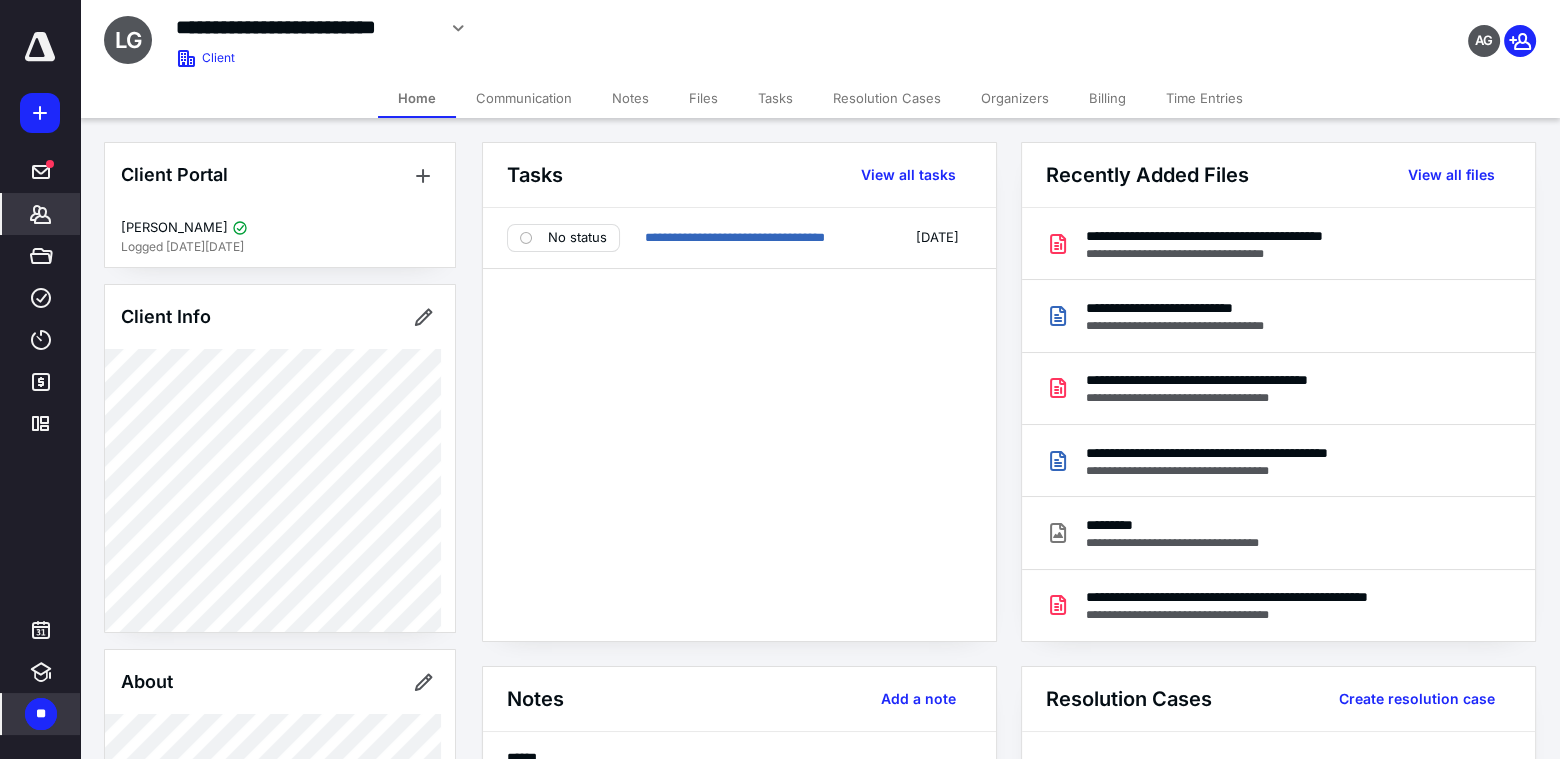 click on "Tasks" at bounding box center [775, 98] 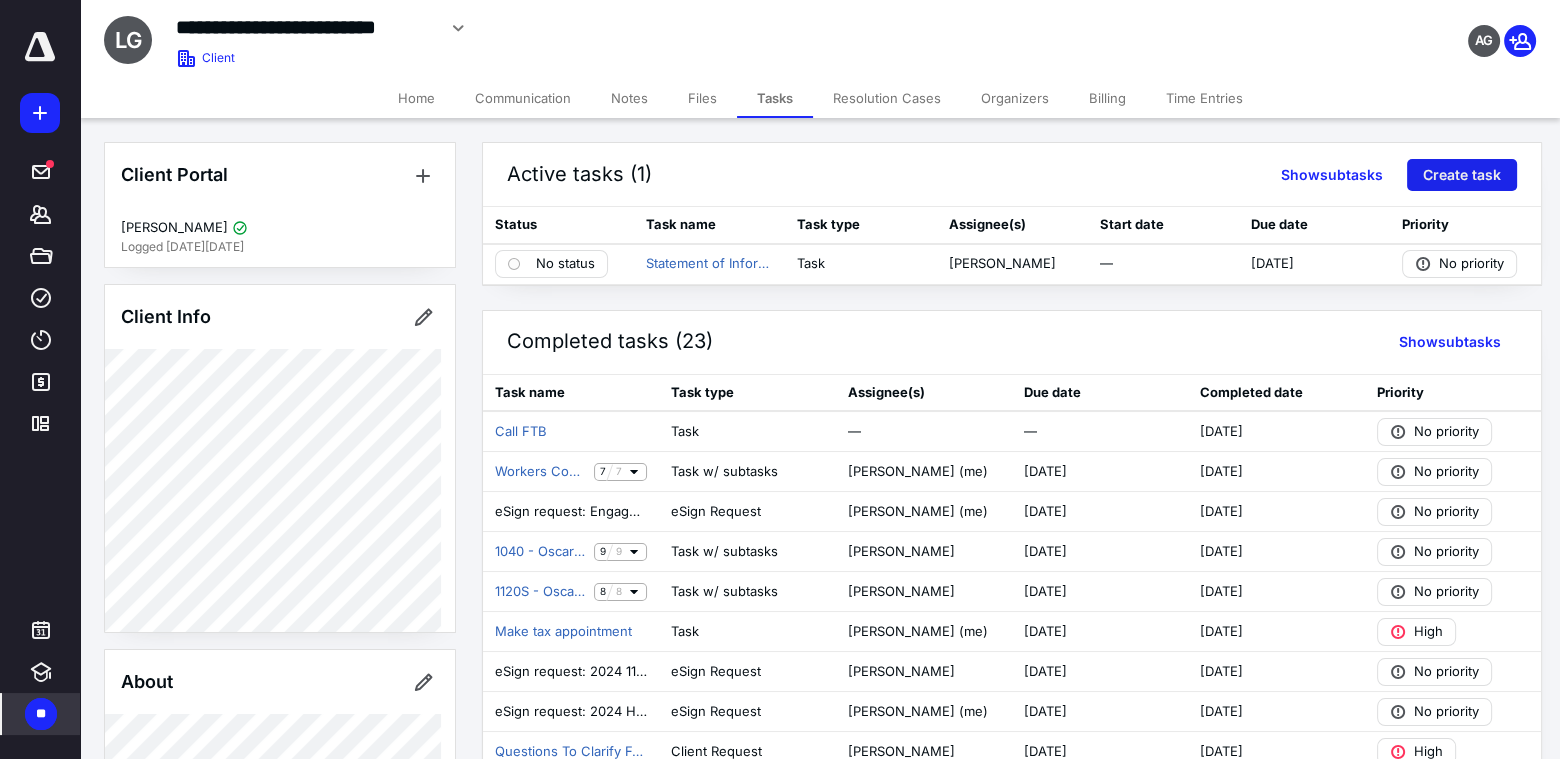 click on "Create task" at bounding box center [1462, 175] 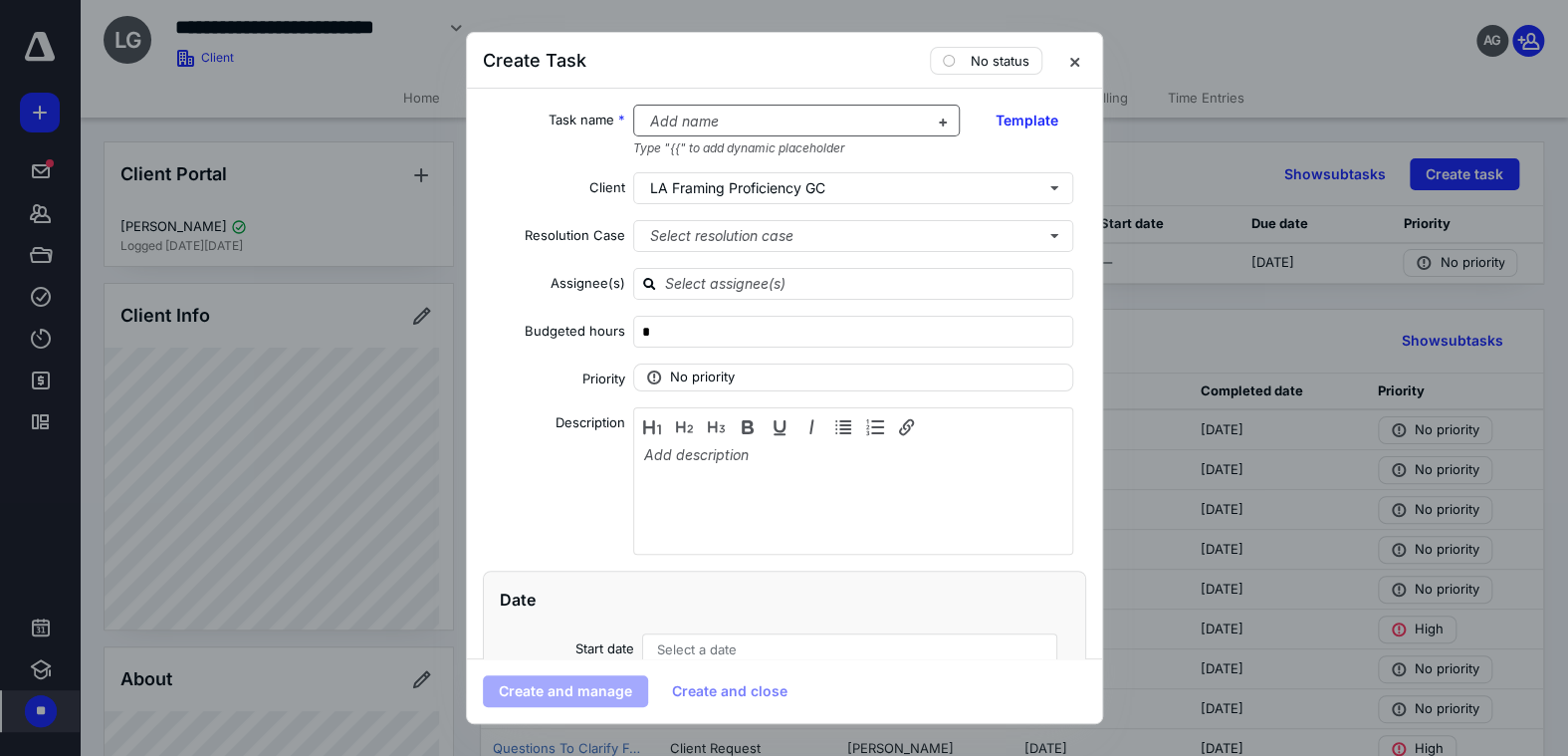 click at bounding box center [784, 122] 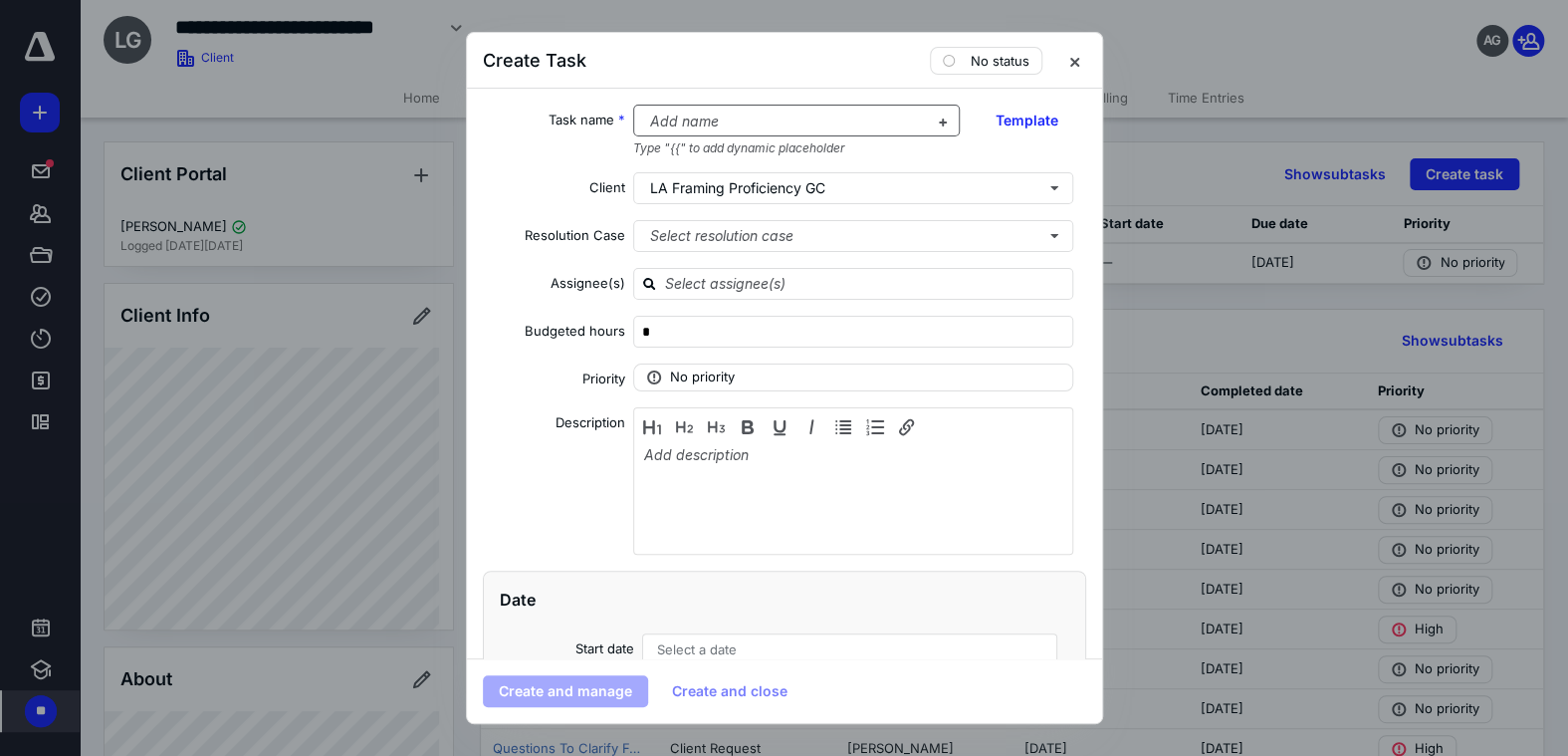 type 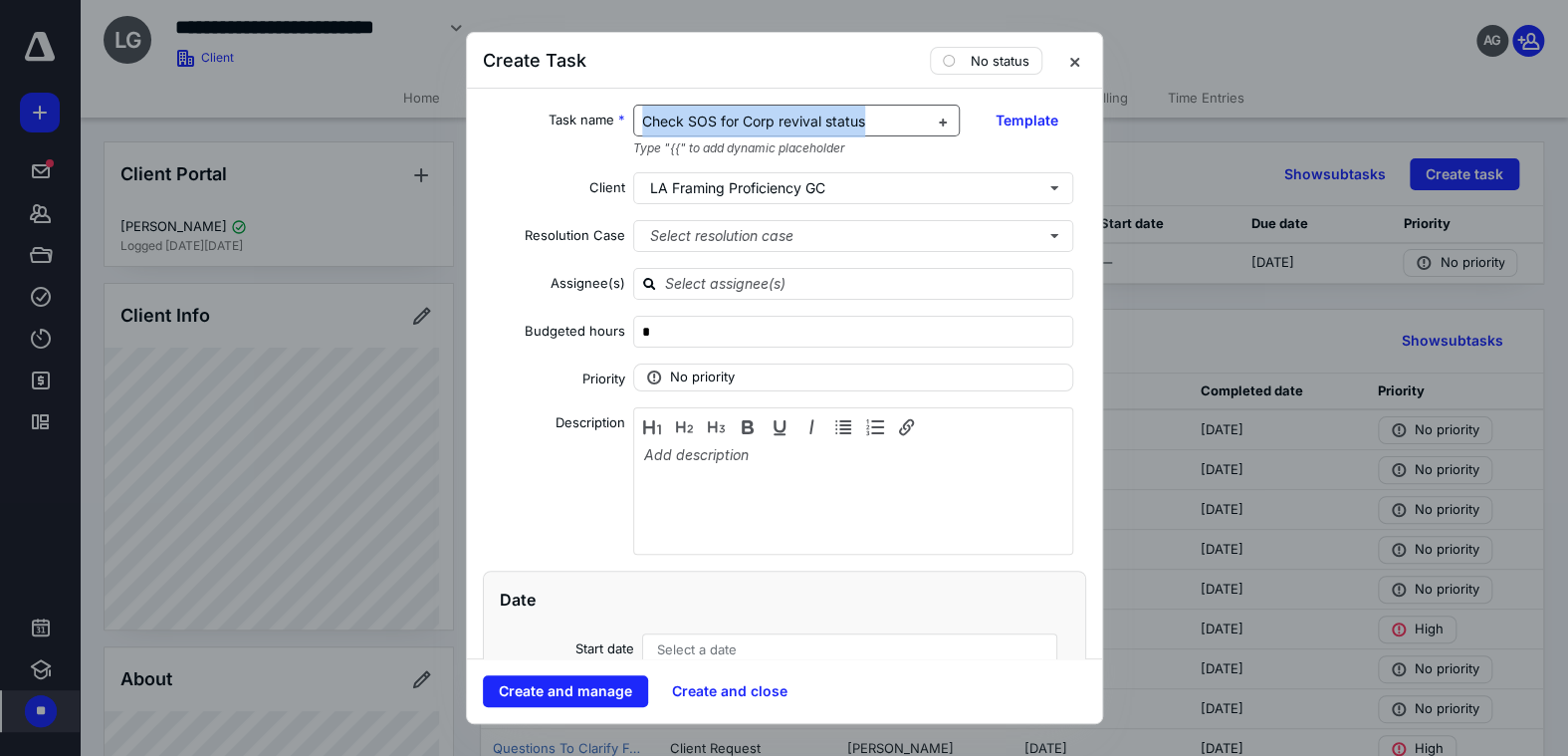 drag, startPoint x: 877, startPoint y: 122, endPoint x: 642, endPoint y: 125, distance: 235.01915 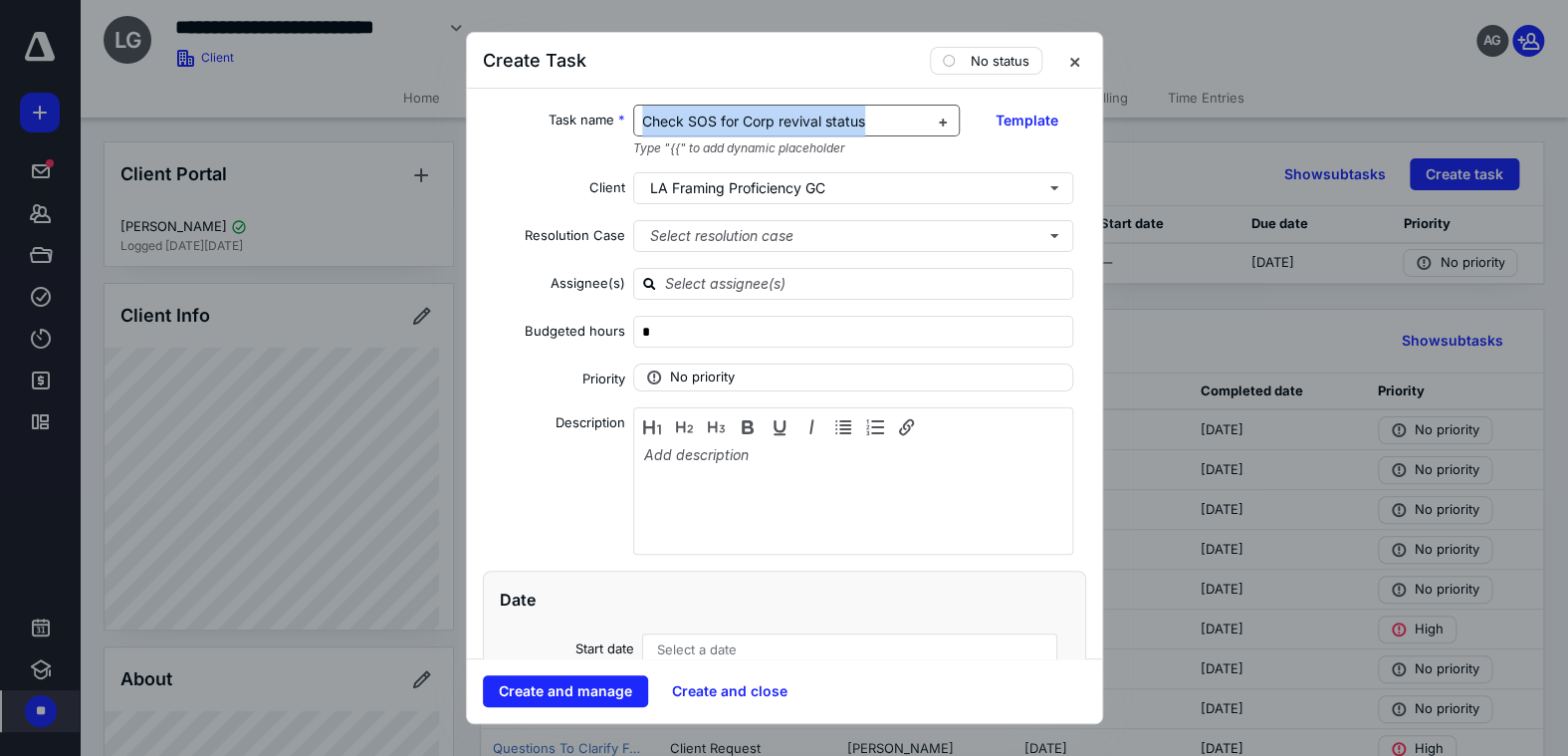 click on "Check SOS for Corp revival status" at bounding box center (784, 122) 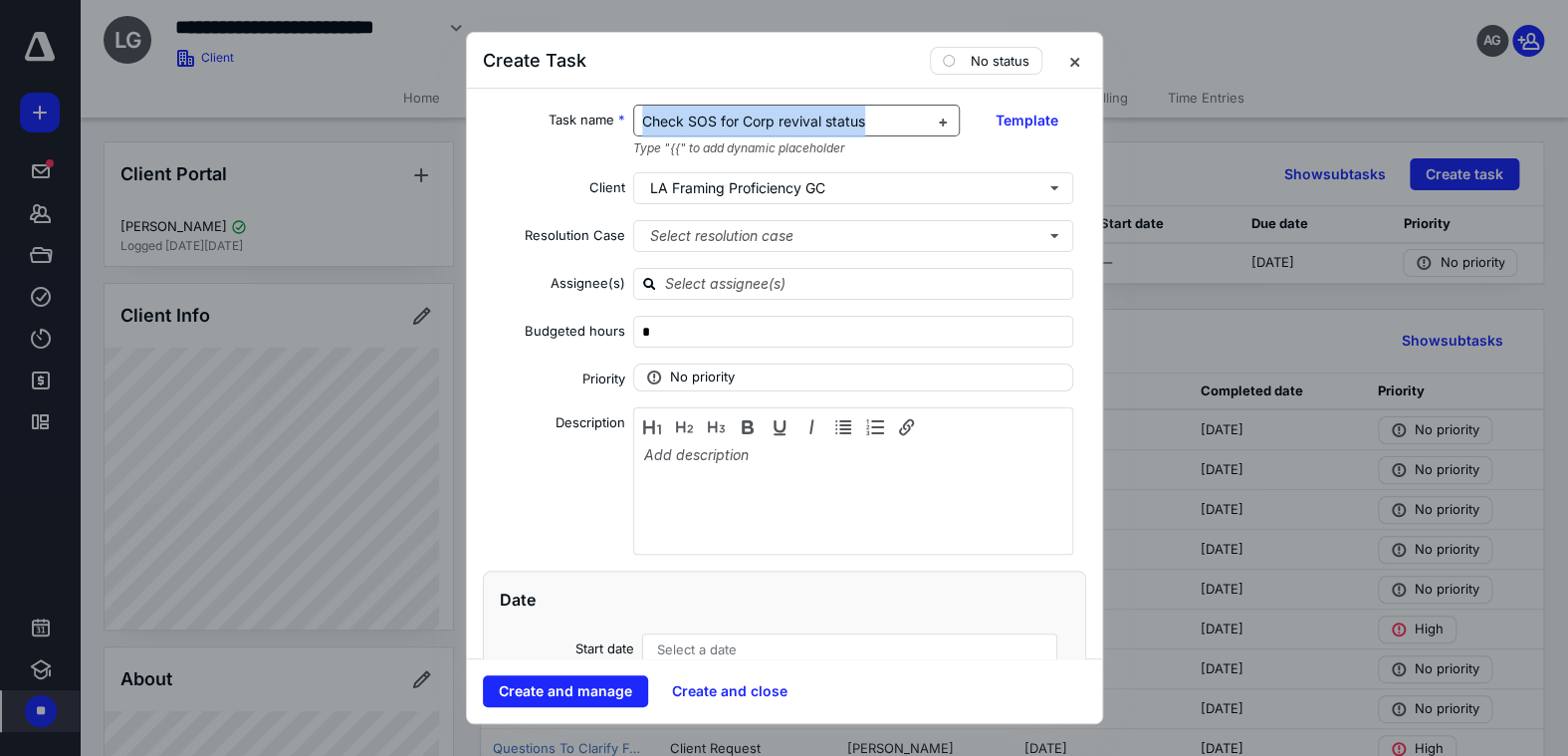 copy on "Check SOS for Corp revival status" 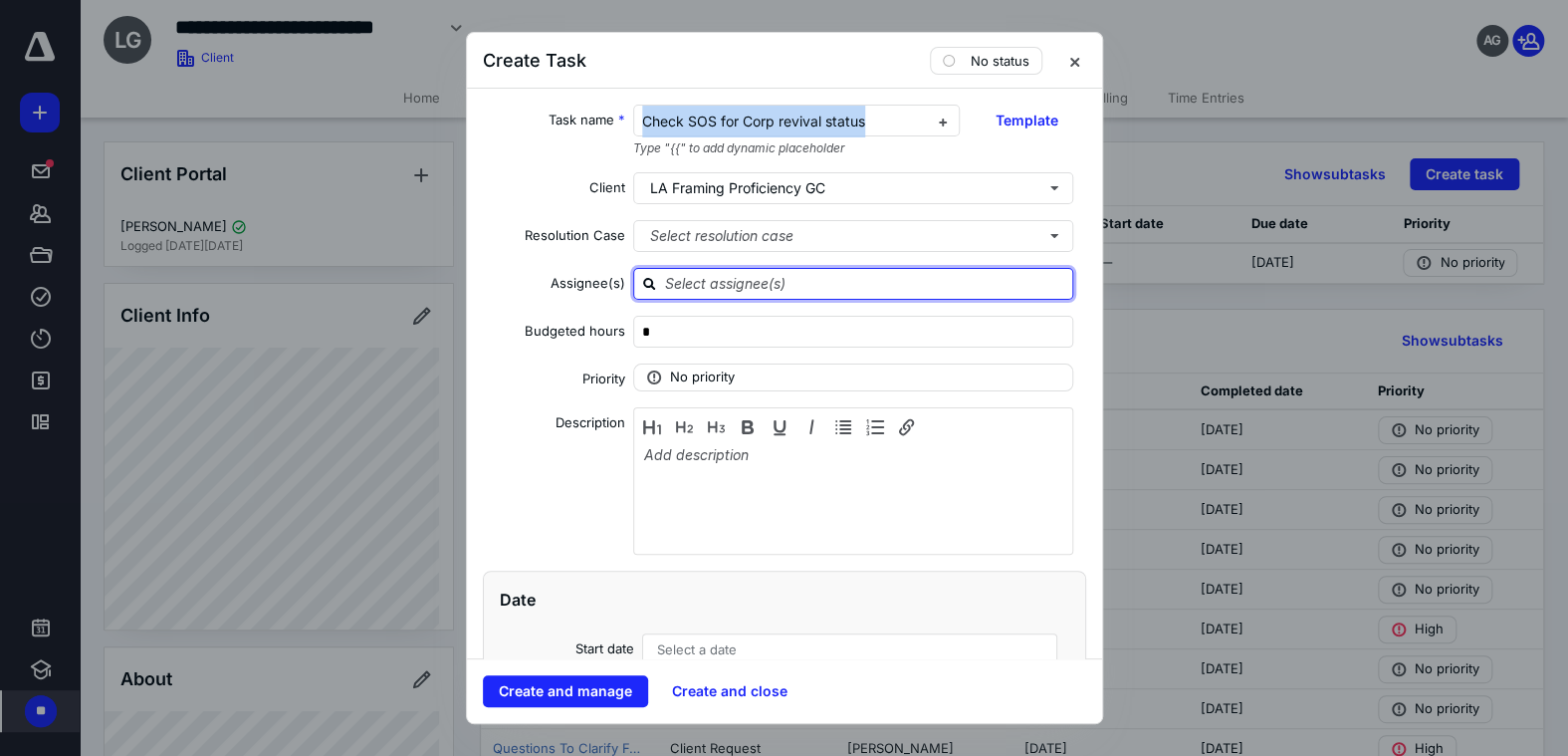 click at bounding box center (865, 283) 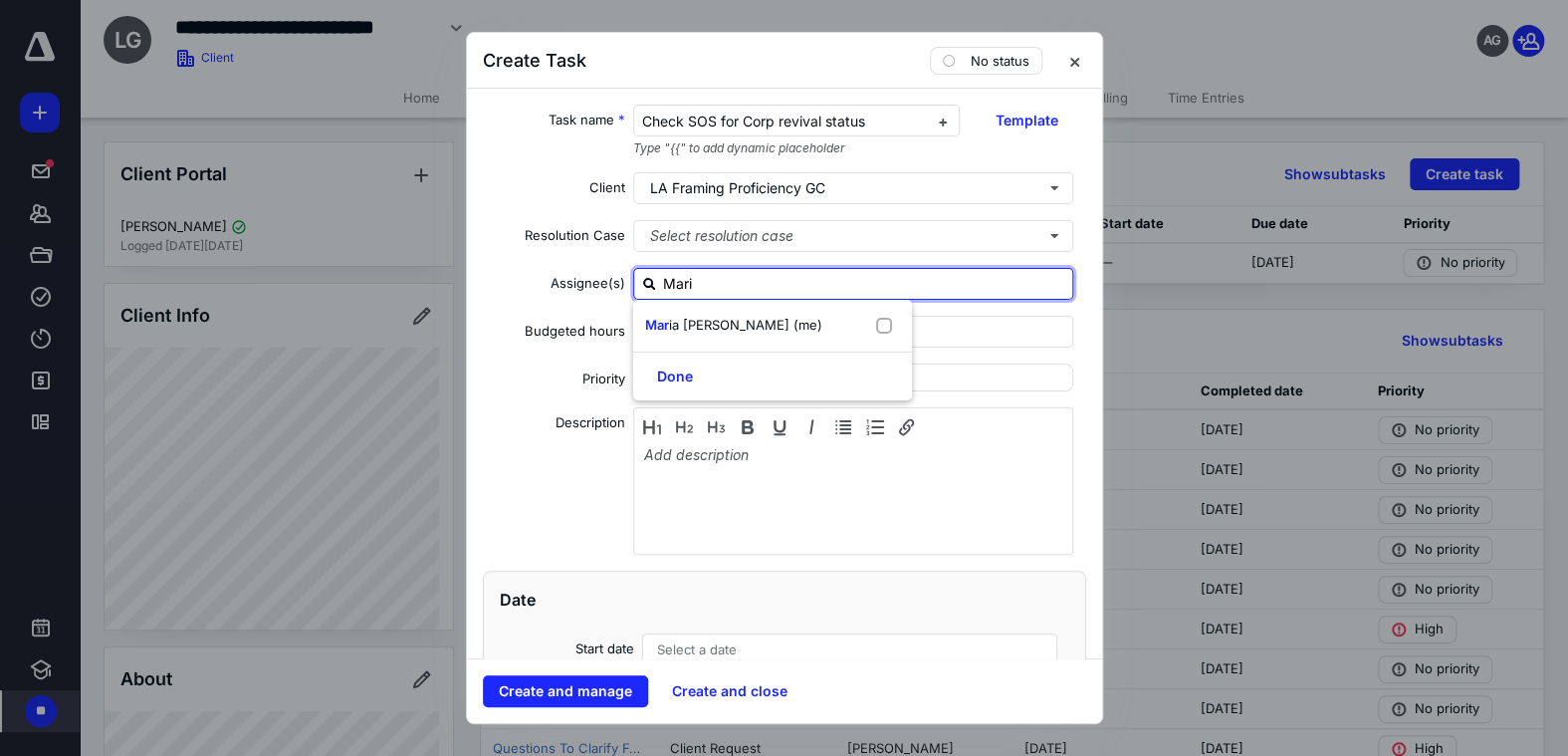 type on "[PERSON_NAME]" 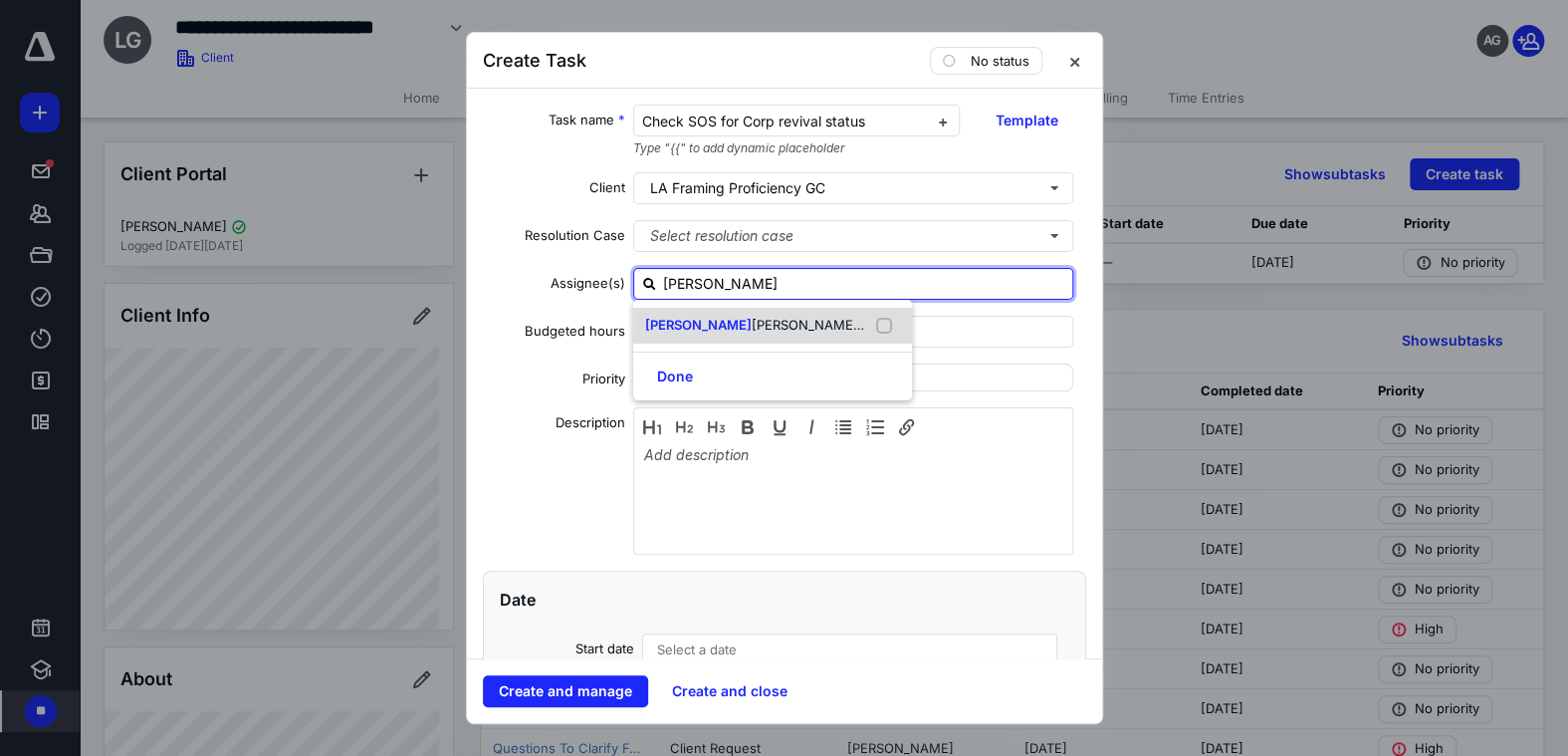 click on "[PERSON_NAME] (me)" at bounding box center (773, 326) 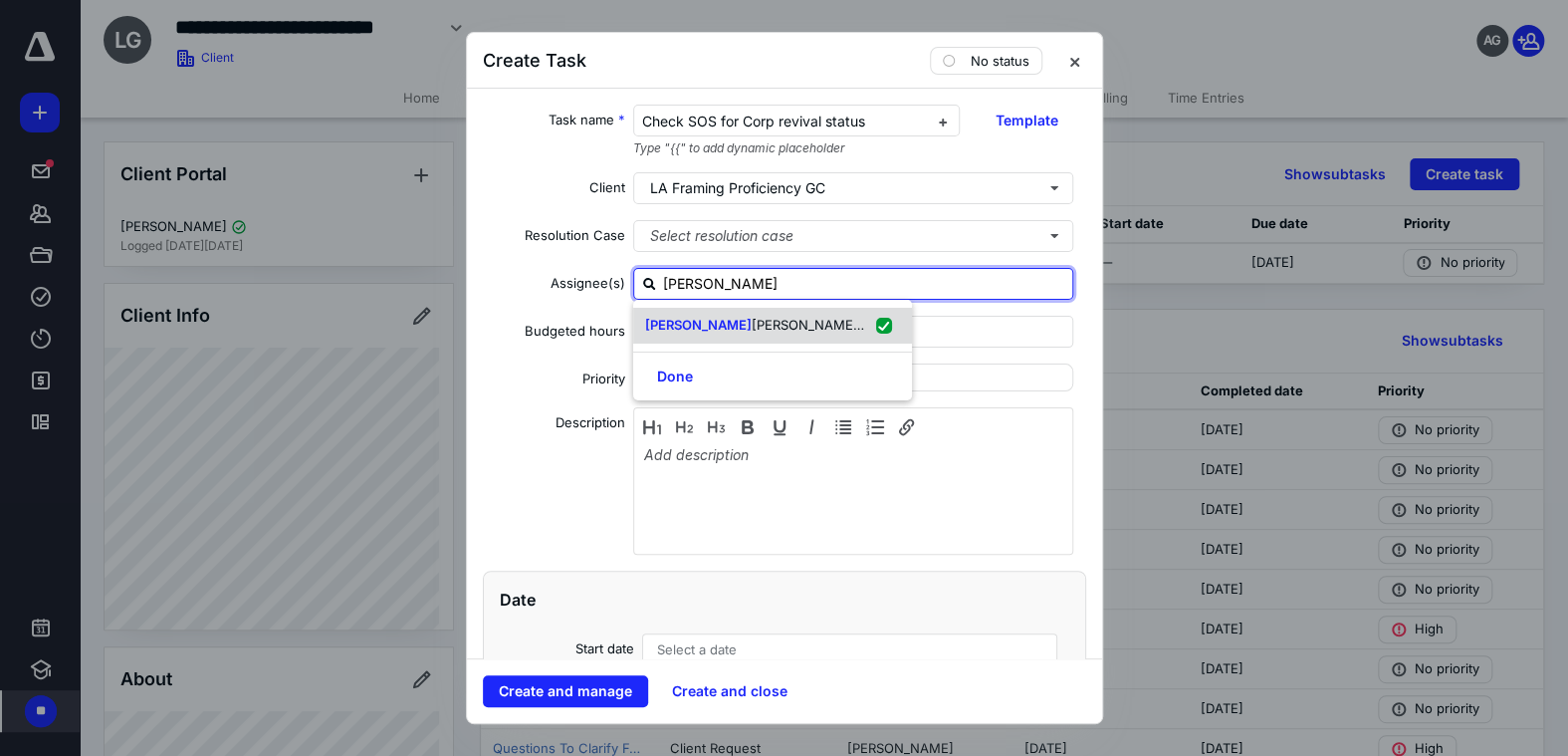checkbox on "true" 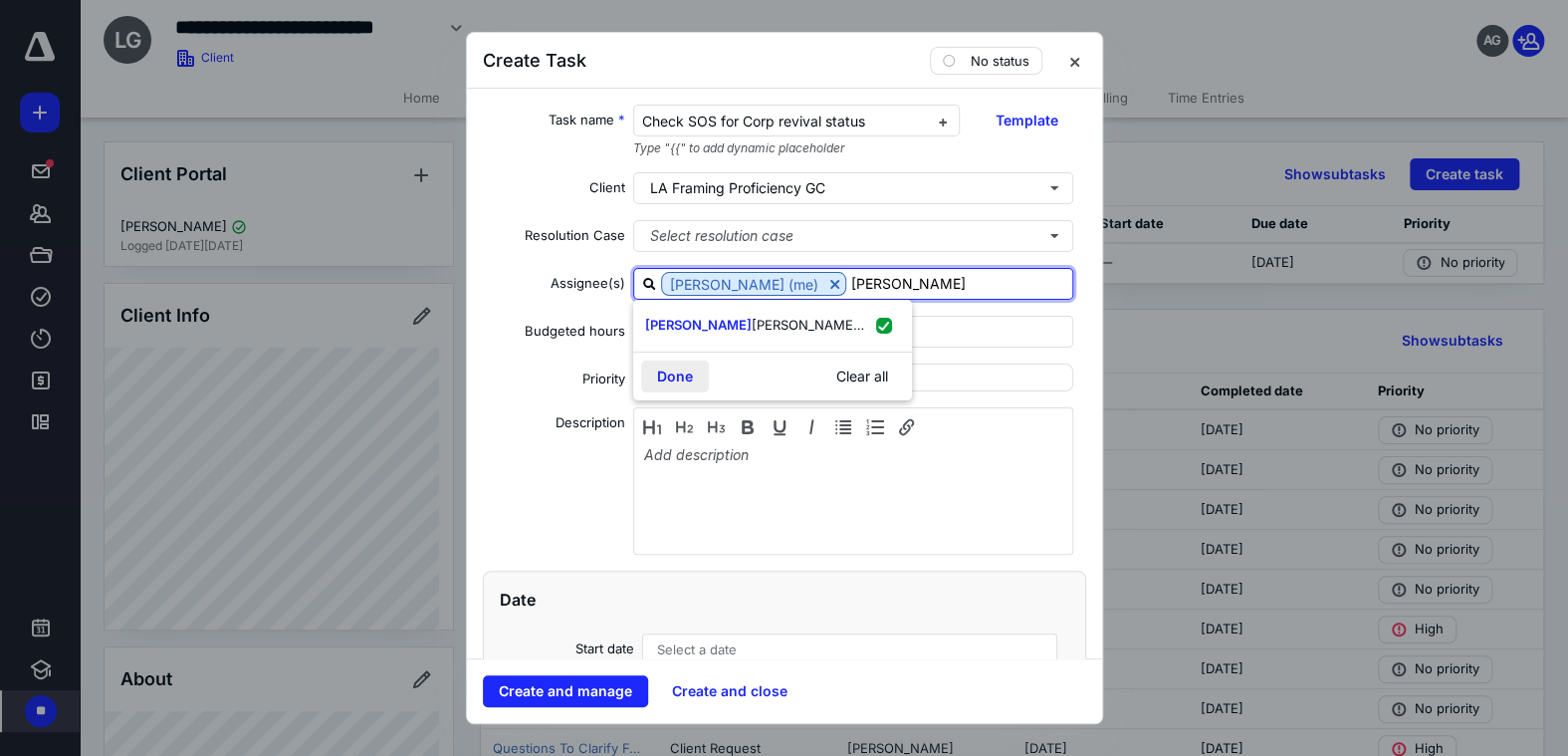 type on "[PERSON_NAME]" 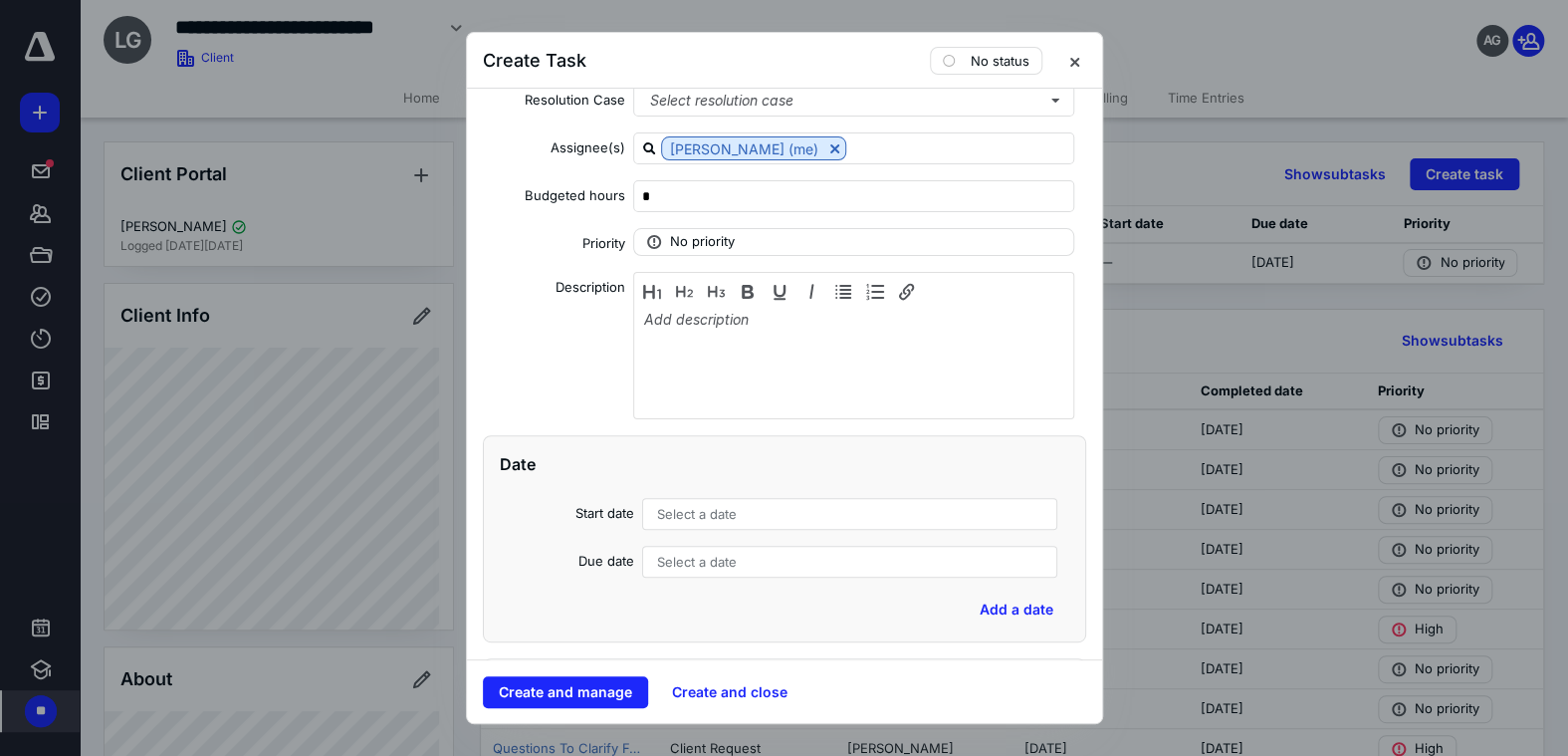 scroll, scrollTop: 299, scrollLeft: 0, axis: vertical 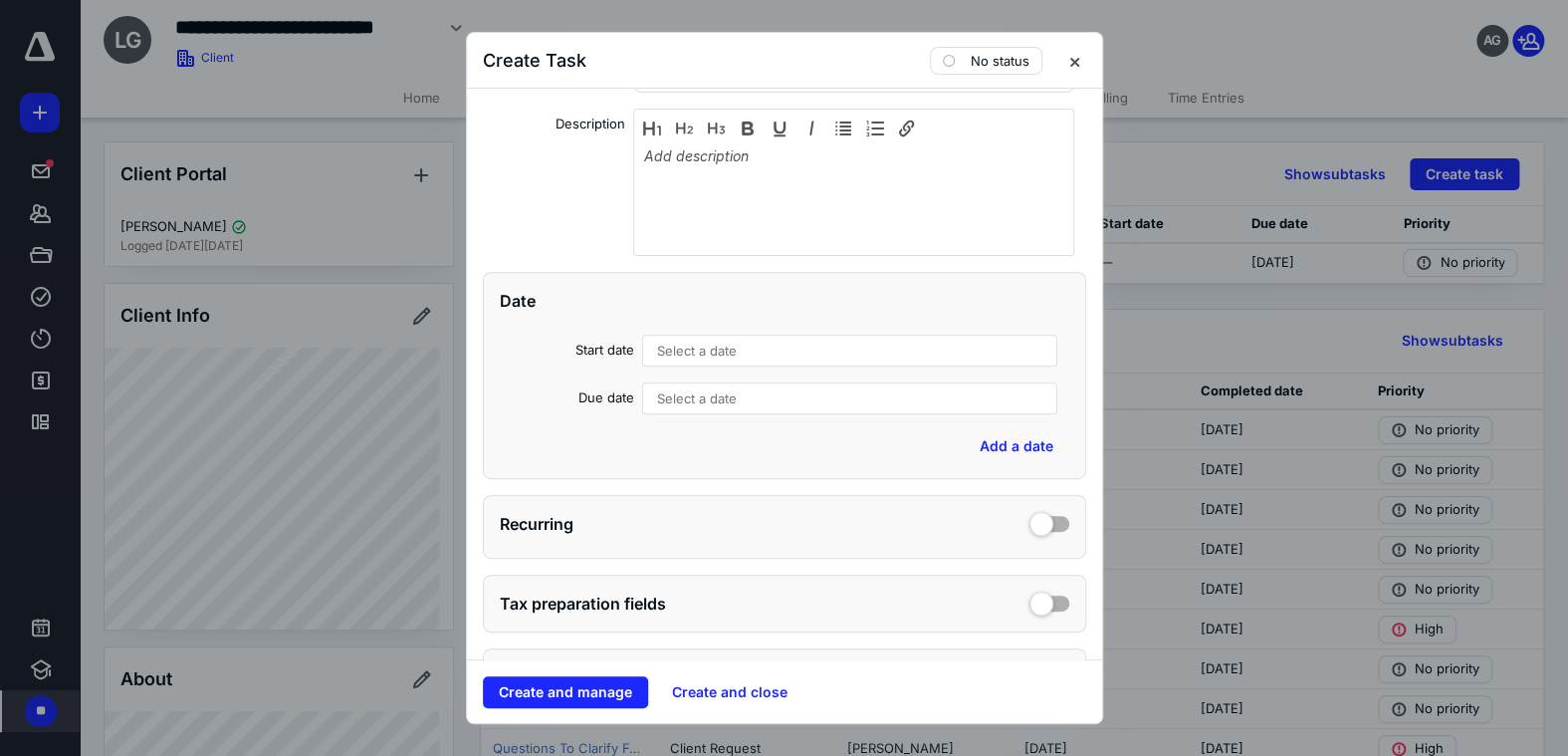 click on "Select a date" at bounding box center (697, 351) 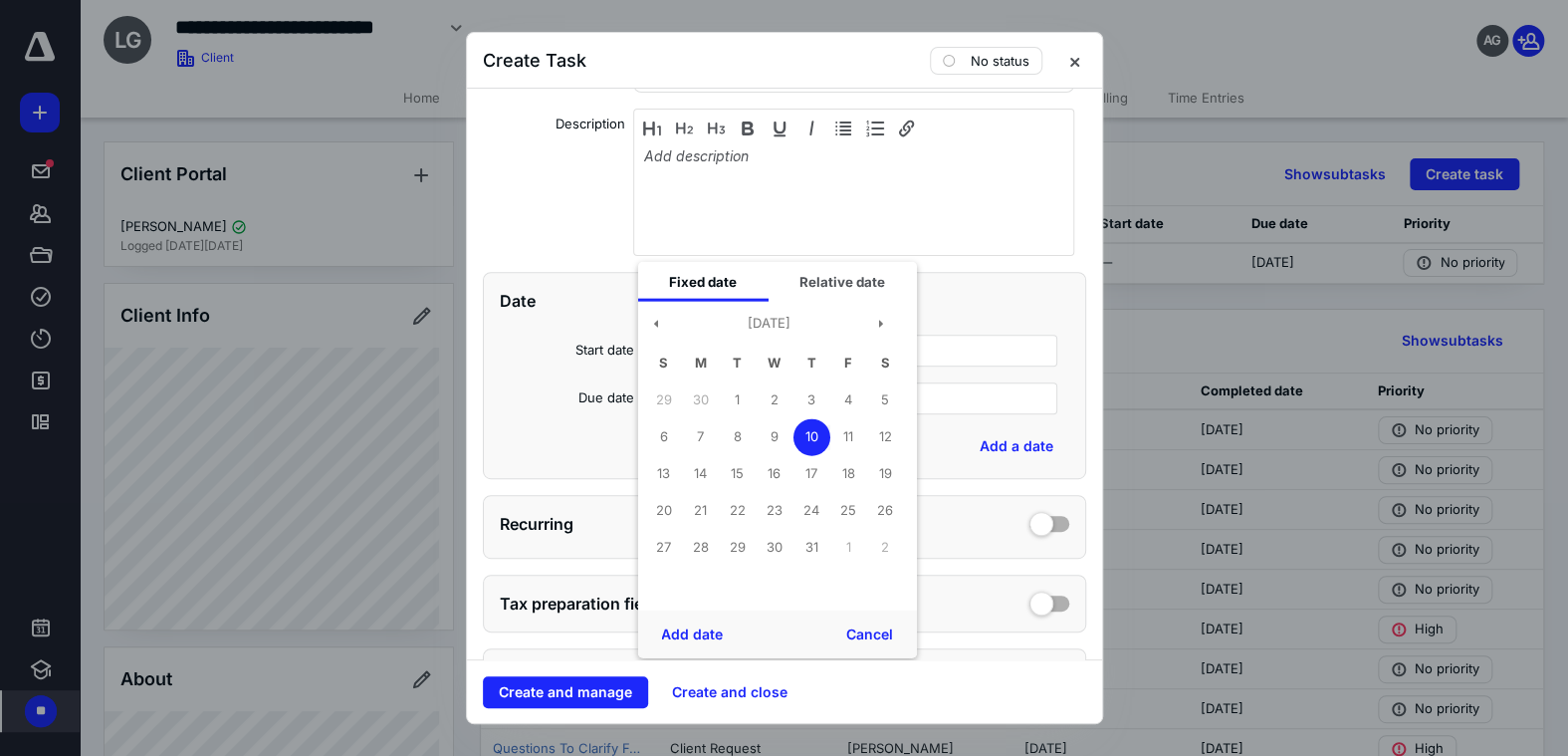 click on "10" at bounding box center [810, 436] 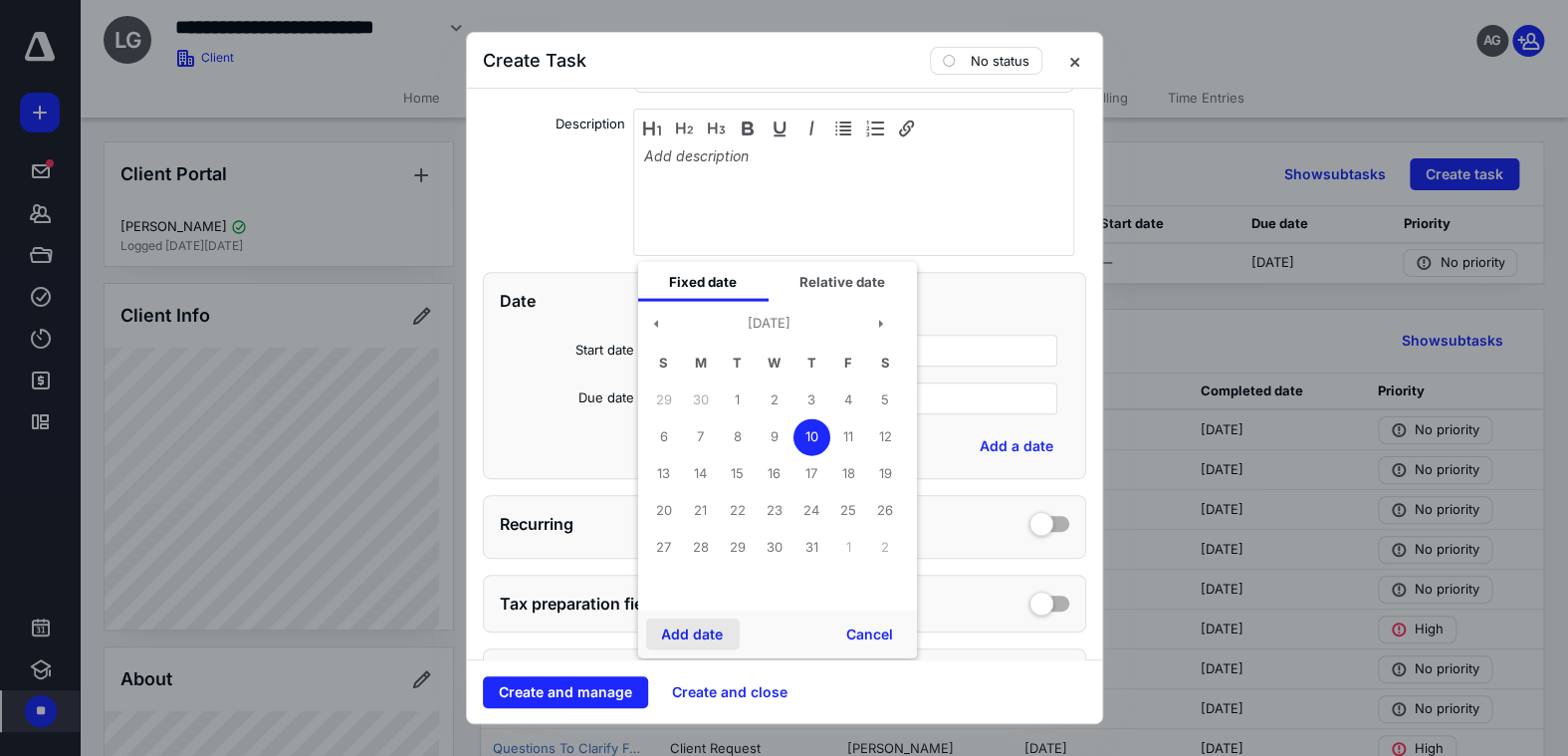 click on "Add date" at bounding box center (692, 634) 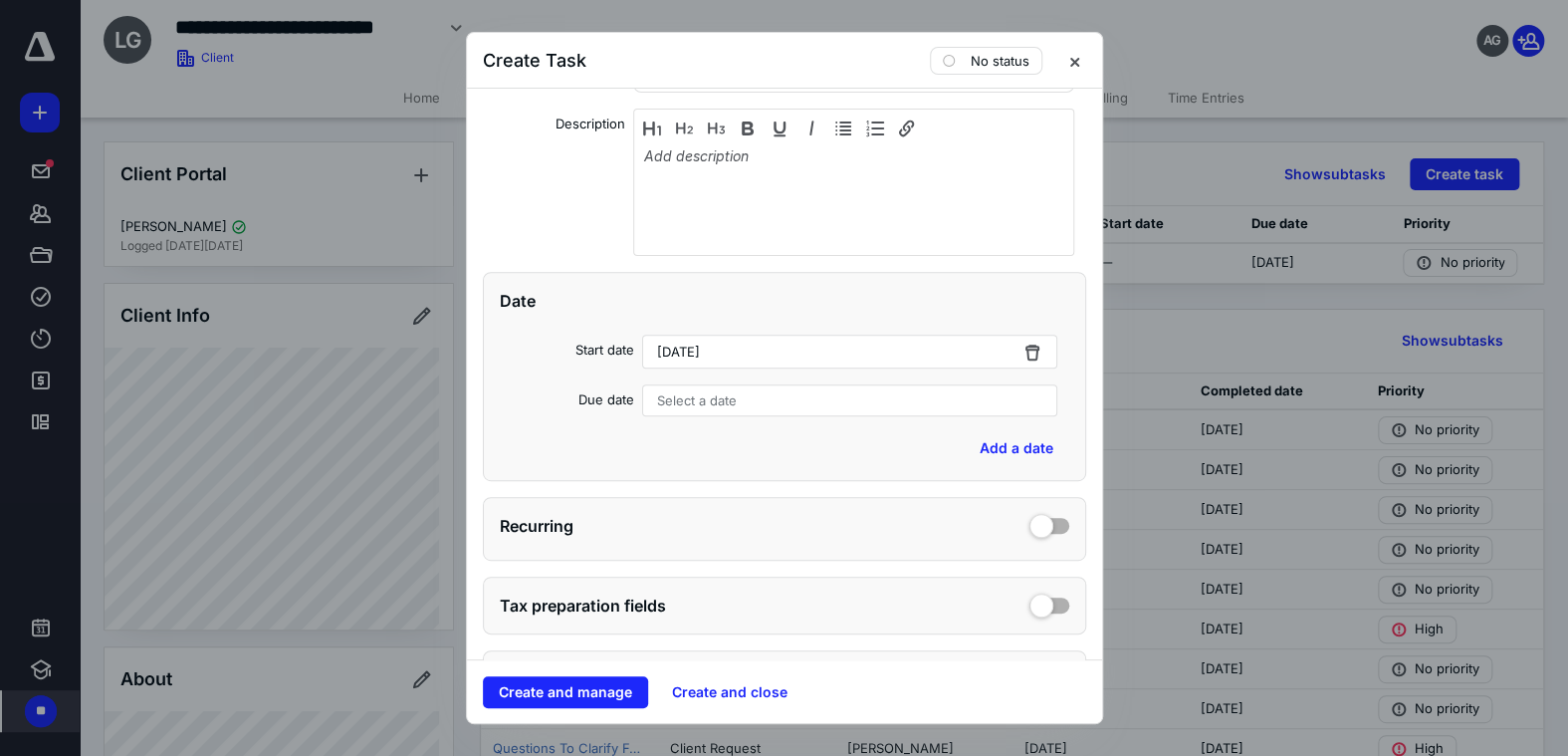 click on "Select a date" at bounding box center (697, 400) 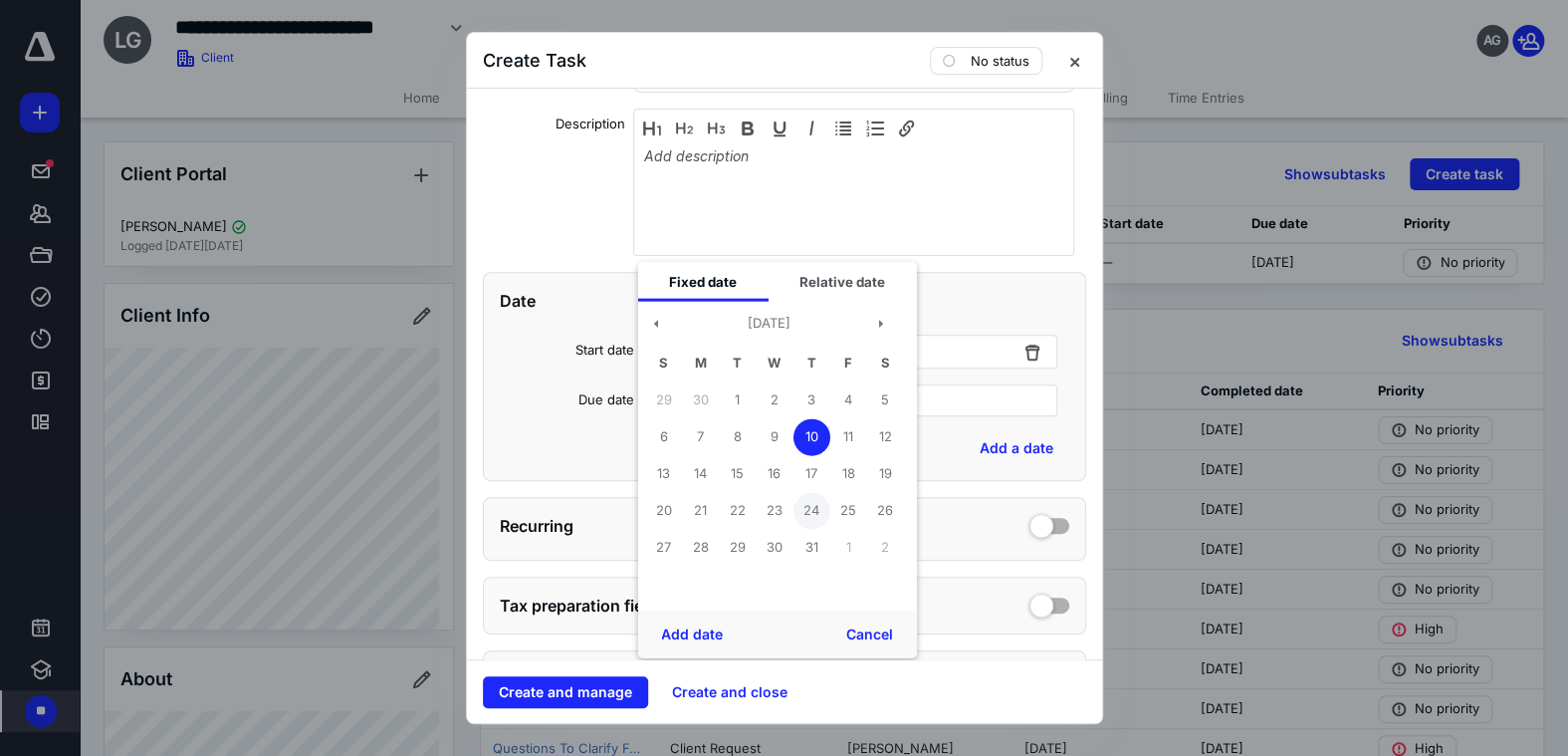 click on "24" at bounding box center [810, 510] 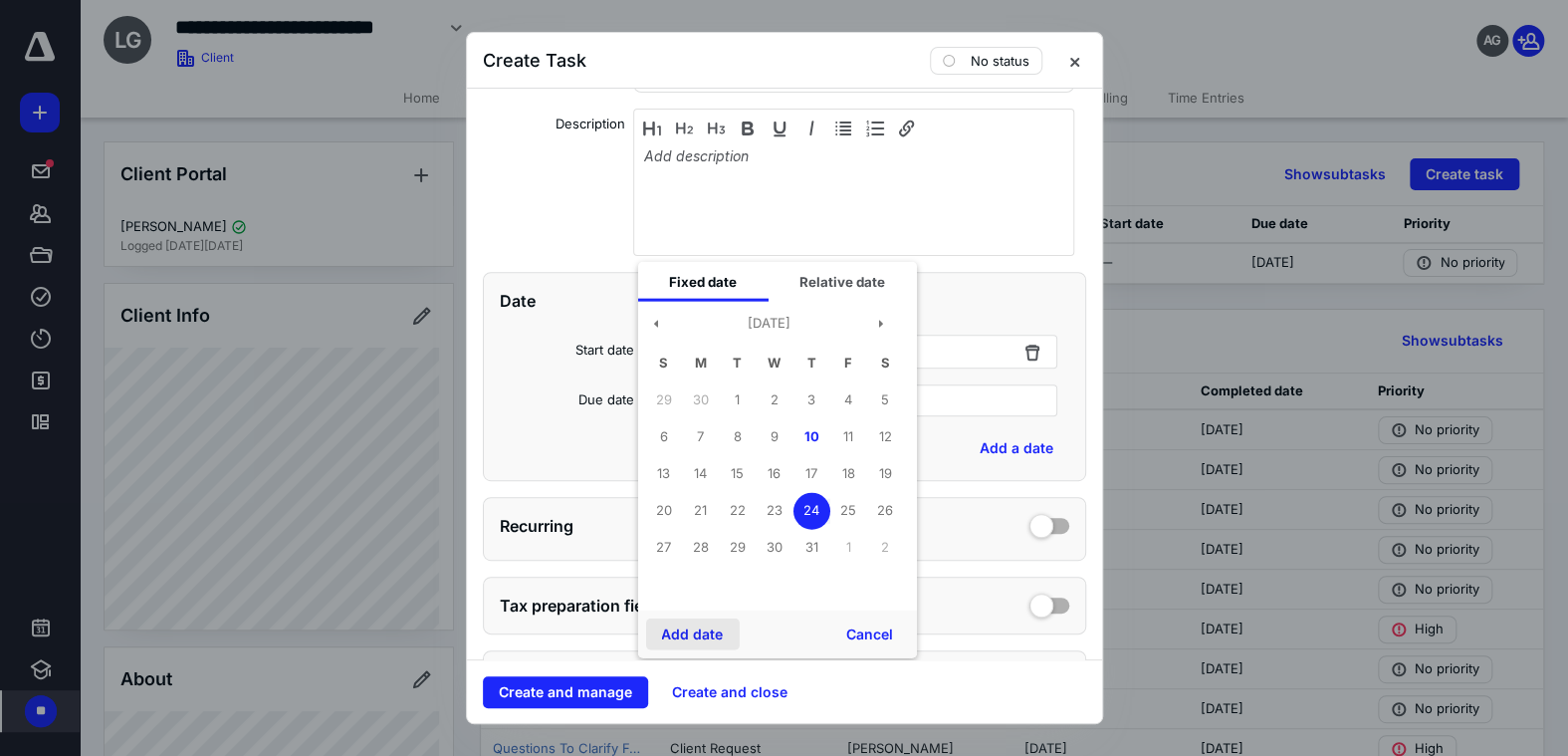 click on "Add date" at bounding box center (692, 634) 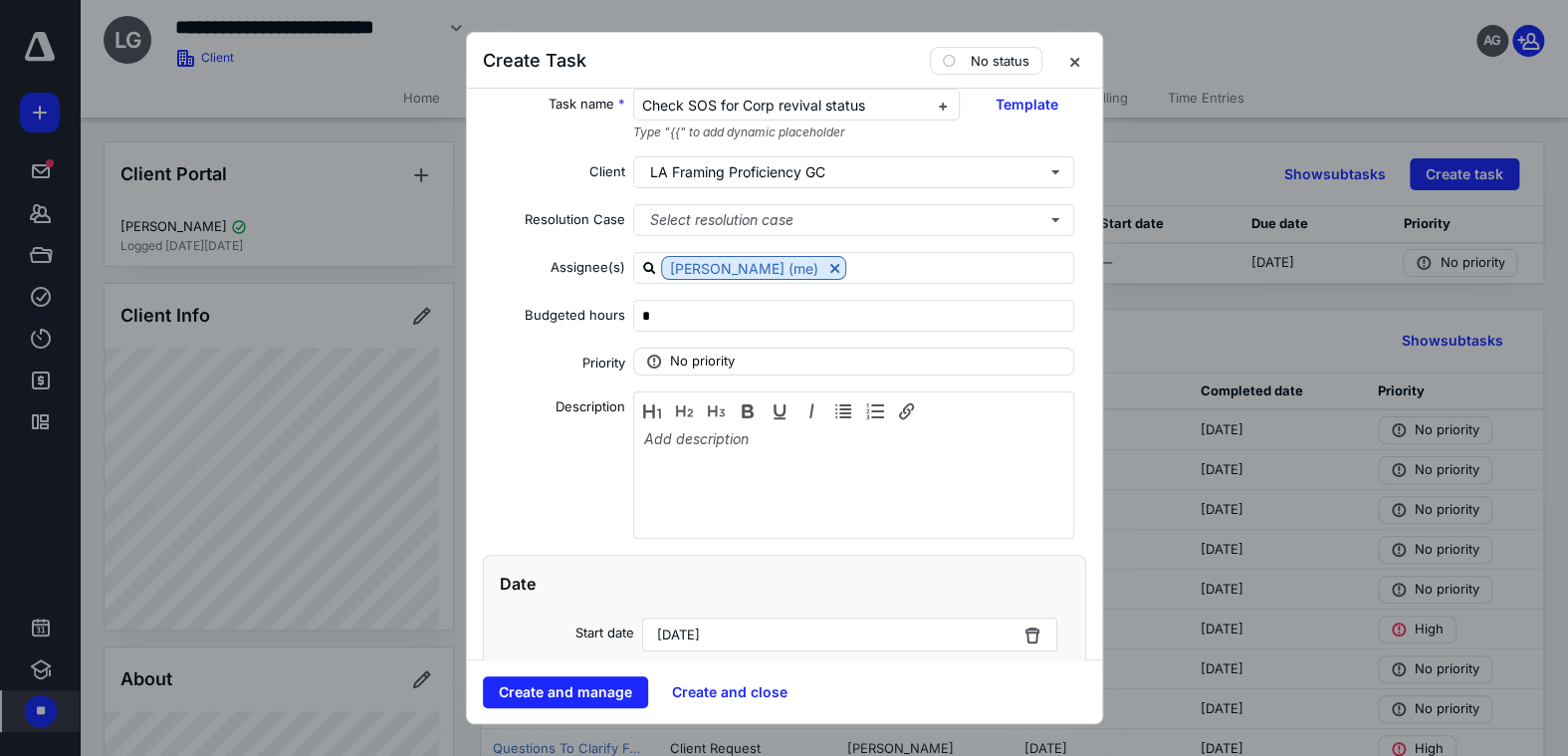 scroll, scrollTop: 0, scrollLeft: 0, axis: both 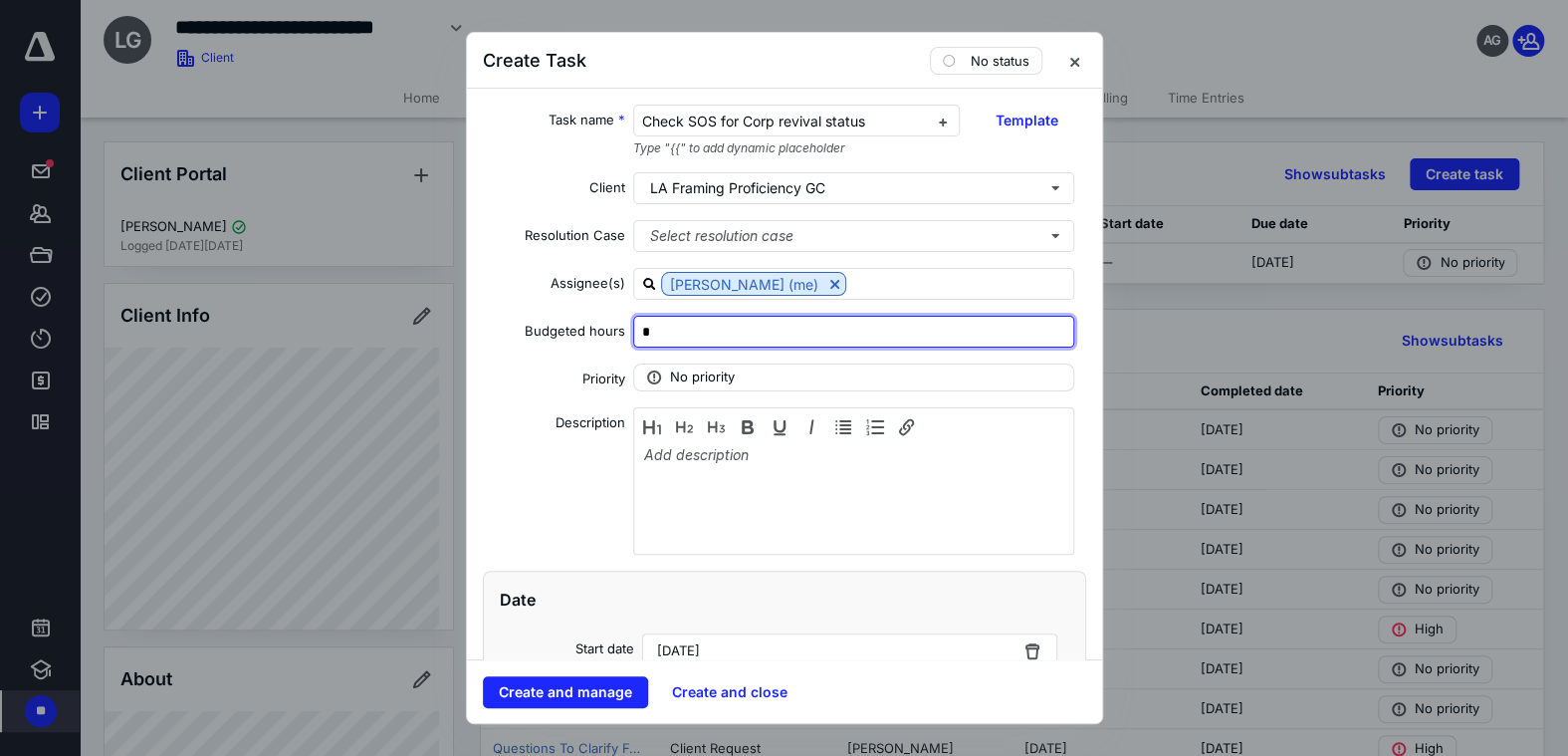 click on "*" at bounding box center (853, 332) 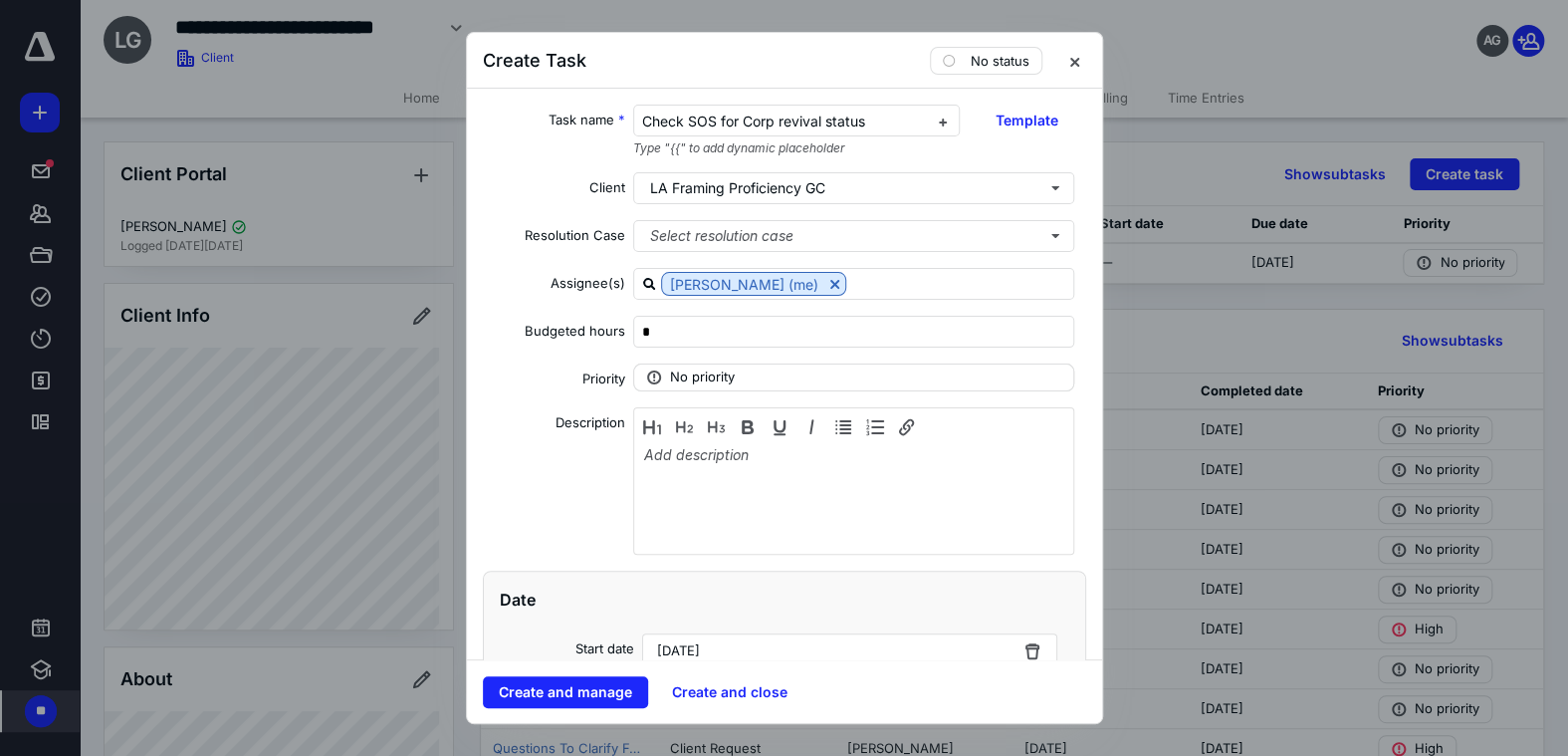click on "No priority" at bounding box center (702, 378) 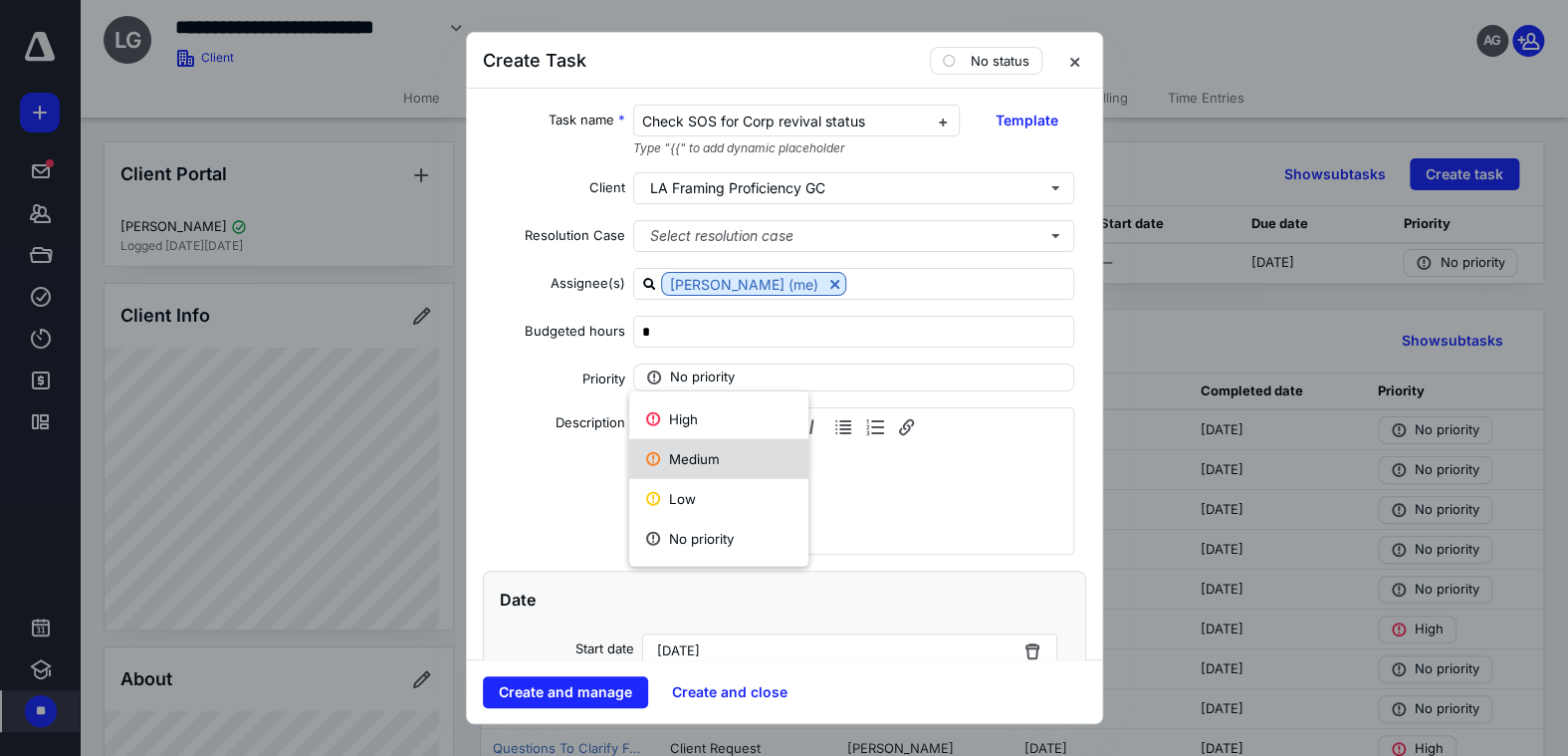 click on "Medium" at bounding box center [719, 459] 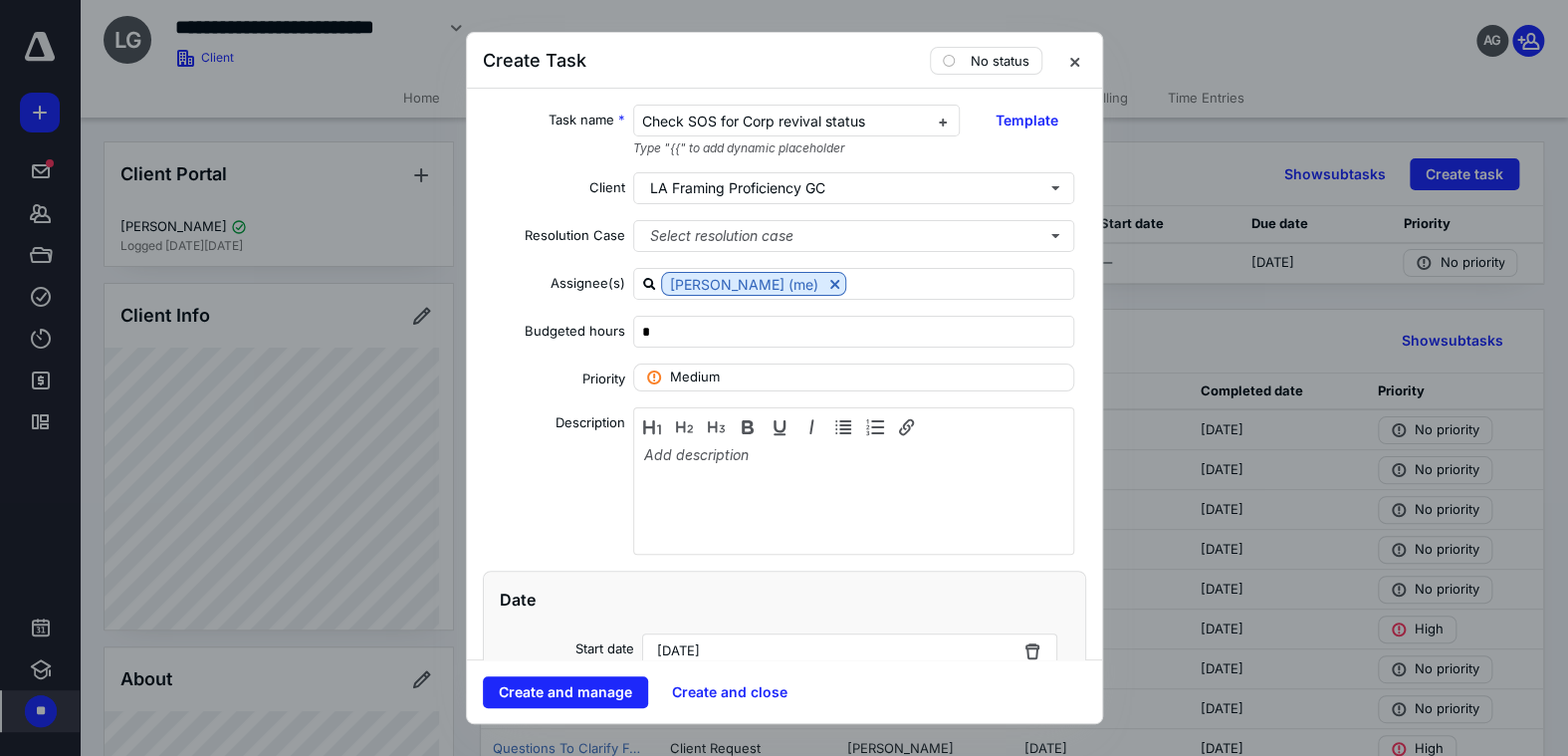 click on "Description" at bounding box center (555, 484) 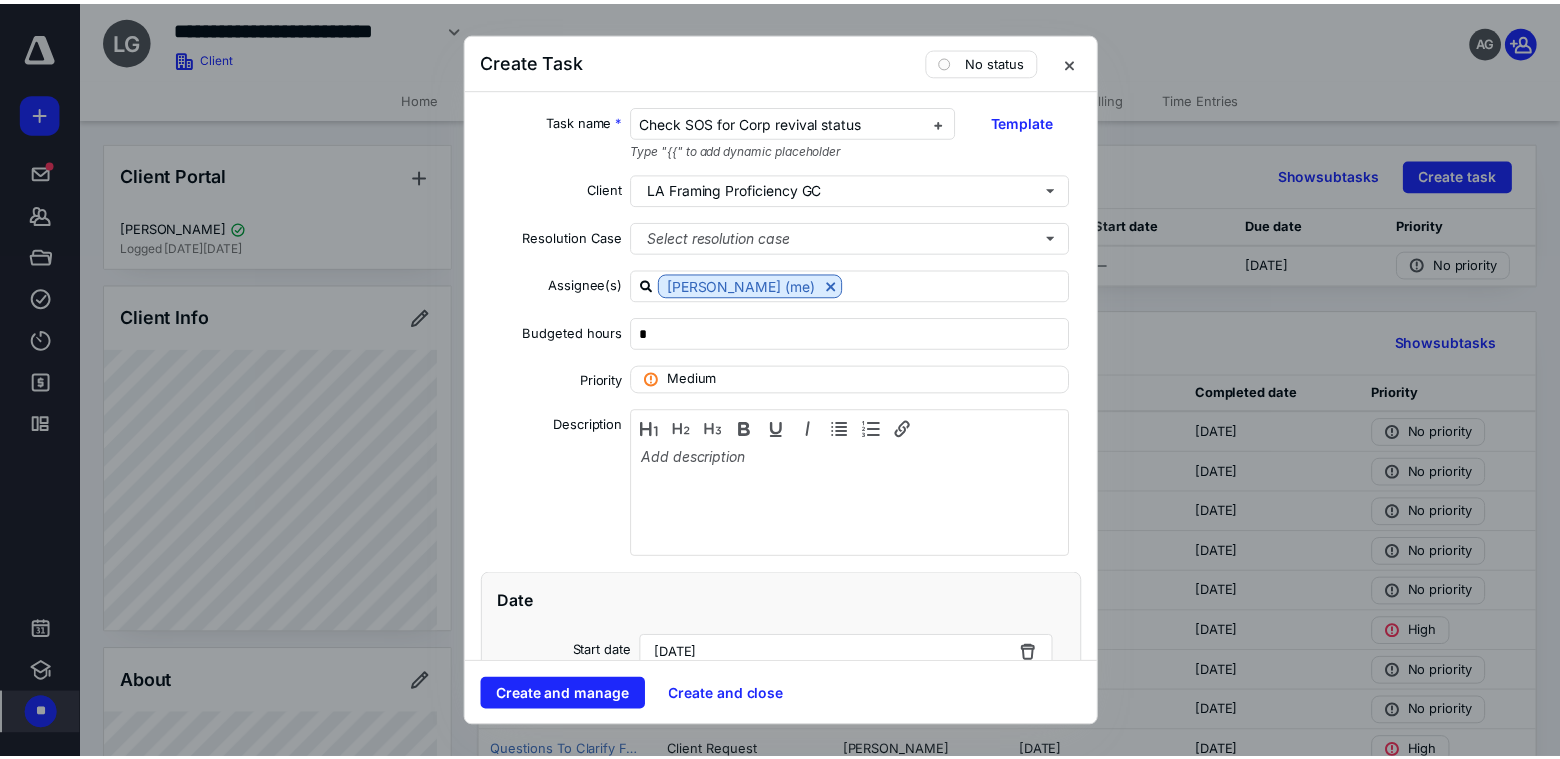 scroll, scrollTop: 100, scrollLeft: 0, axis: vertical 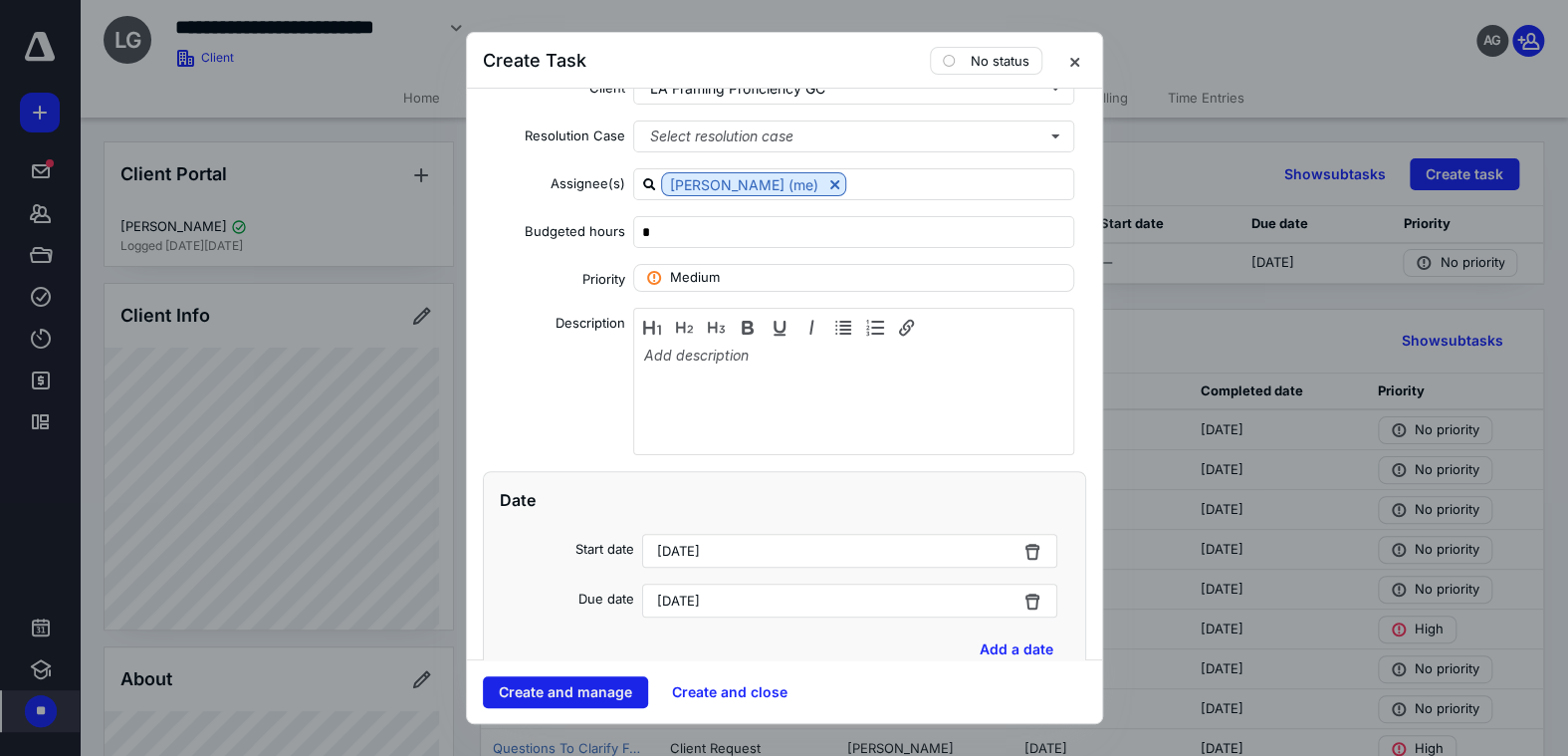 click on "Create and manage" at bounding box center [565, 692] 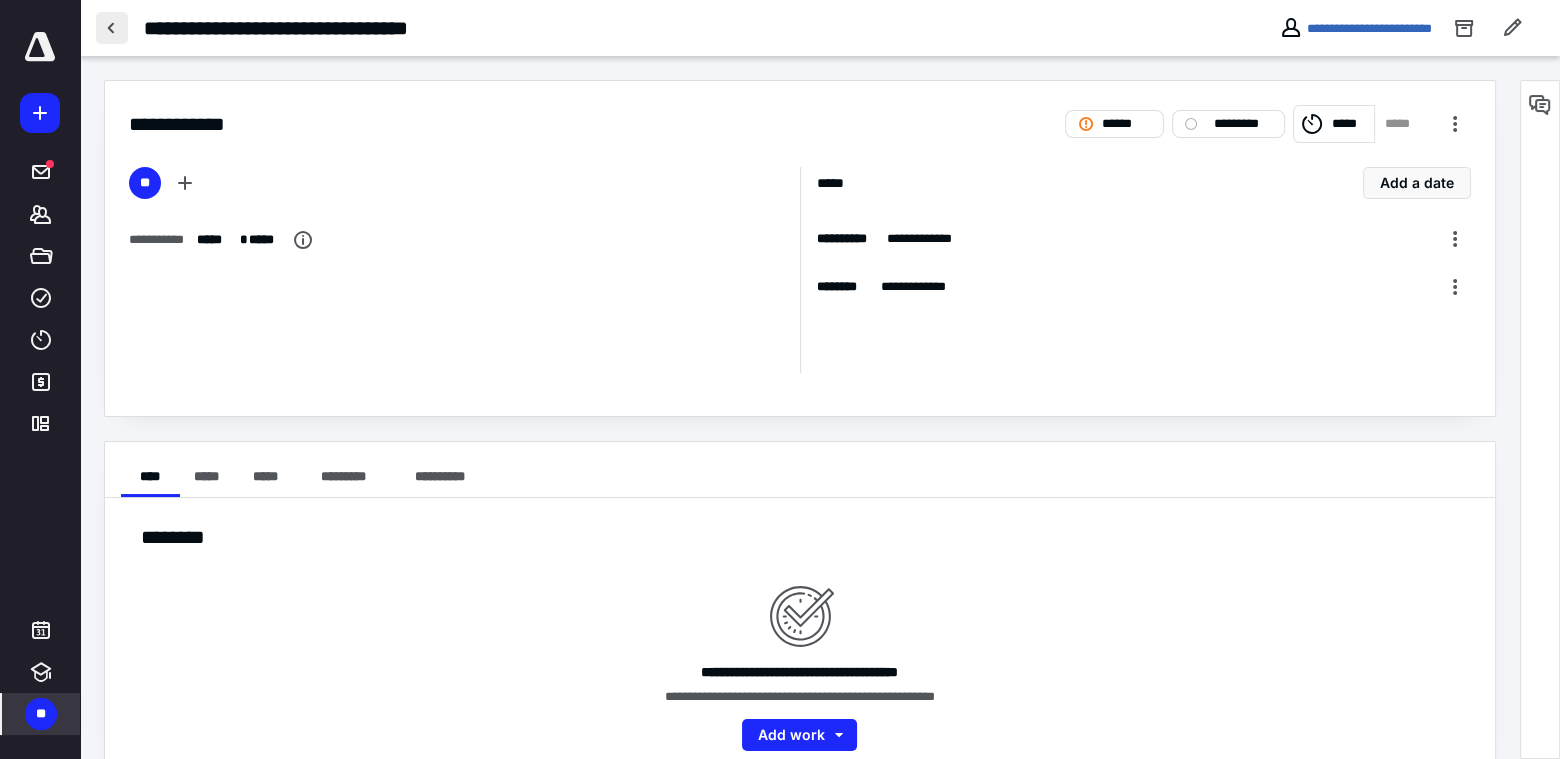 click at bounding box center [112, 28] 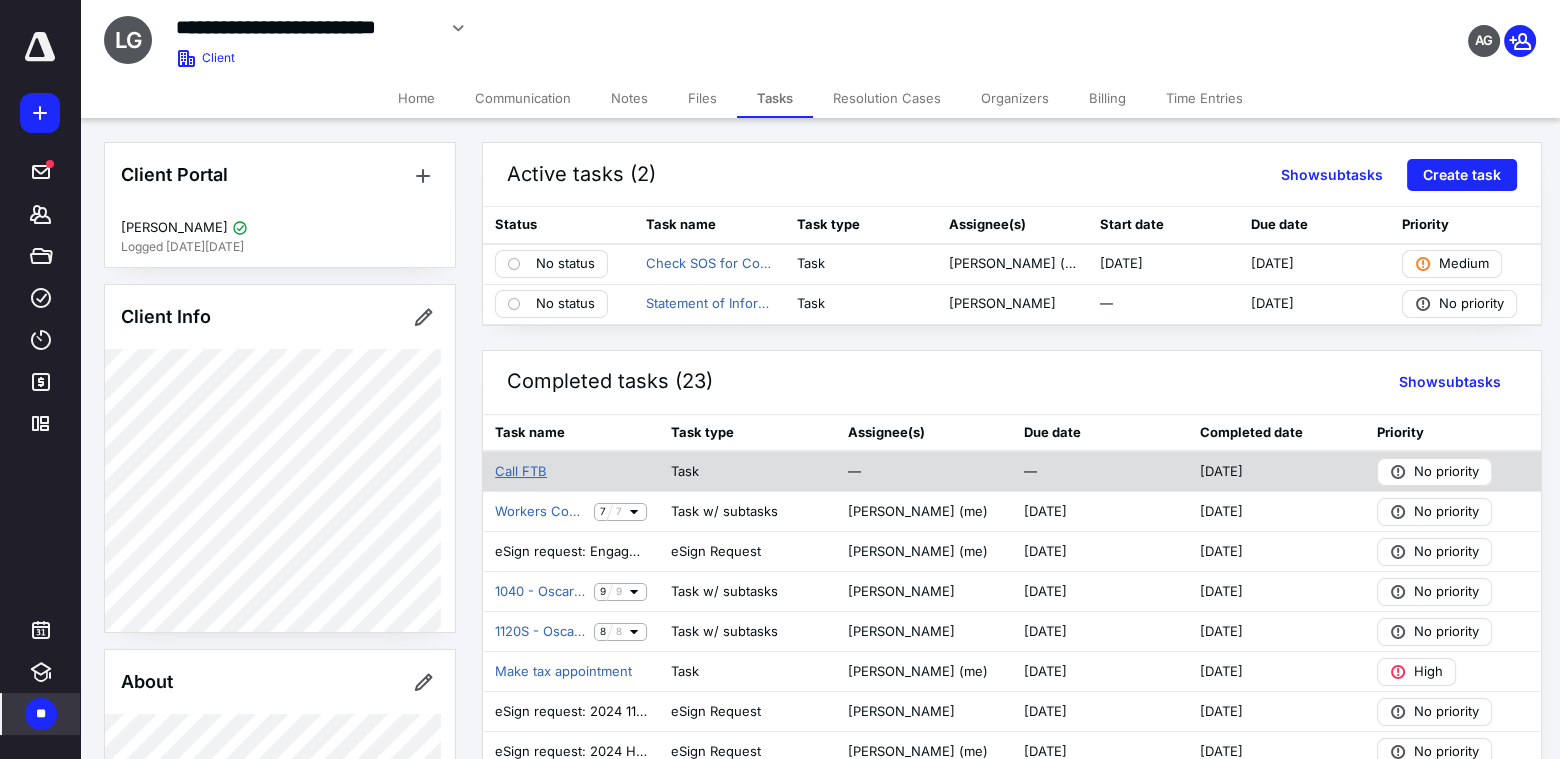 click on "Call FTB" at bounding box center [521, 472] 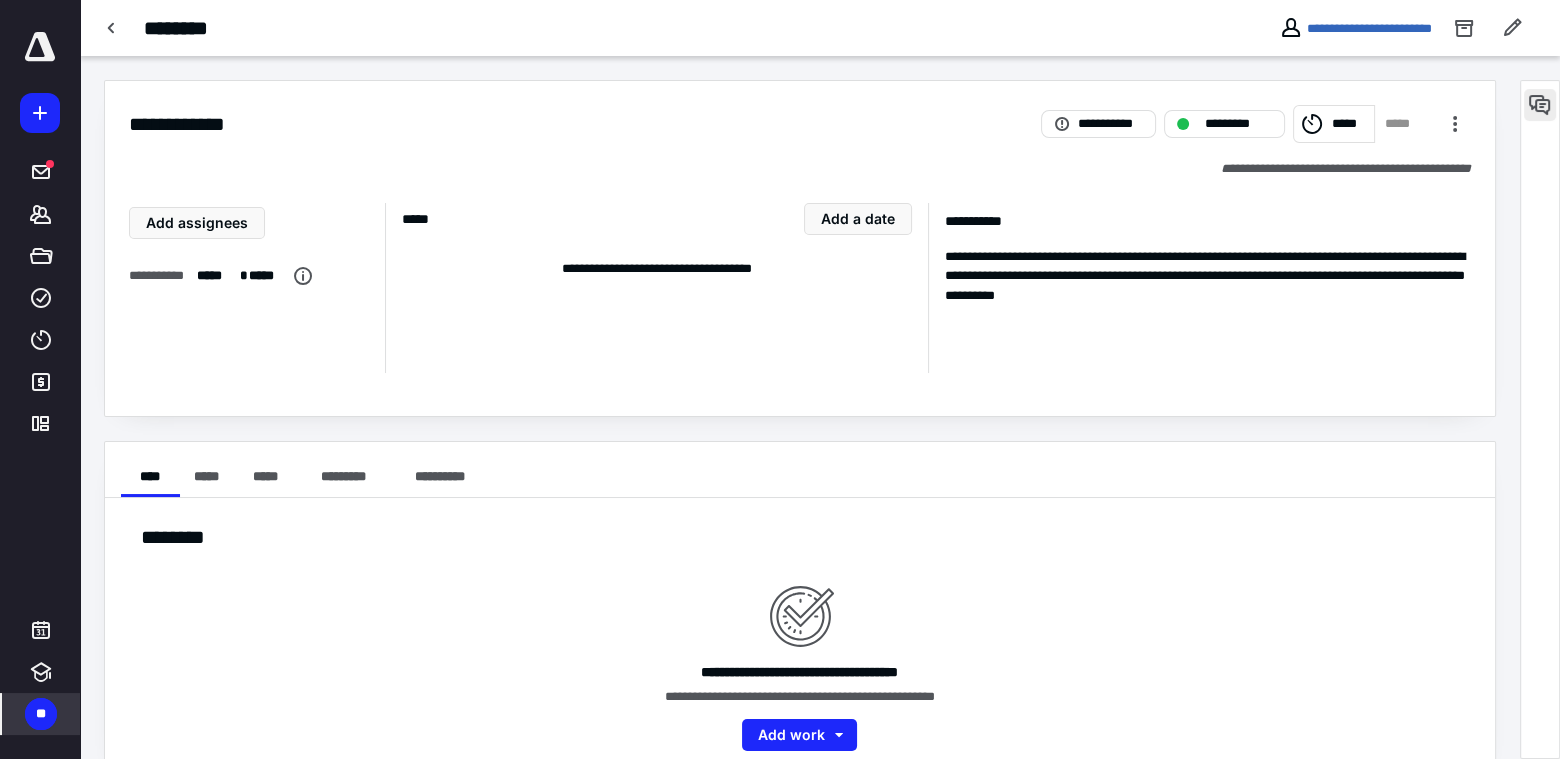 click at bounding box center [1540, 105] 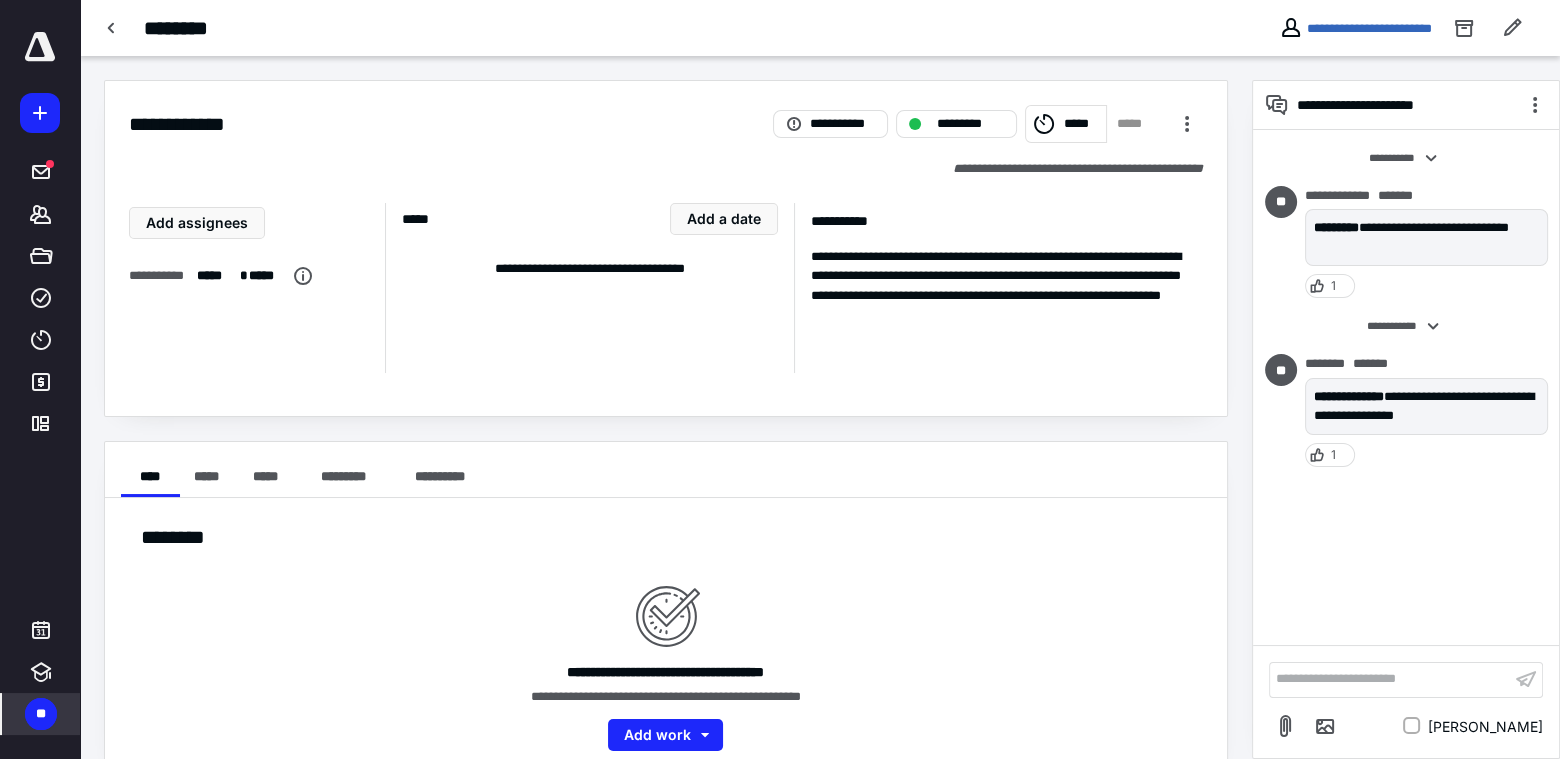 click on "**********" at bounding box center [1390, 679] 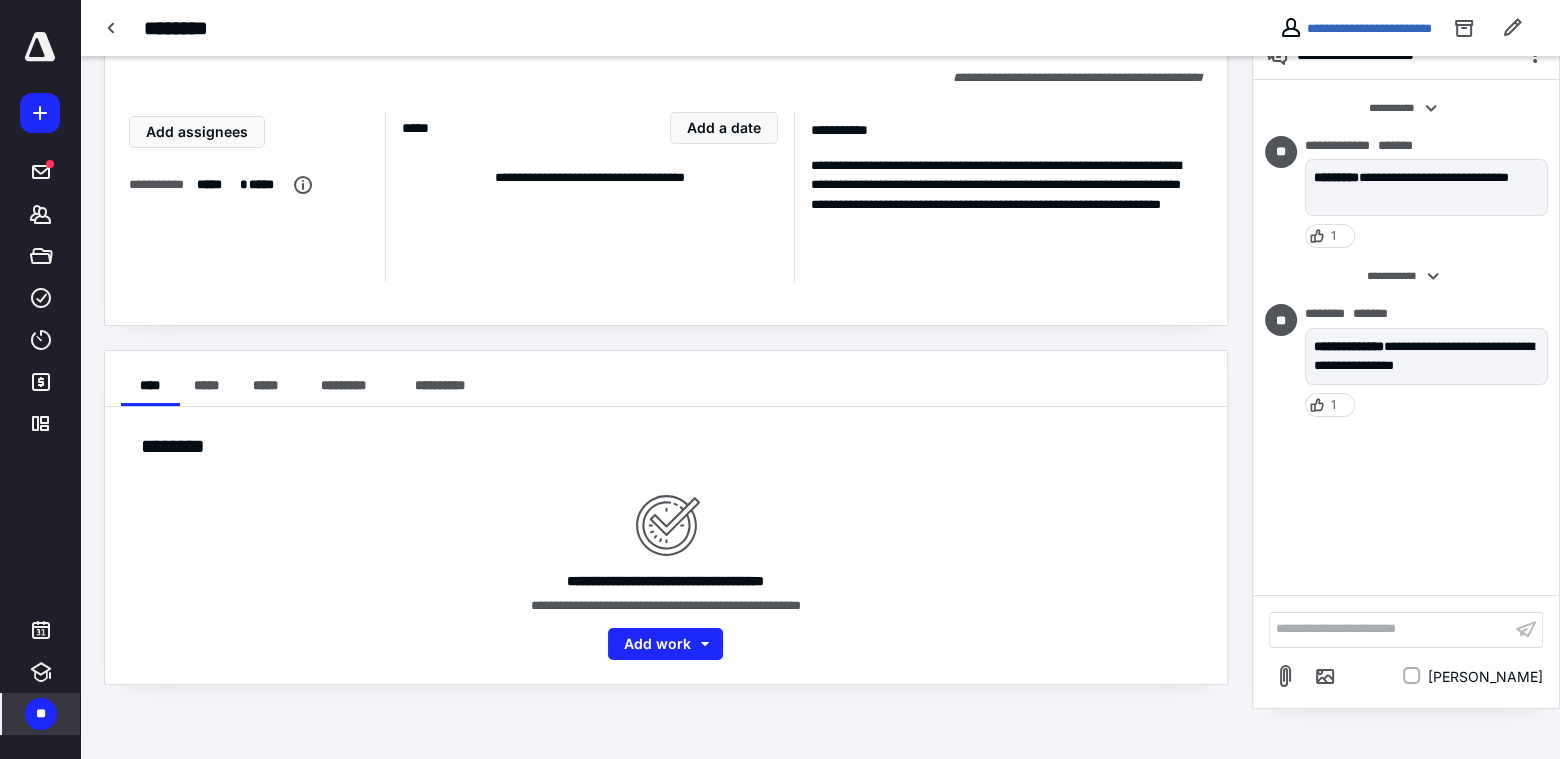 scroll, scrollTop: 98, scrollLeft: 0, axis: vertical 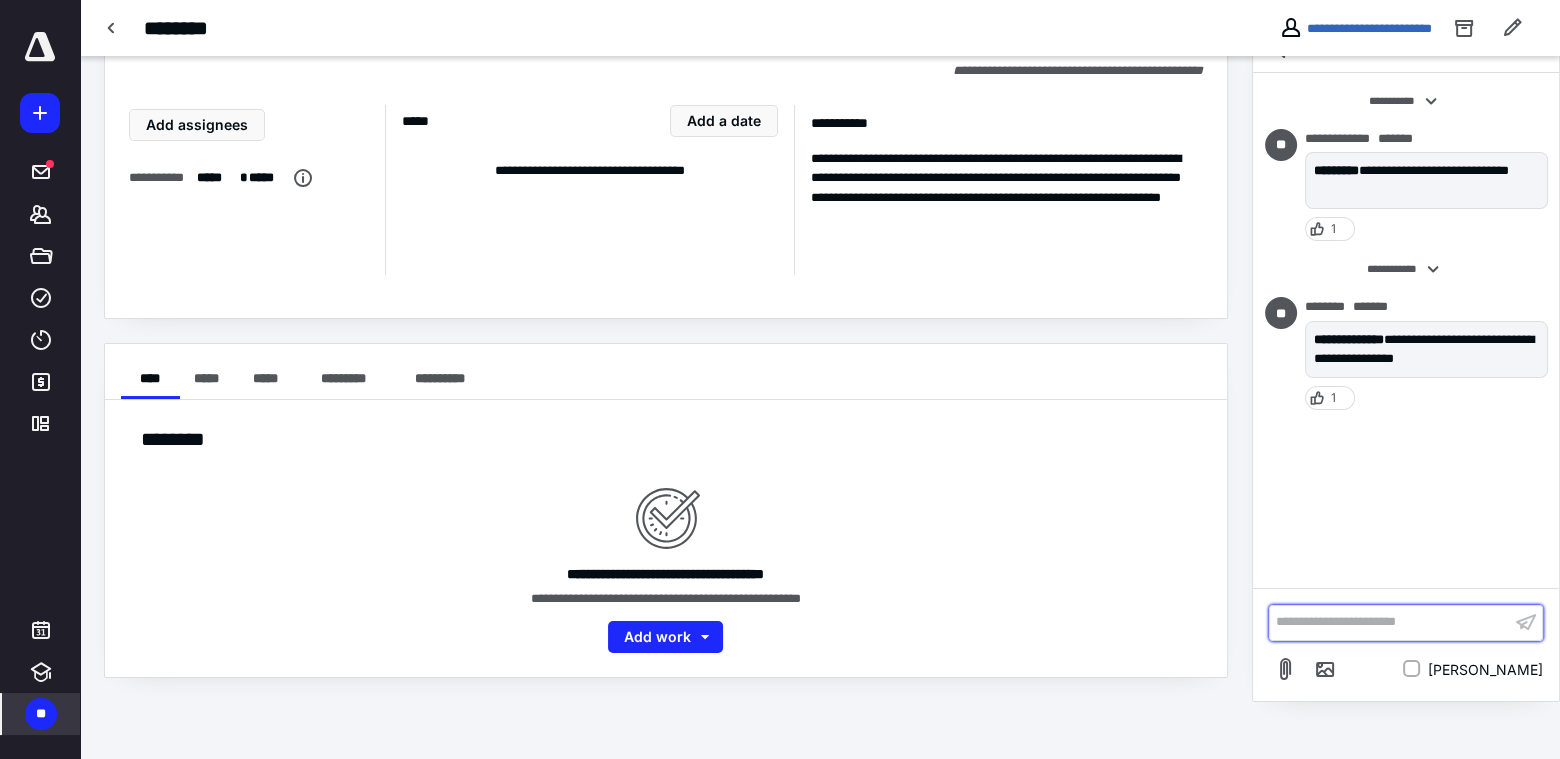 click on "**********" at bounding box center [1390, 622] 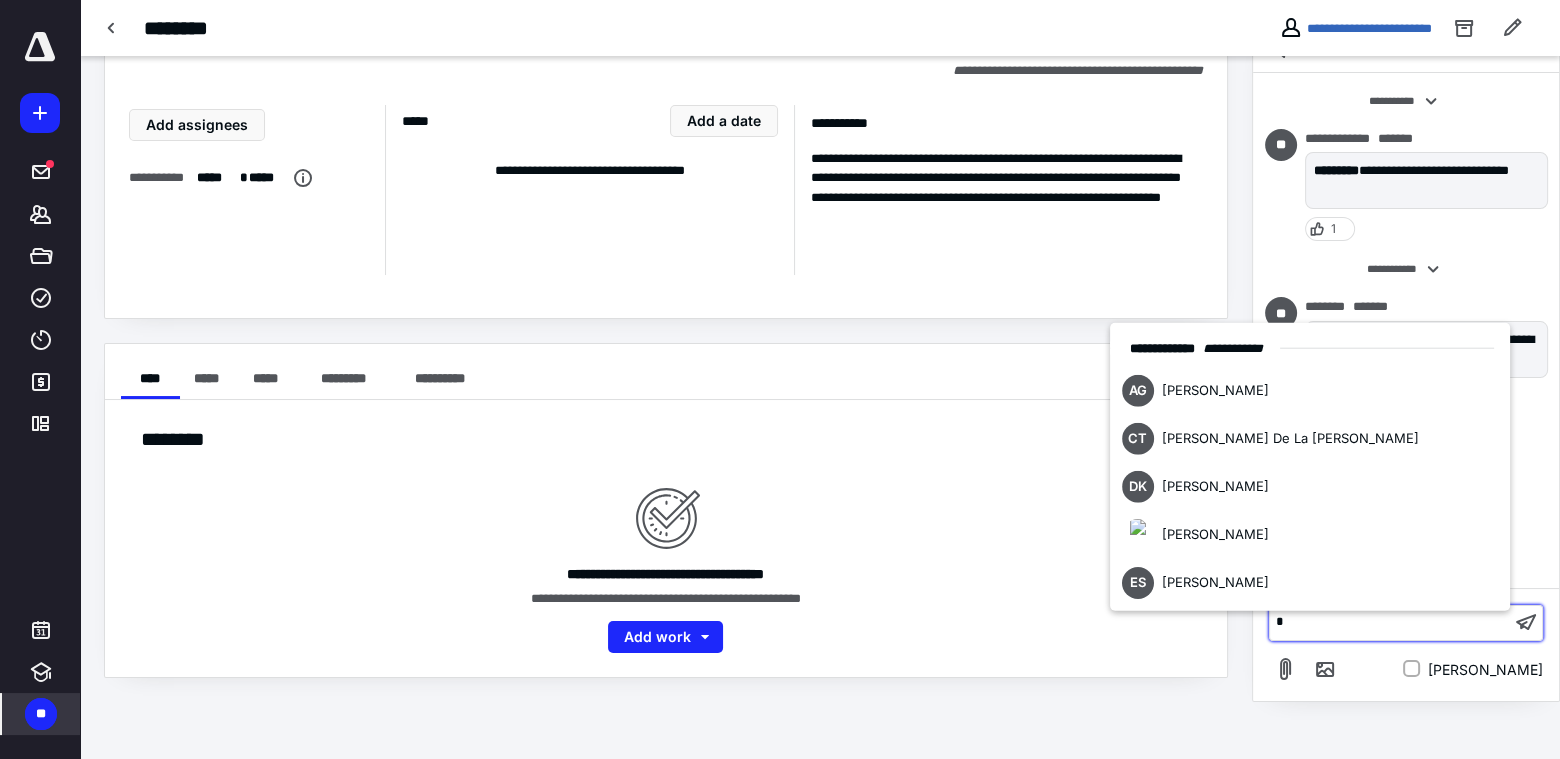 type 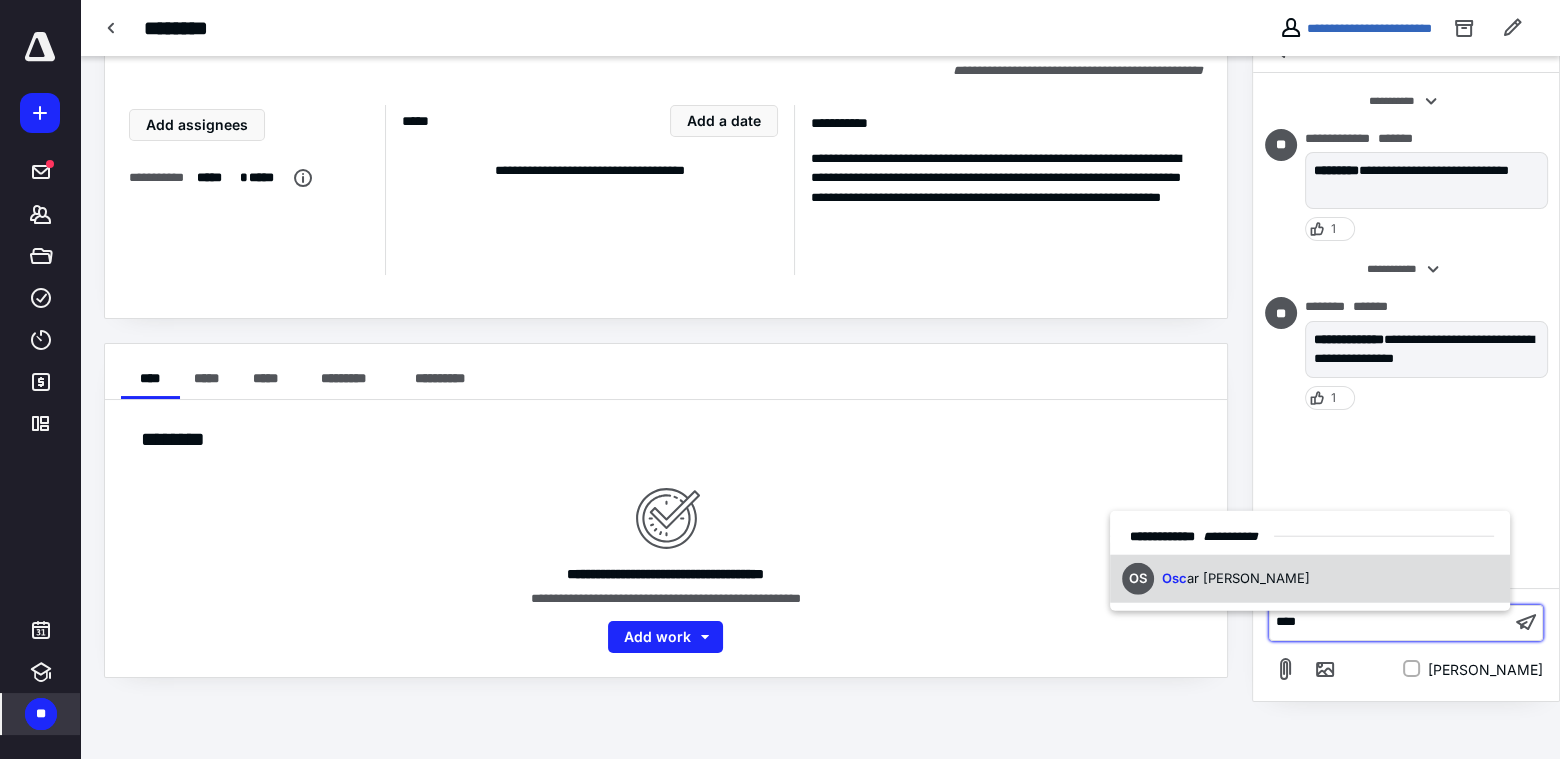 scroll, scrollTop: 44, scrollLeft: 0, axis: vertical 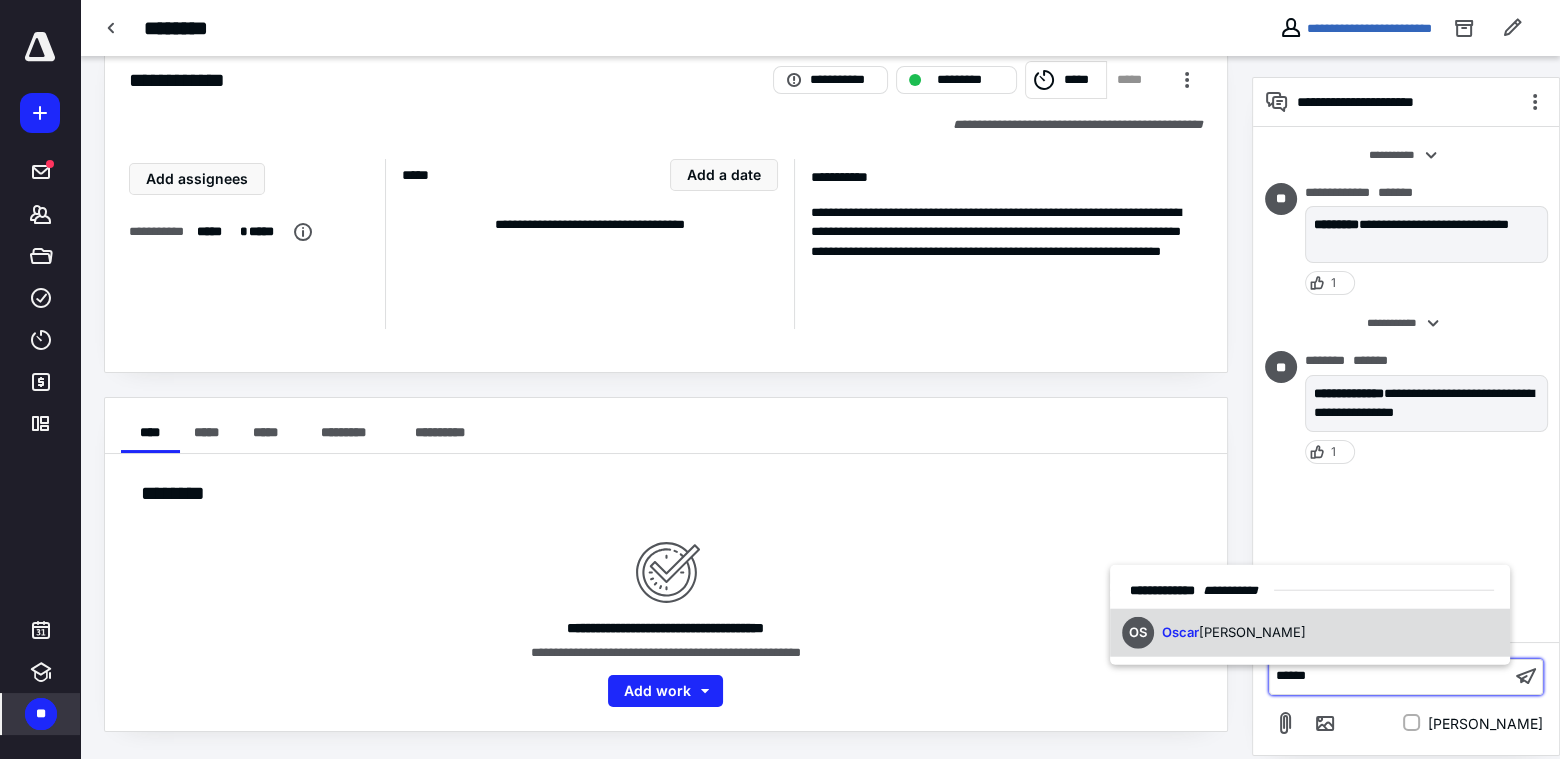 click on "[PERSON_NAME]" at bounding box center (1252, 632) 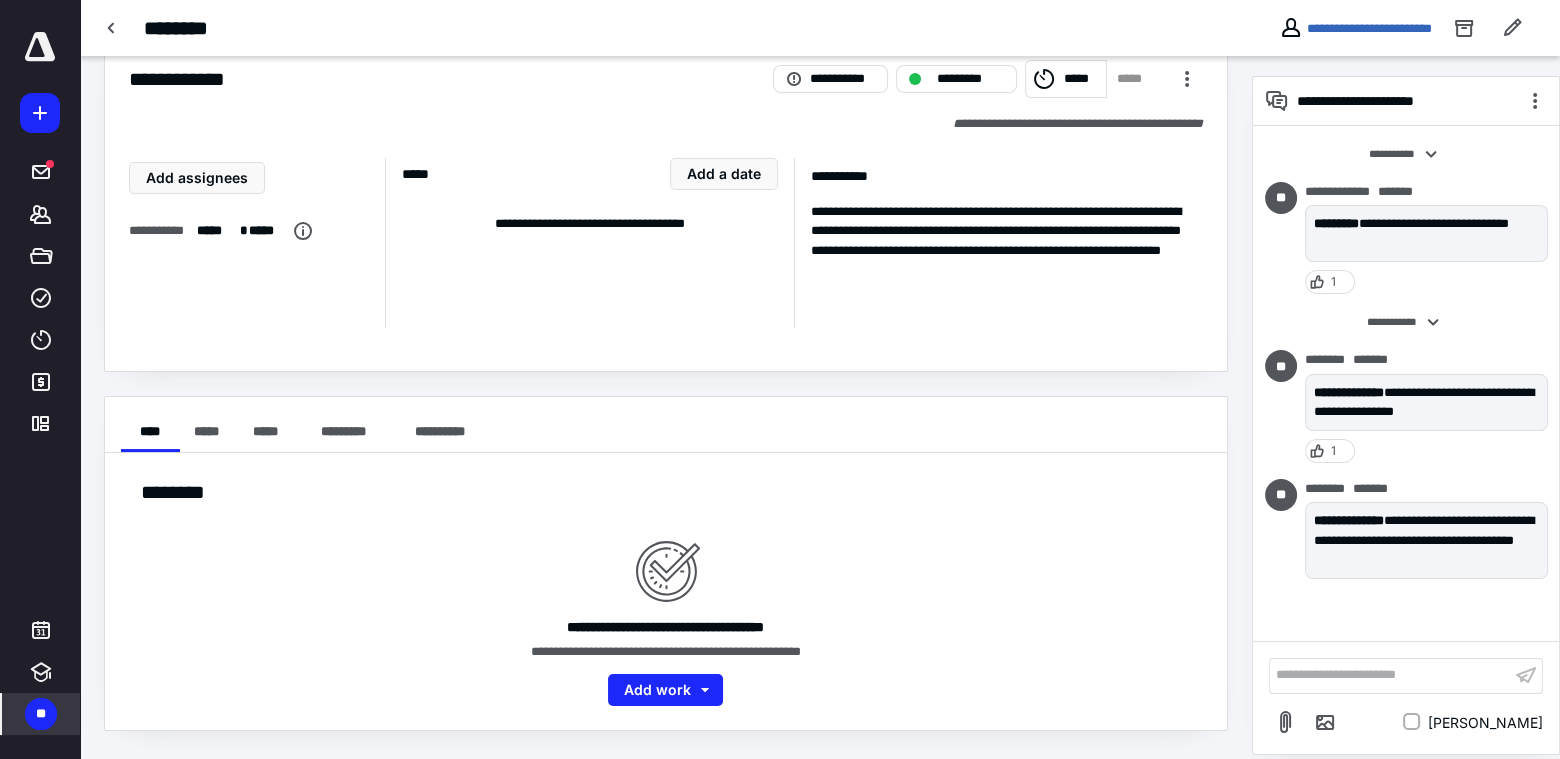 scroll, scrollTop: 0, scrollLeft: 0, axis: both 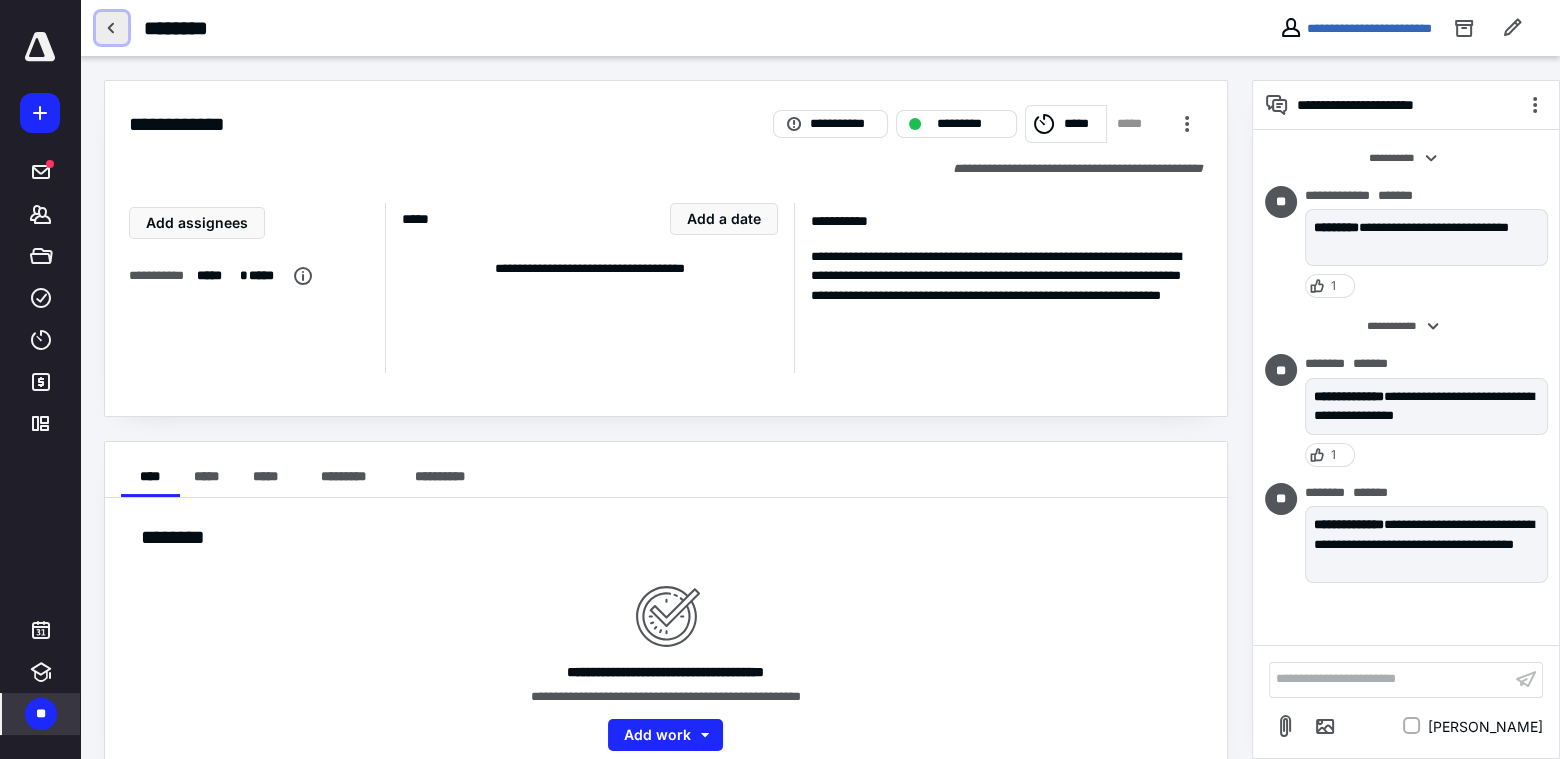 click at bounding box center [112, 28] 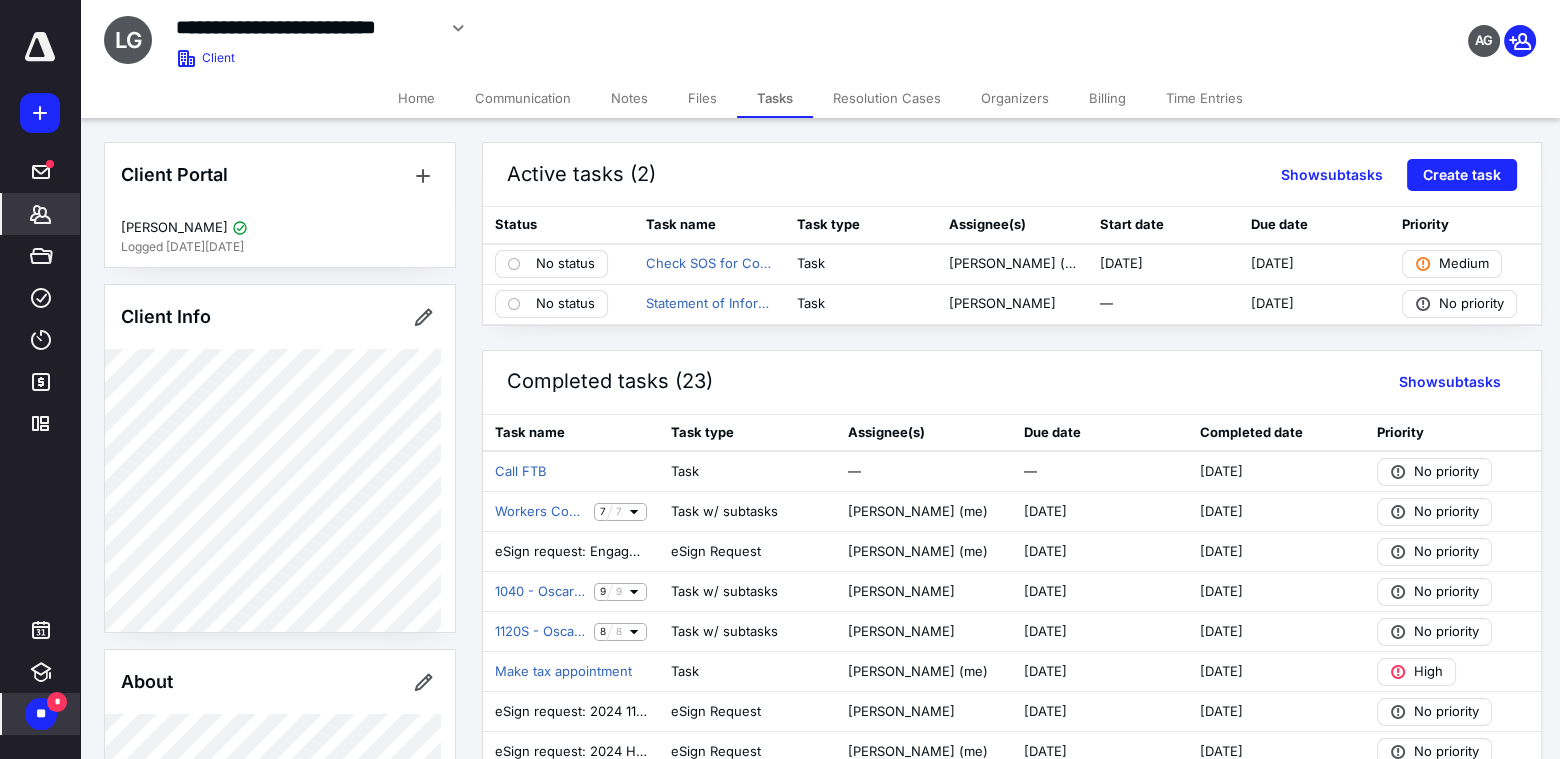 click 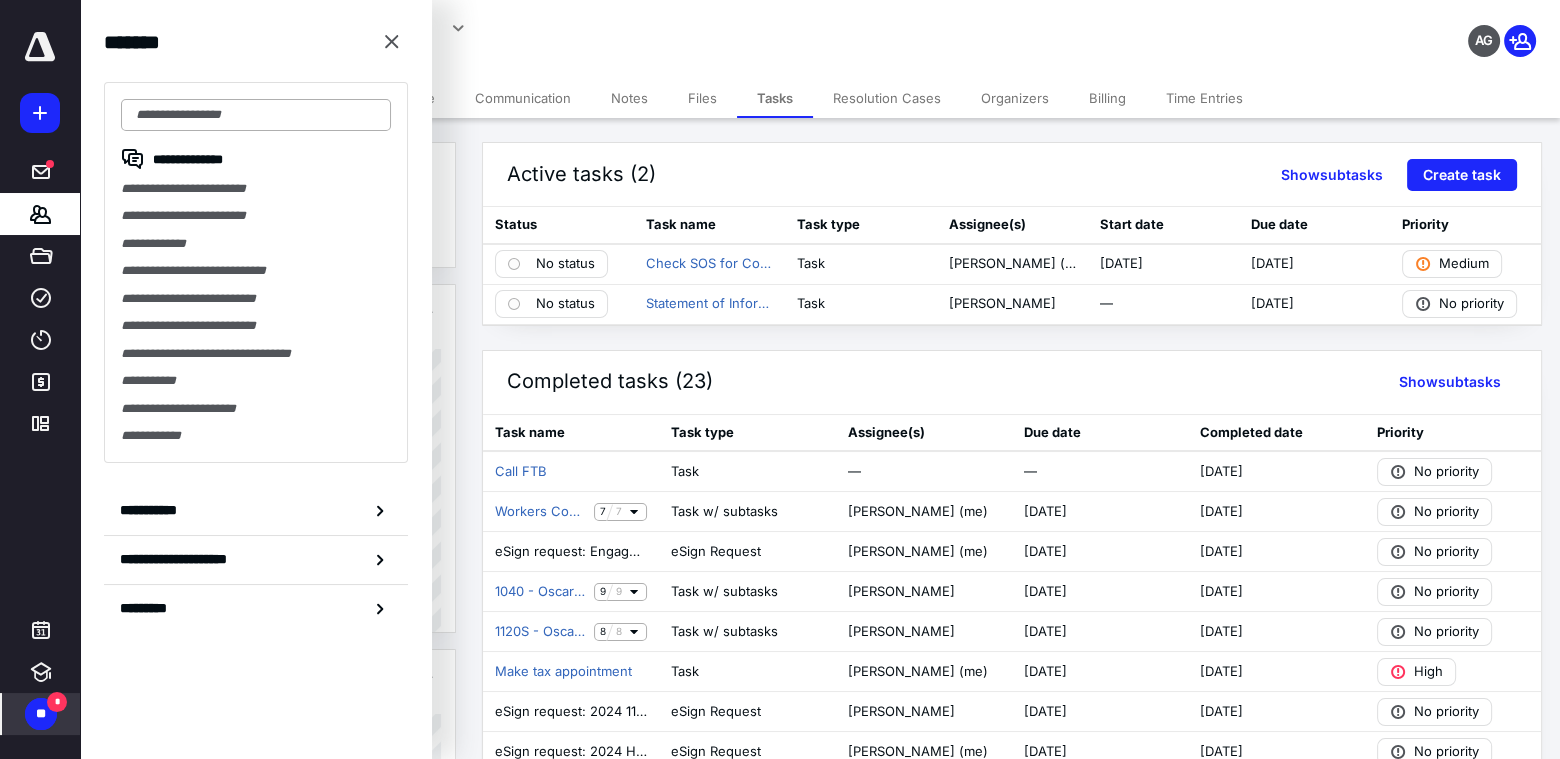 click at bounding box center (256, 115) 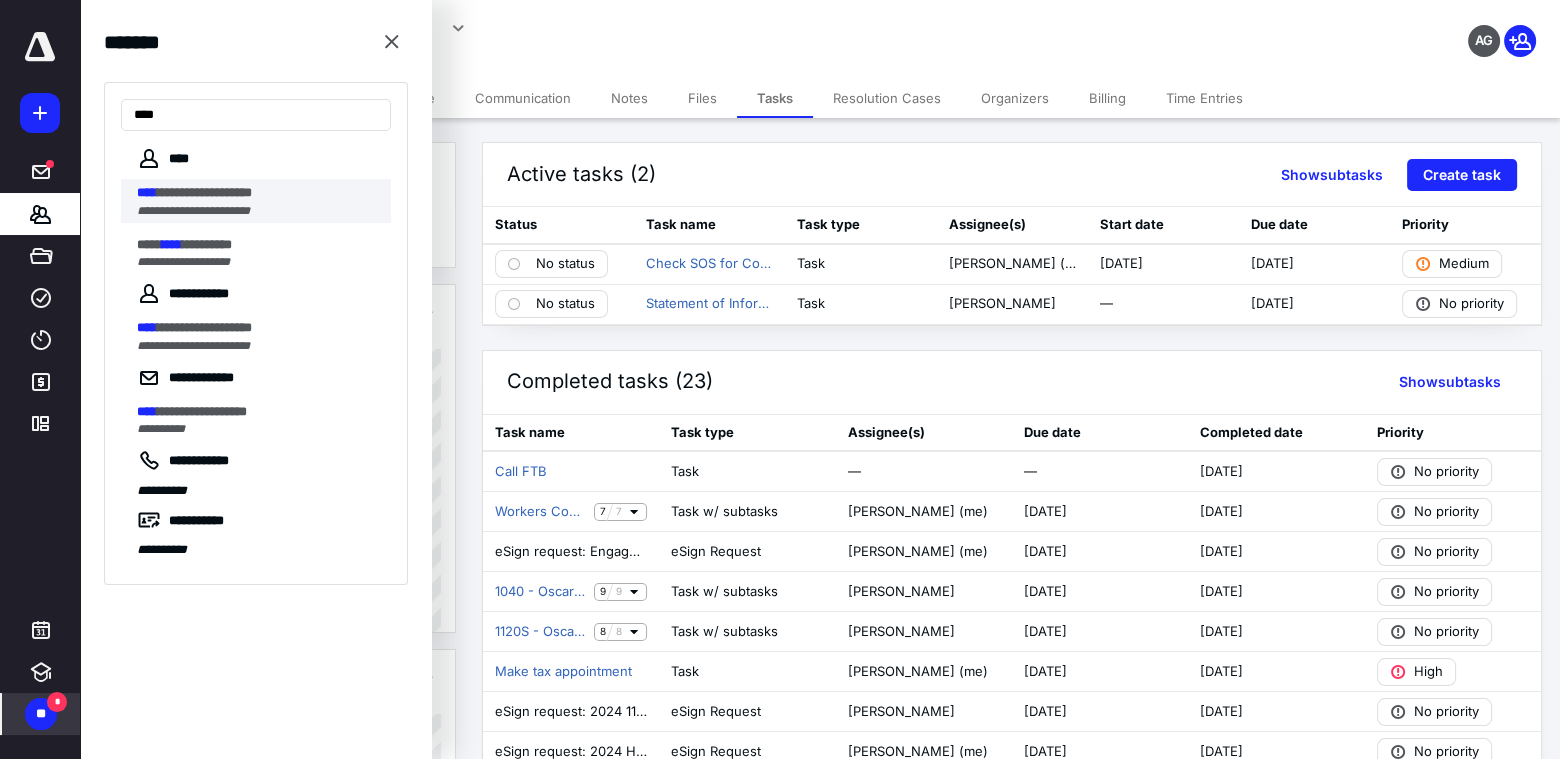 type on "****" 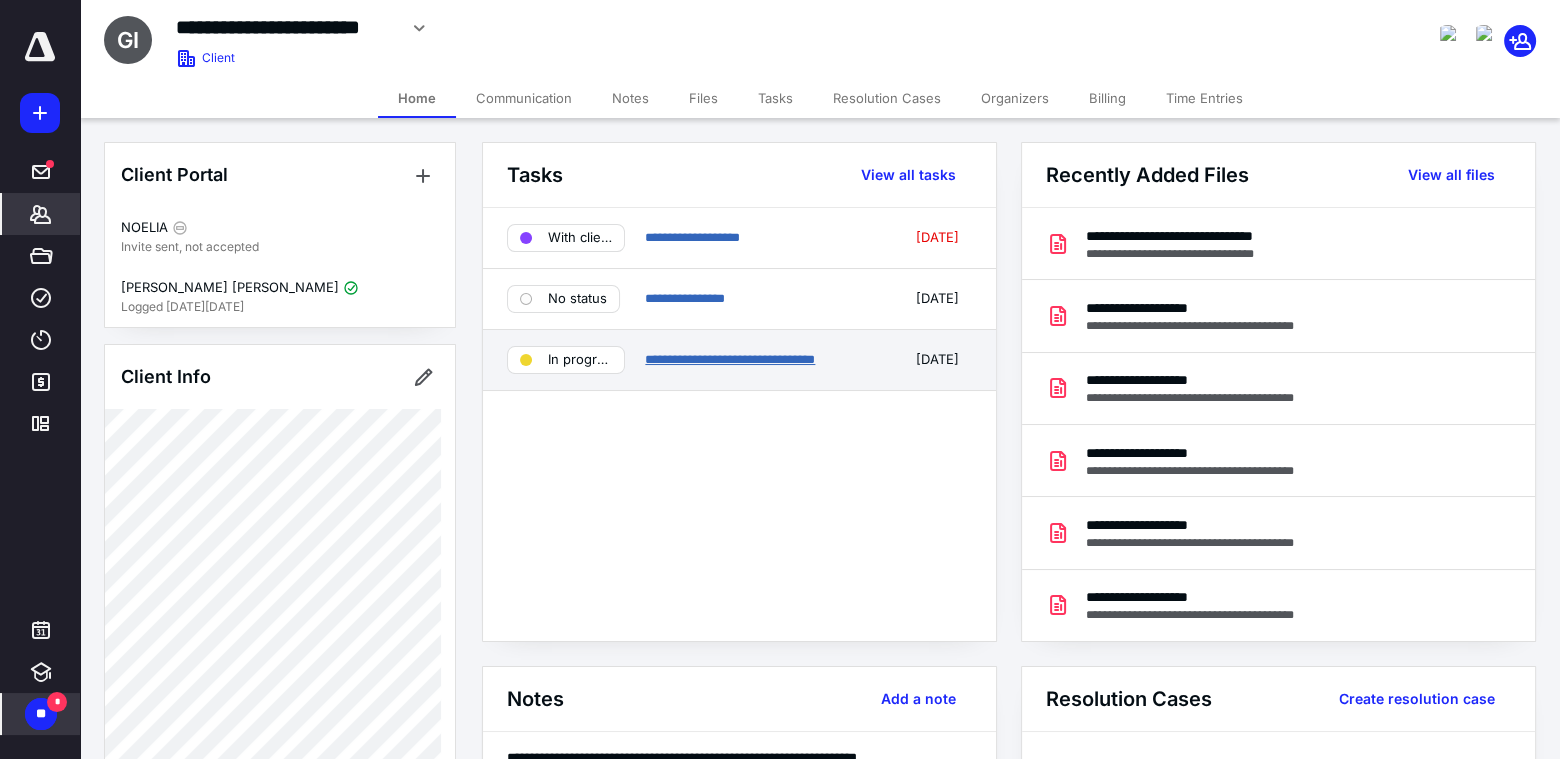 click on "**********" at bounding box center [730, 359] 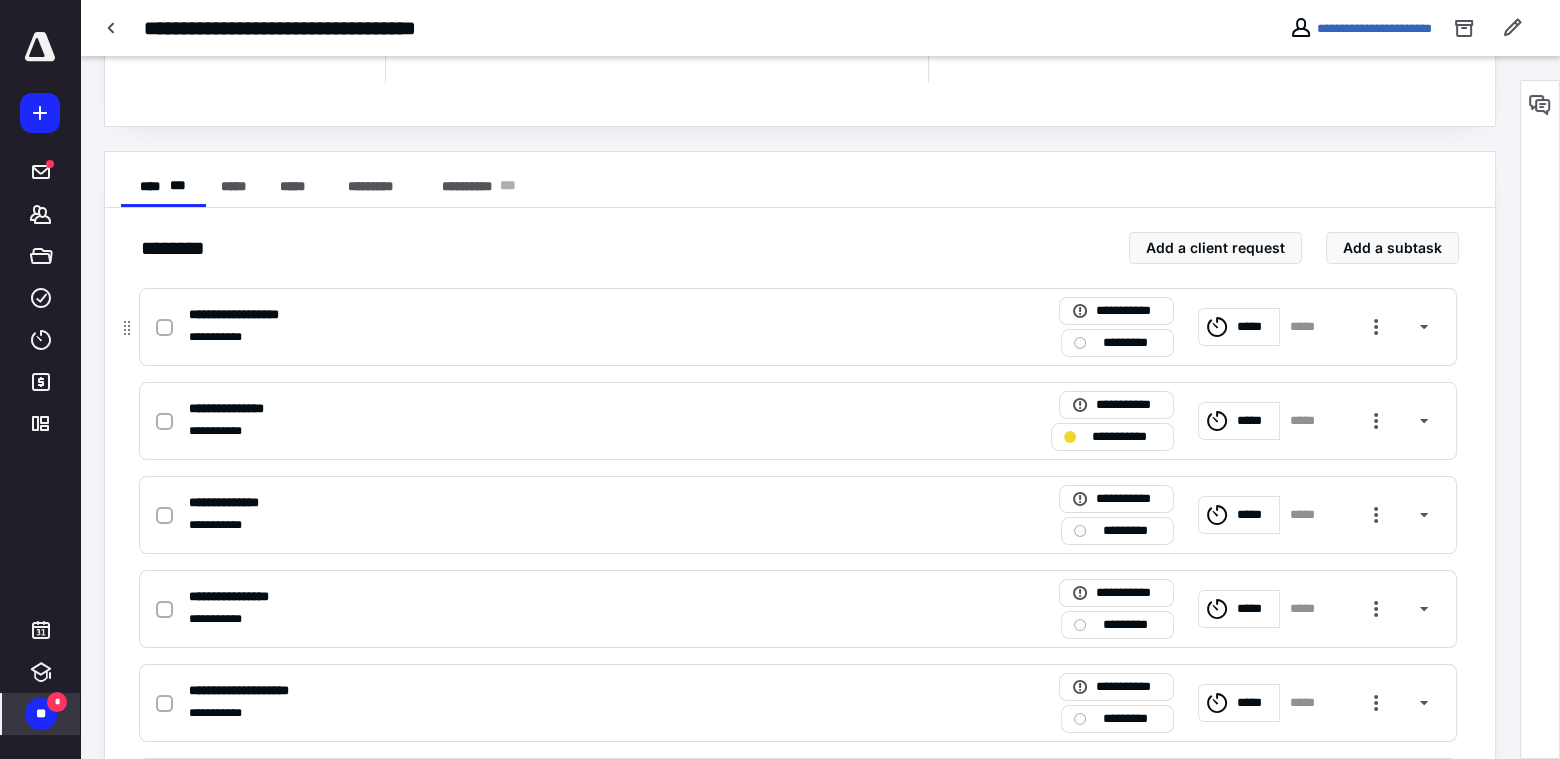 scroll, scrollTop: 300, scrollLeft: 0, axis: vertical 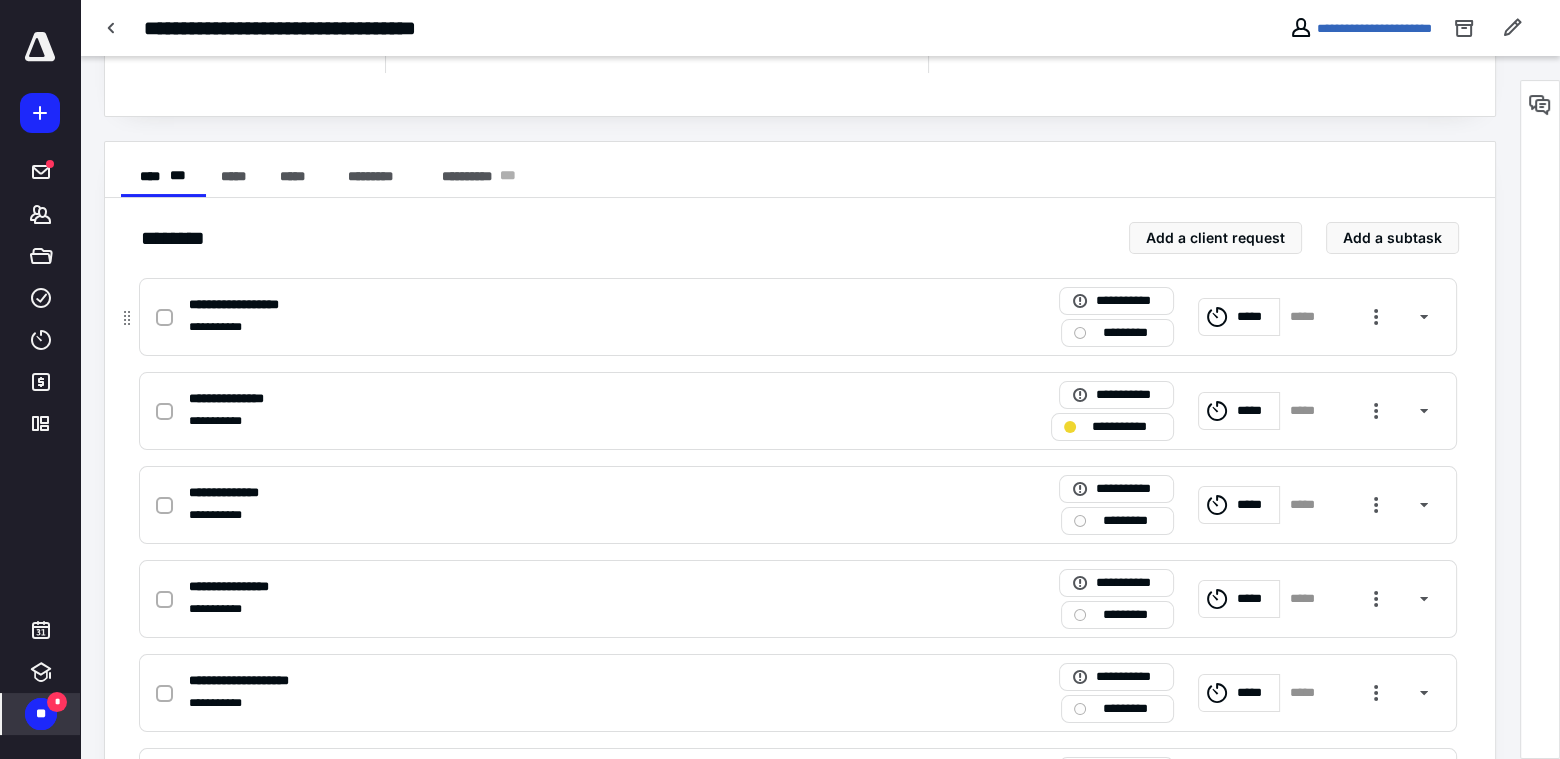 click 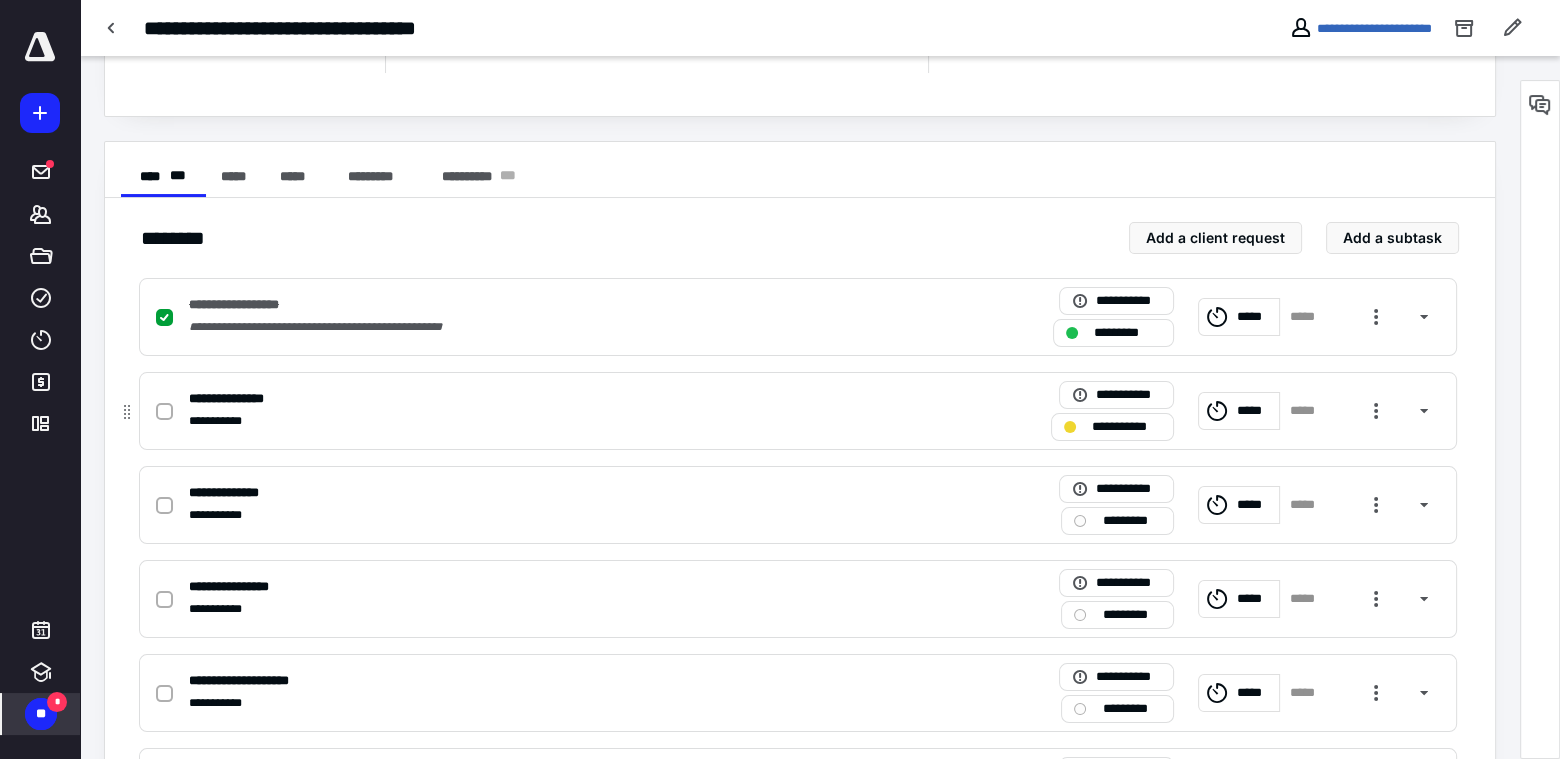 click at bounding box center [164, 412] 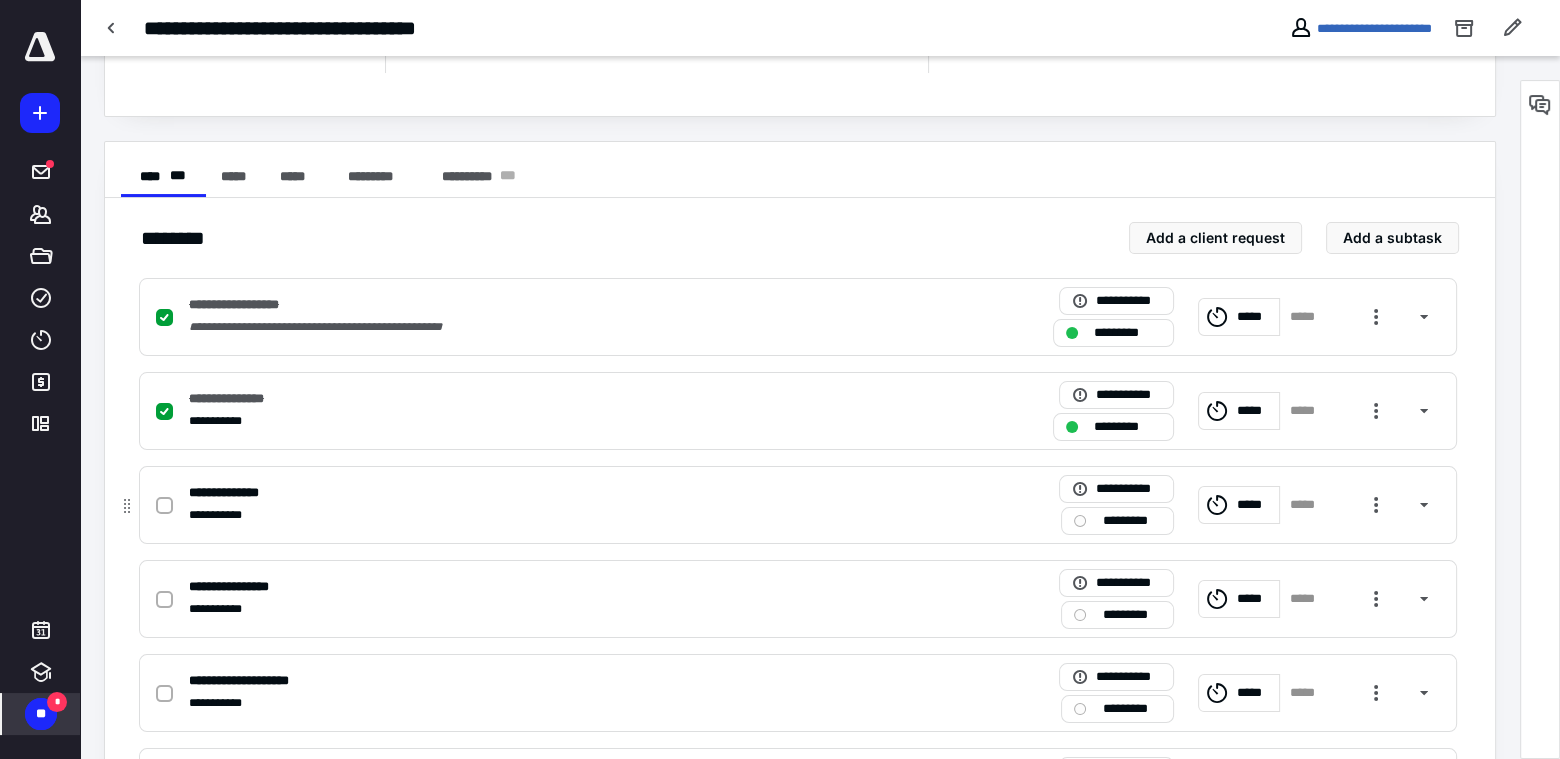 click 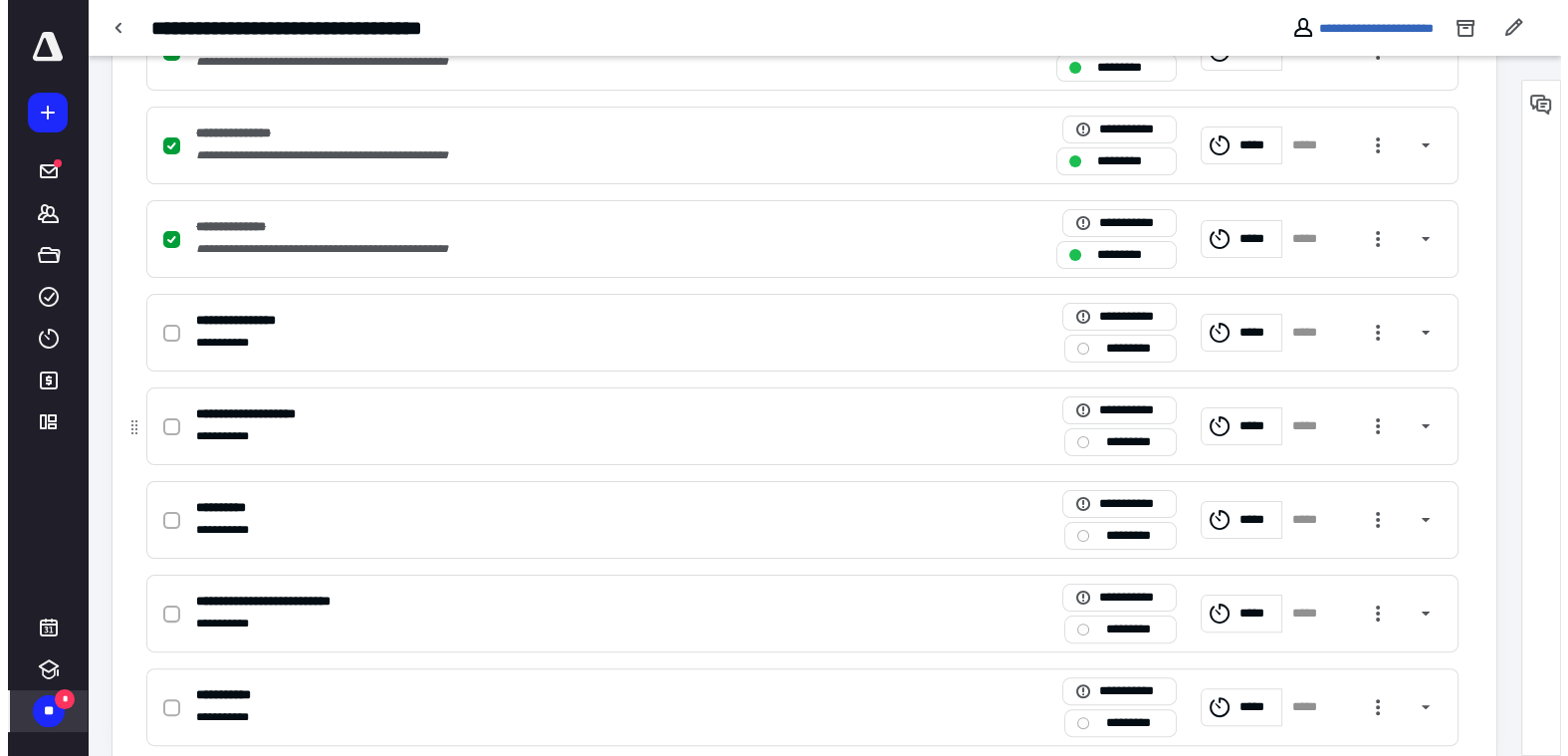 scroll, scrollTop: 598, scrollLeft: 0, axis: vertical 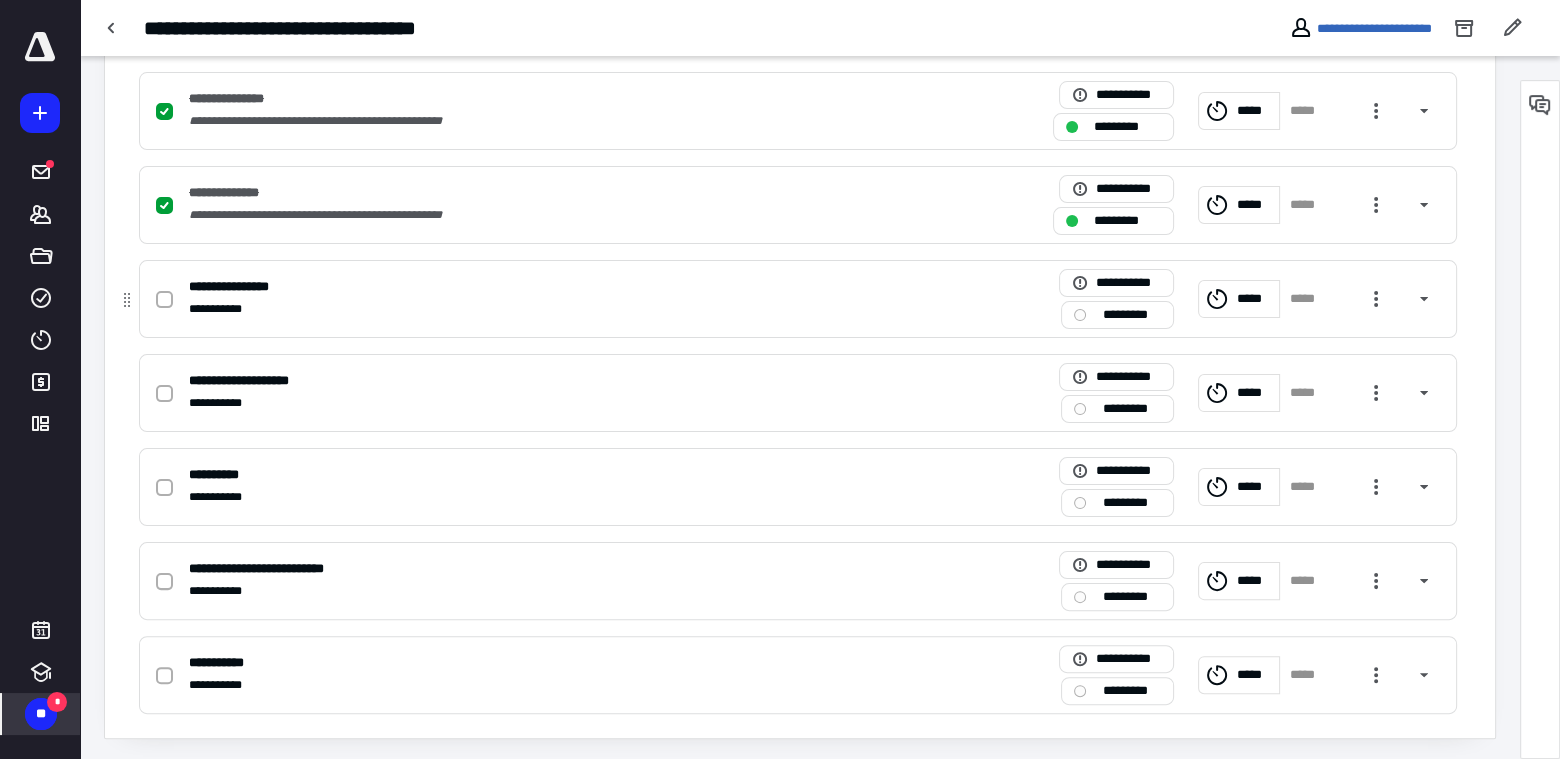 click 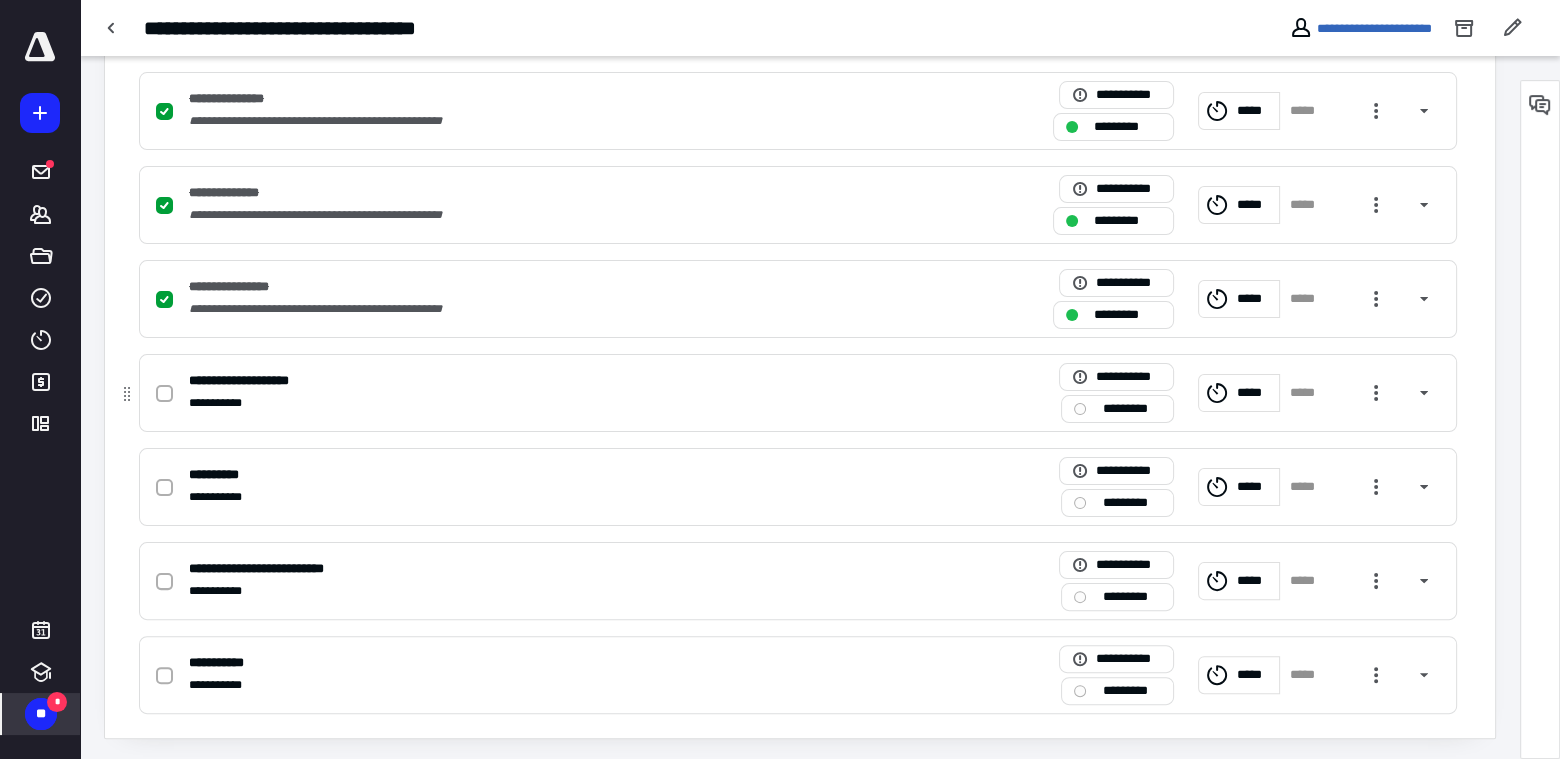 click at bounding box center (164, 394) 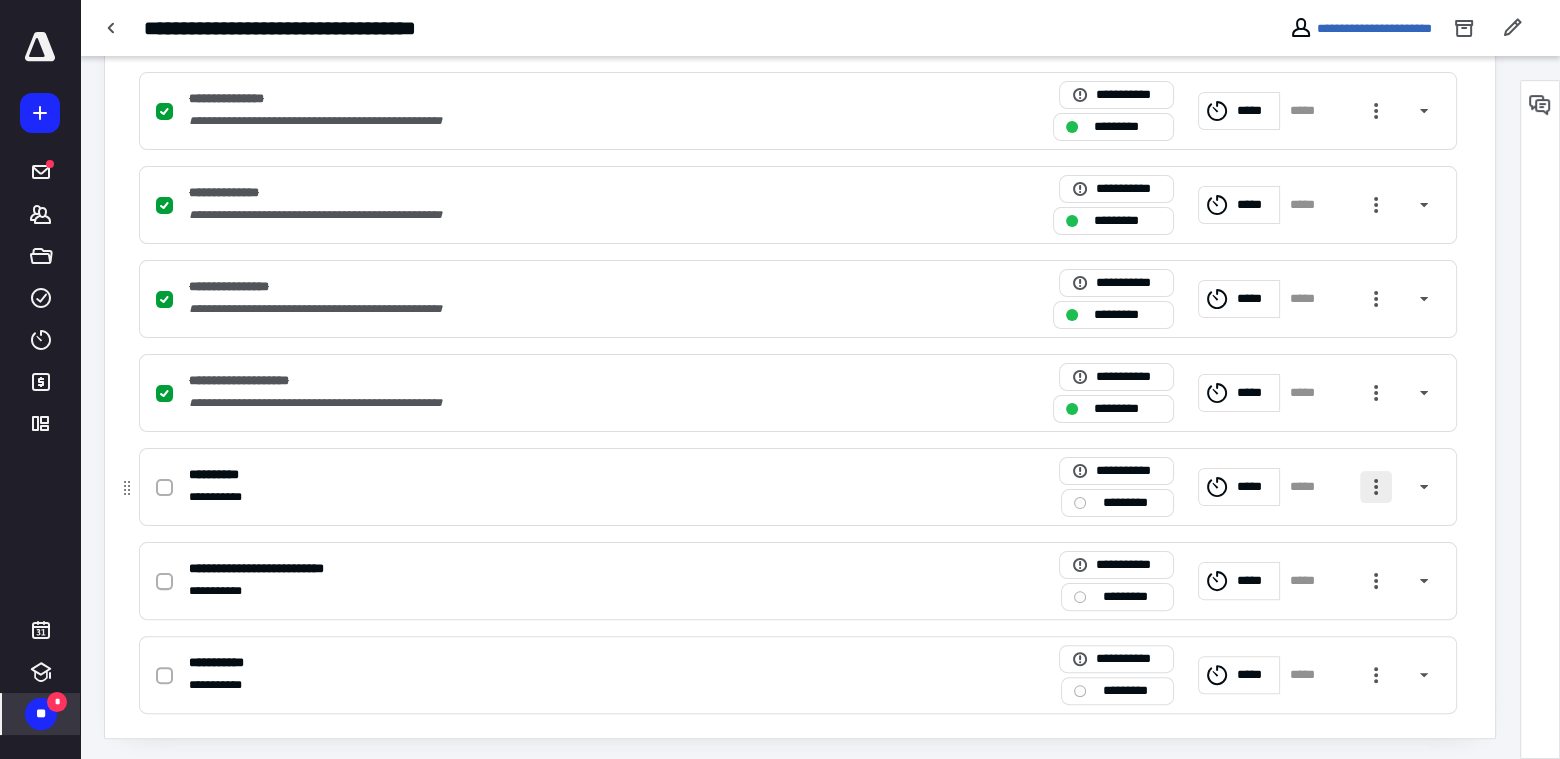 click at bounding box center [1376, 487] 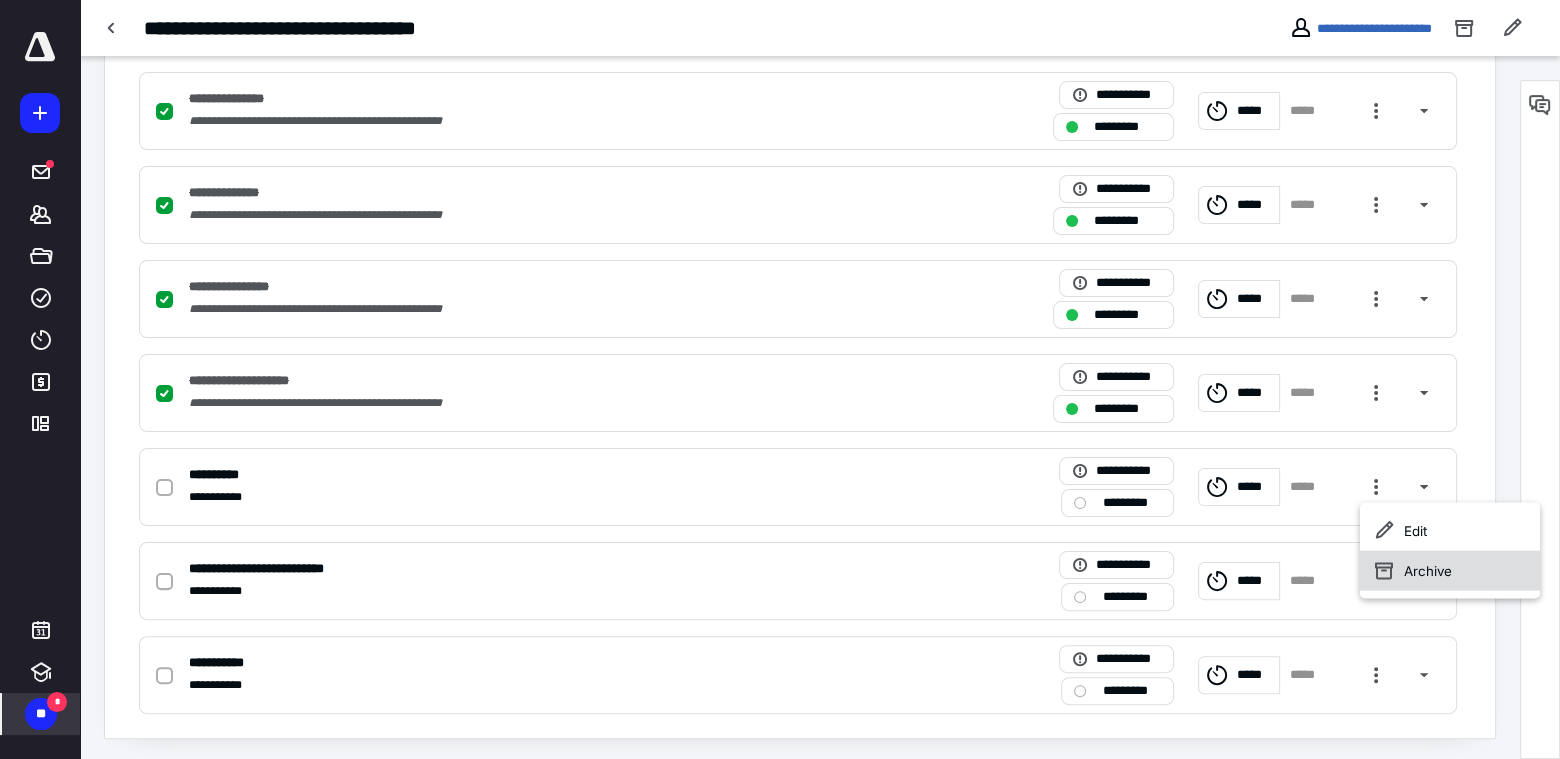 click on "Archive" at bounding box center (1450, 570) 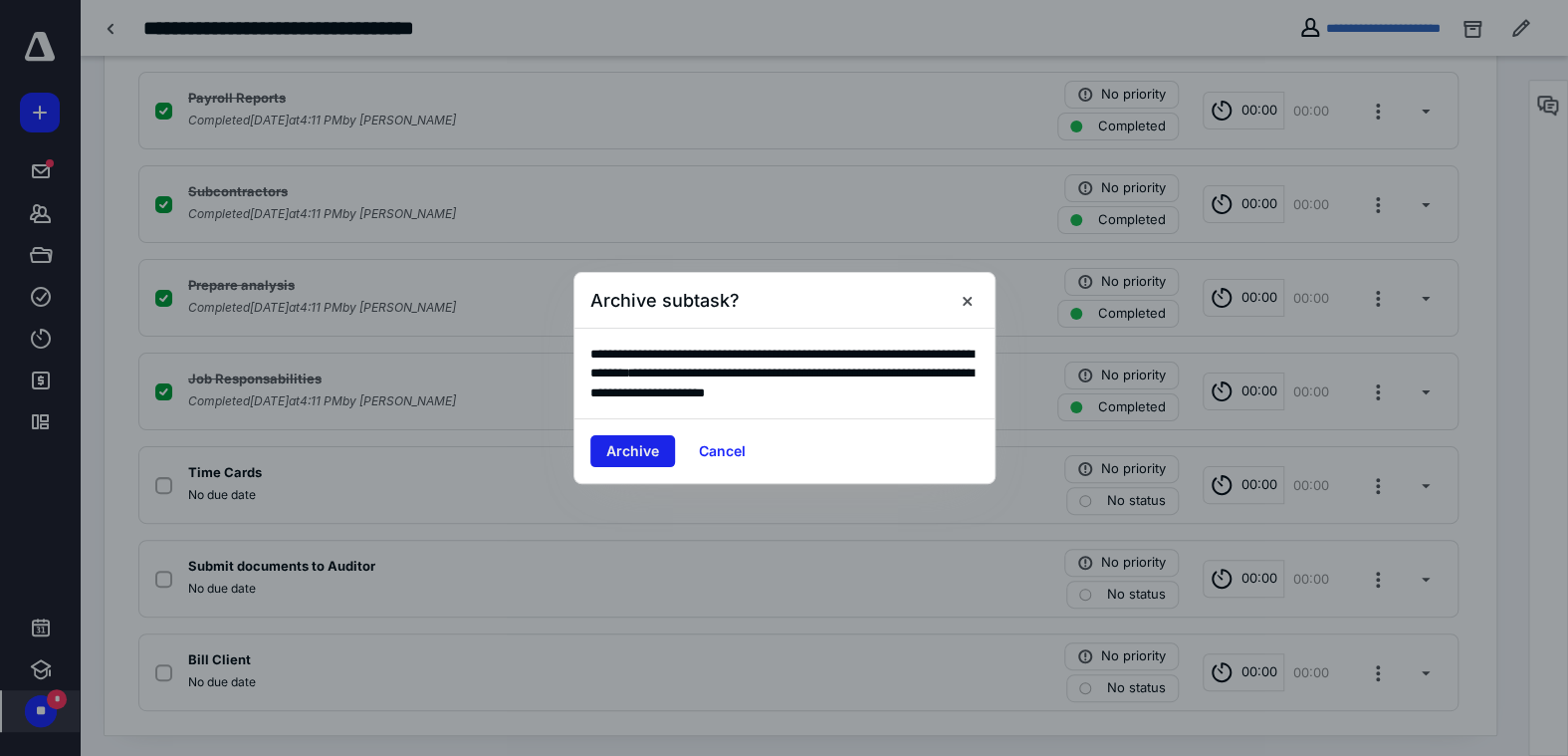 click on "Archive" at bounding box center (632, 451) 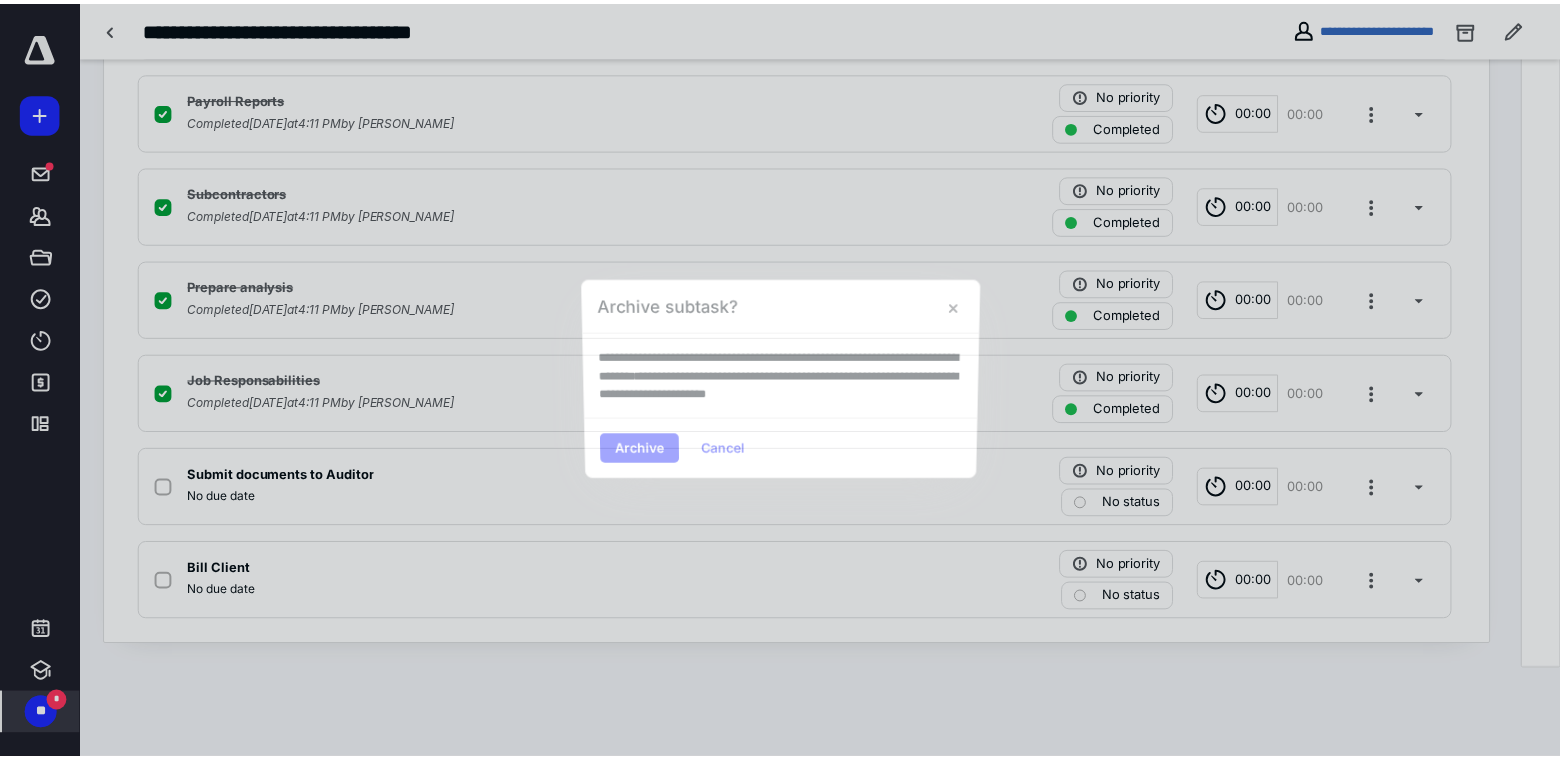 scroll, scrollTop: 568, scrollLeft: 0, axis: vertical 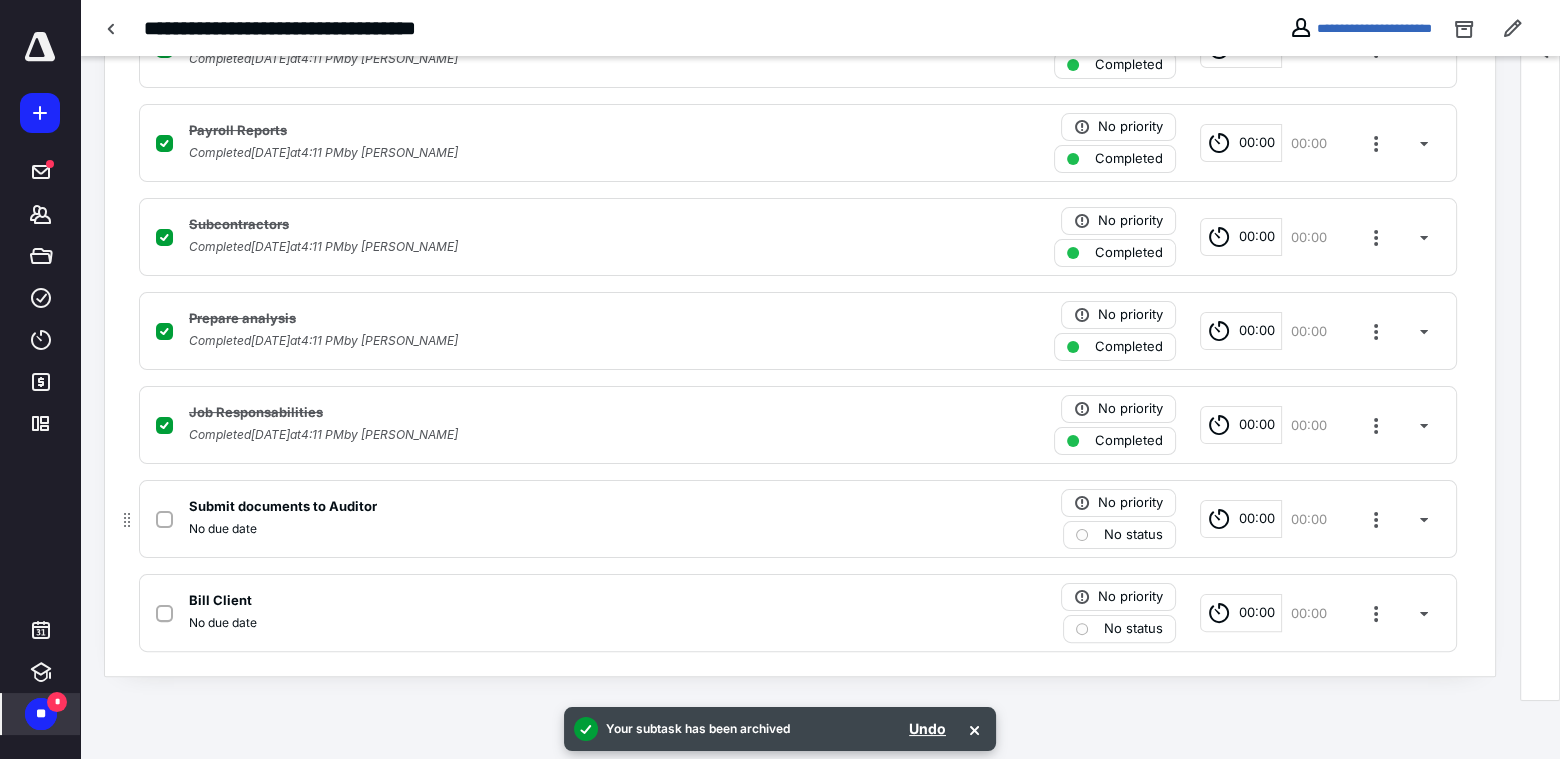 click 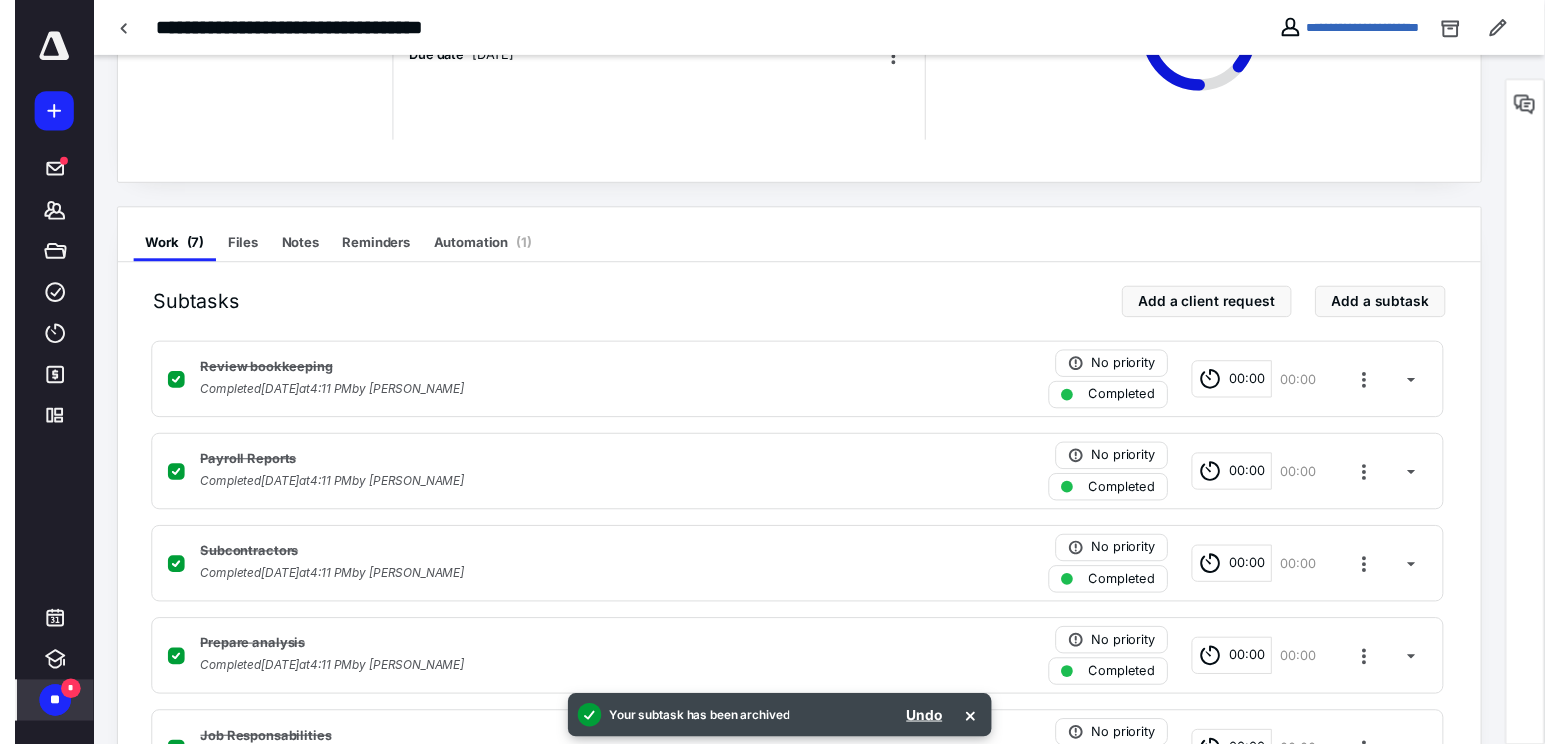 scroll, scrollTop: 0, scrollLeft: 0, axis: both 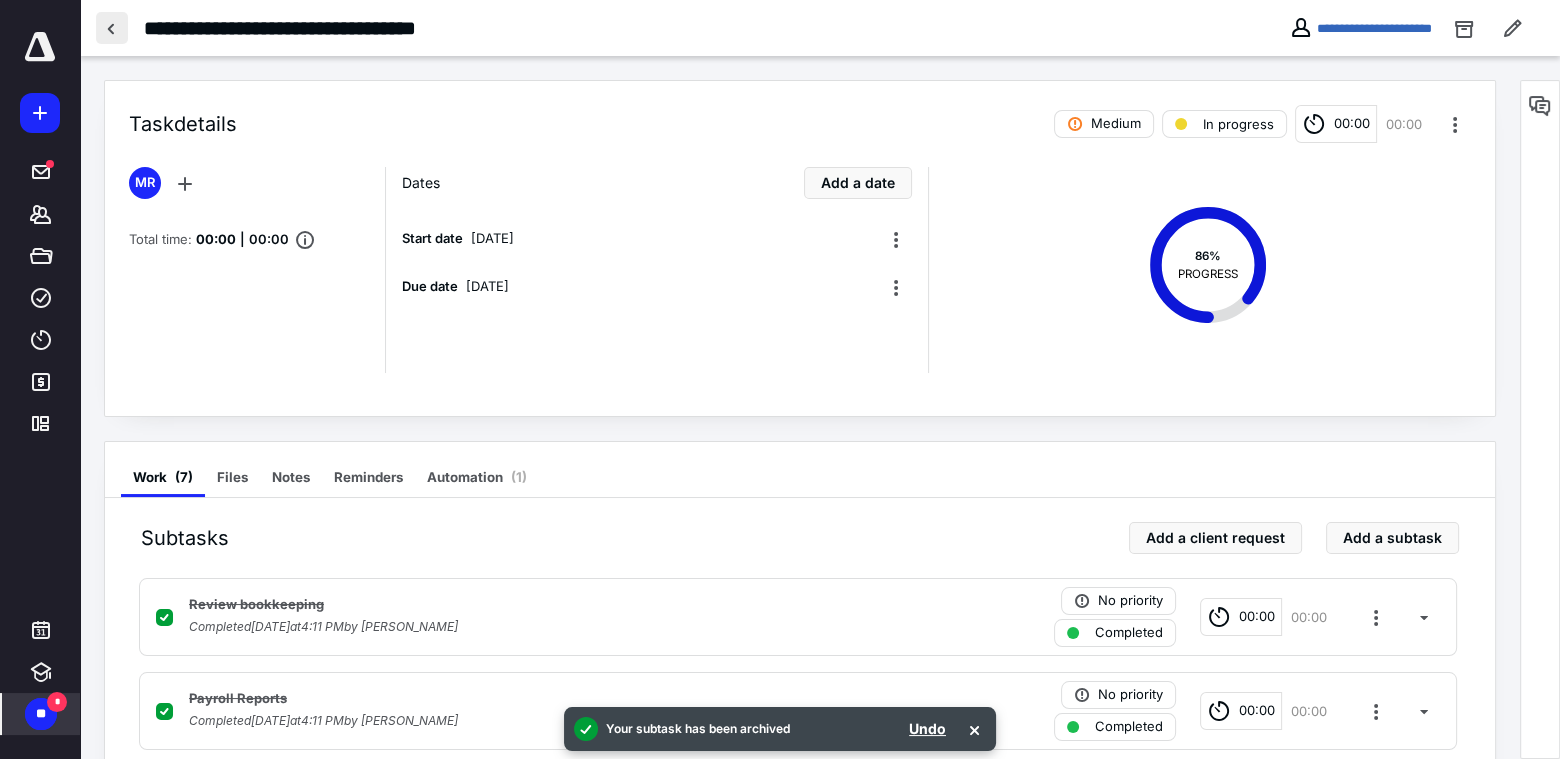 click at bounding box center (112, 28) 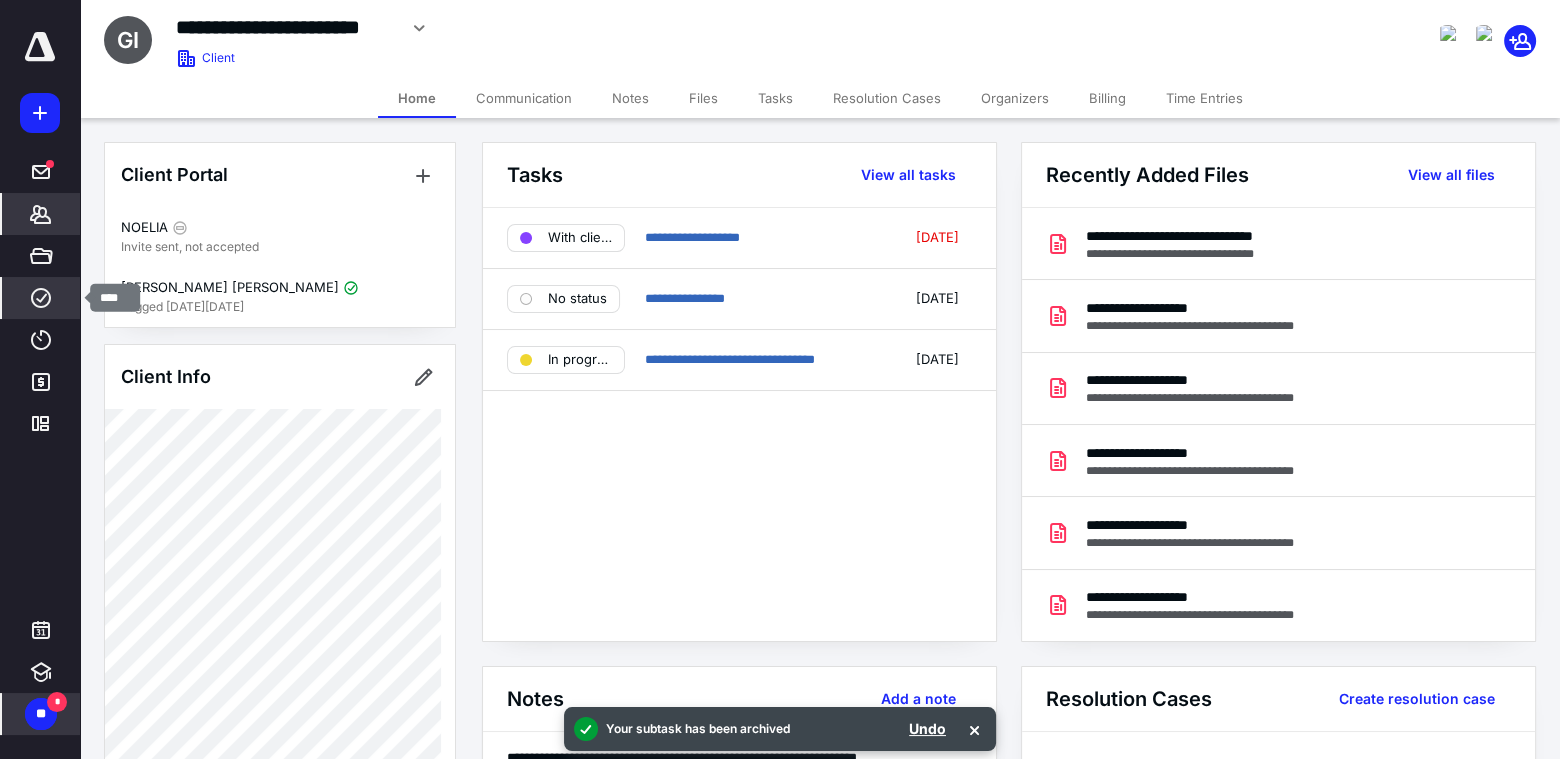 click 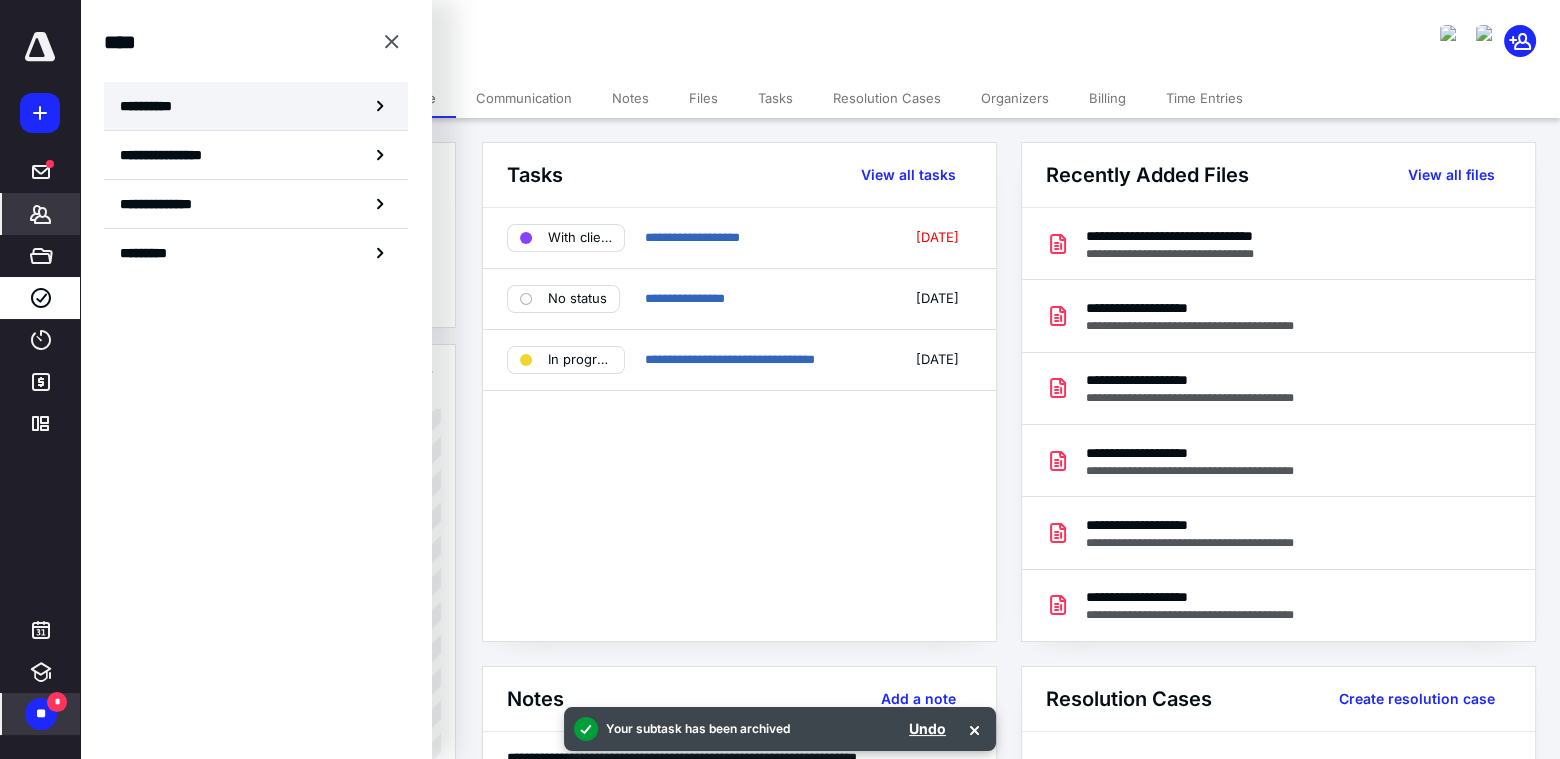 click on "**********" at bounding box center [153, 106] 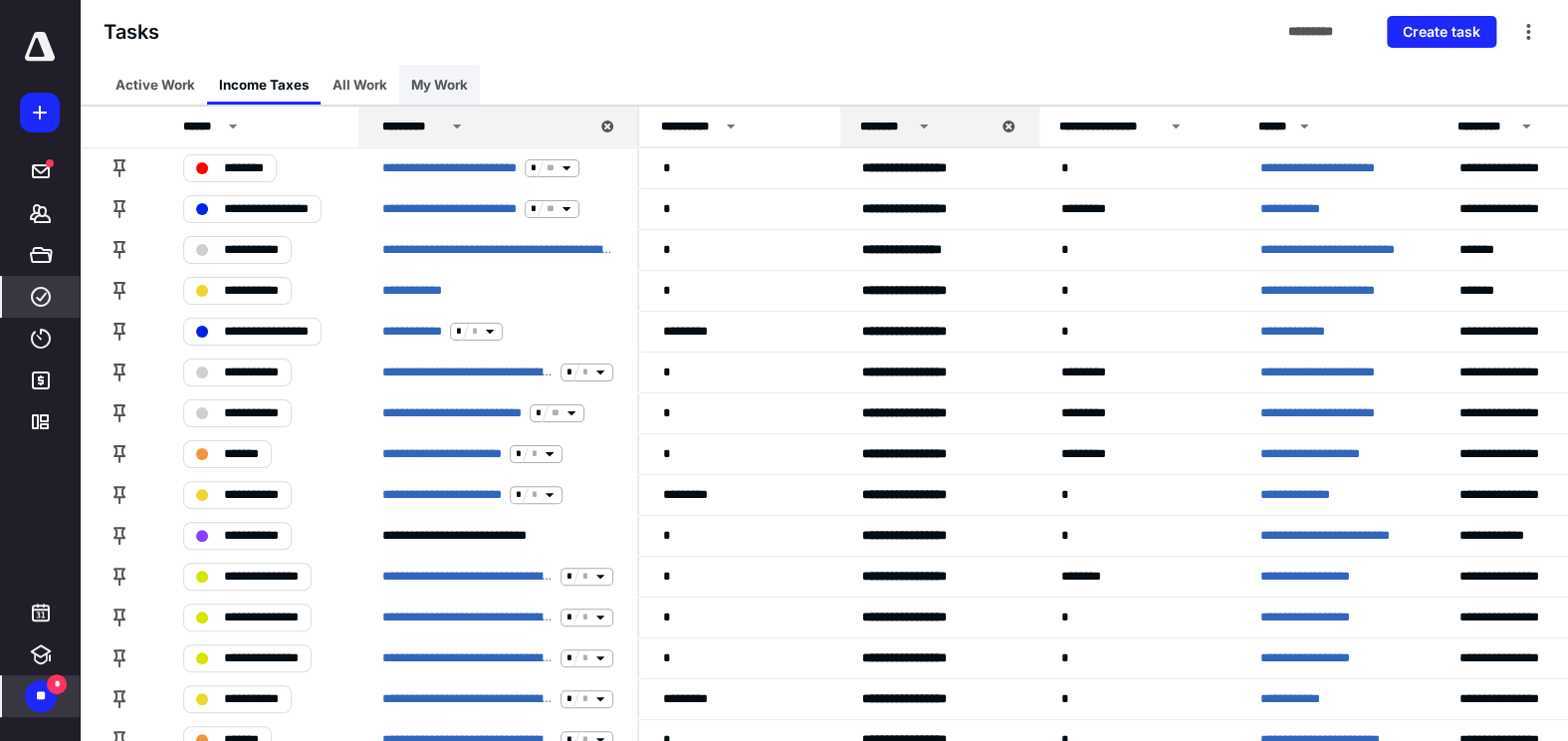 click on "My Work" at bounding box center [439, 85] 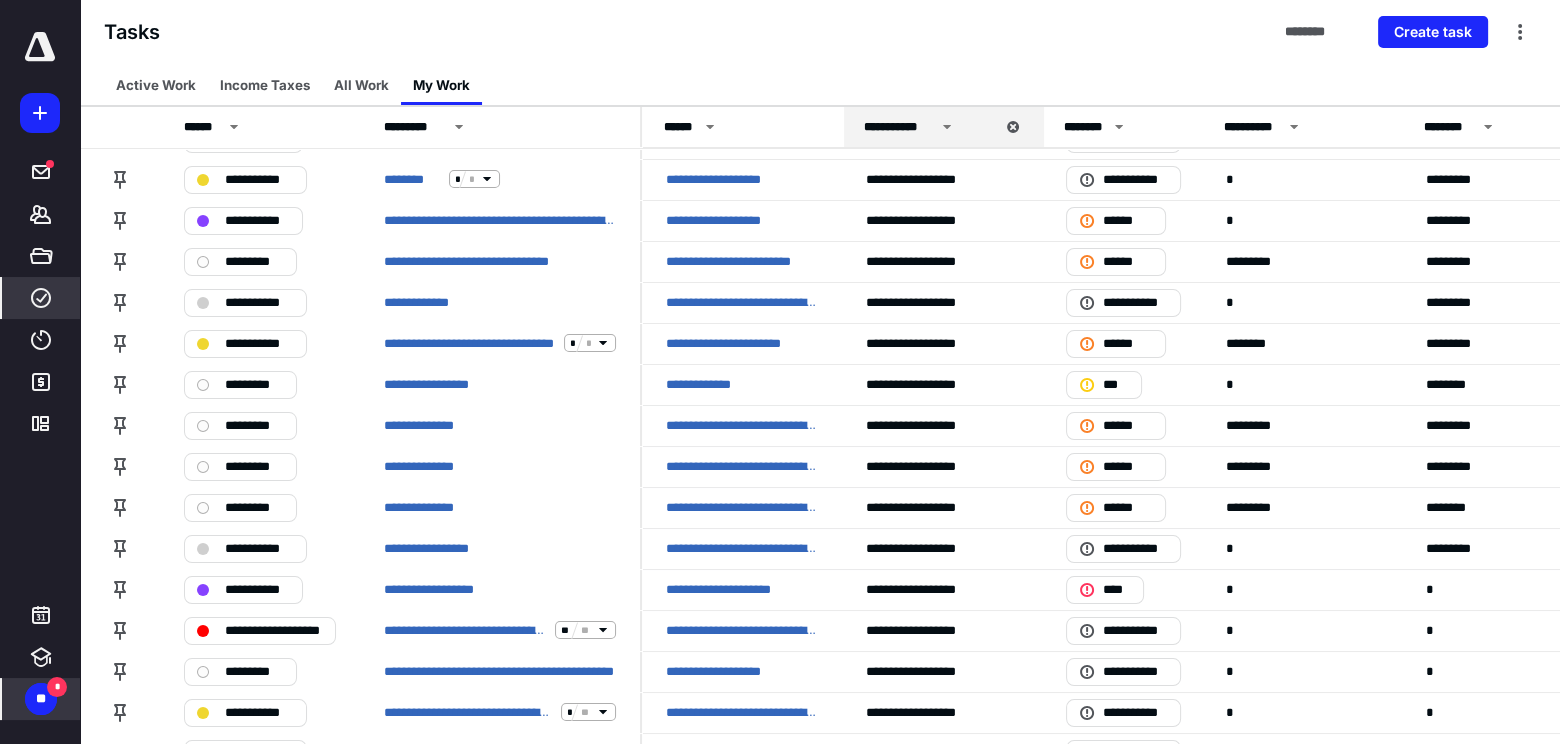 scroll, scrollTop: 0, scrollLeft: 0, axis: both 